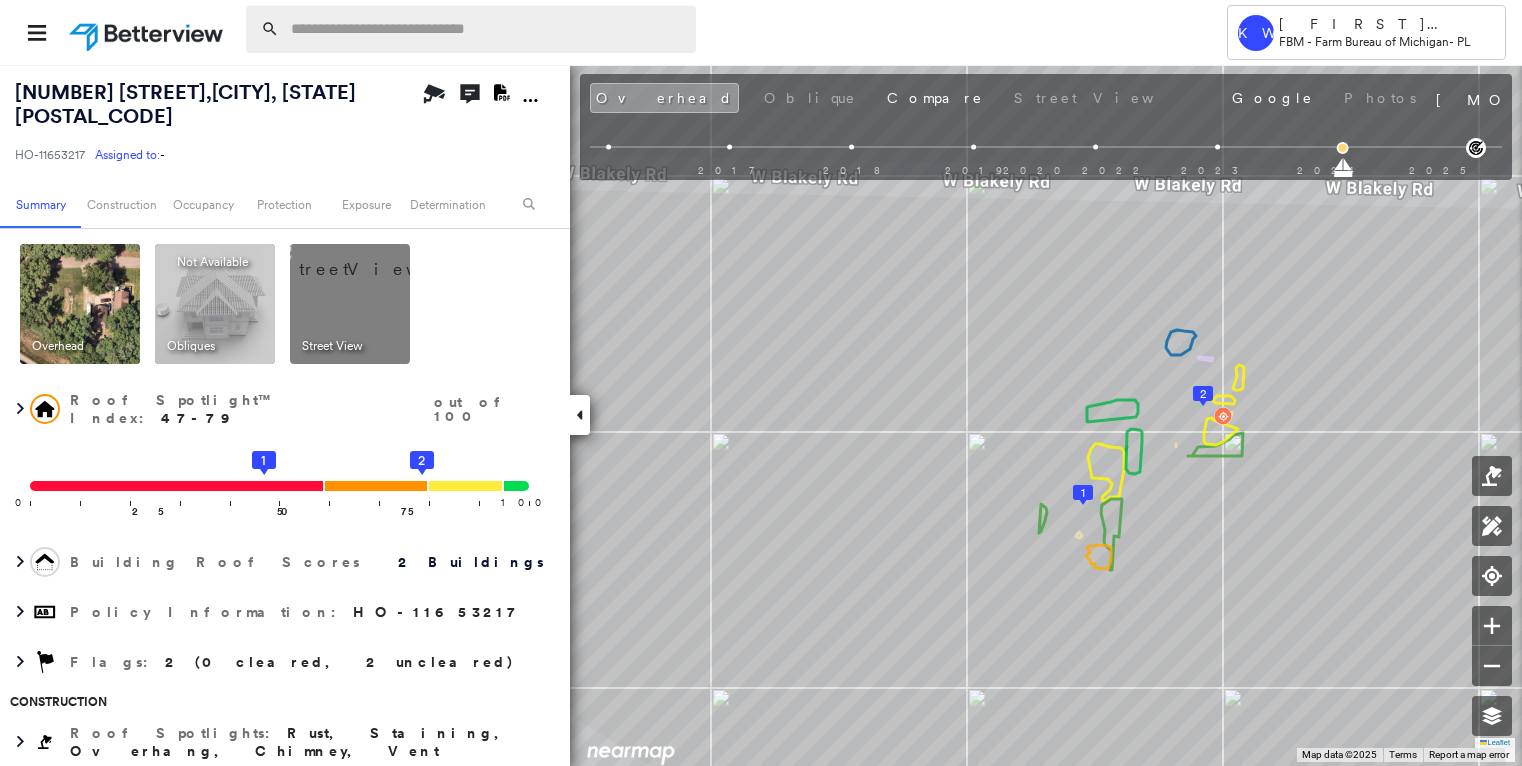 scroll, scrollTop: 0, scrollLeft: 0, axis: both 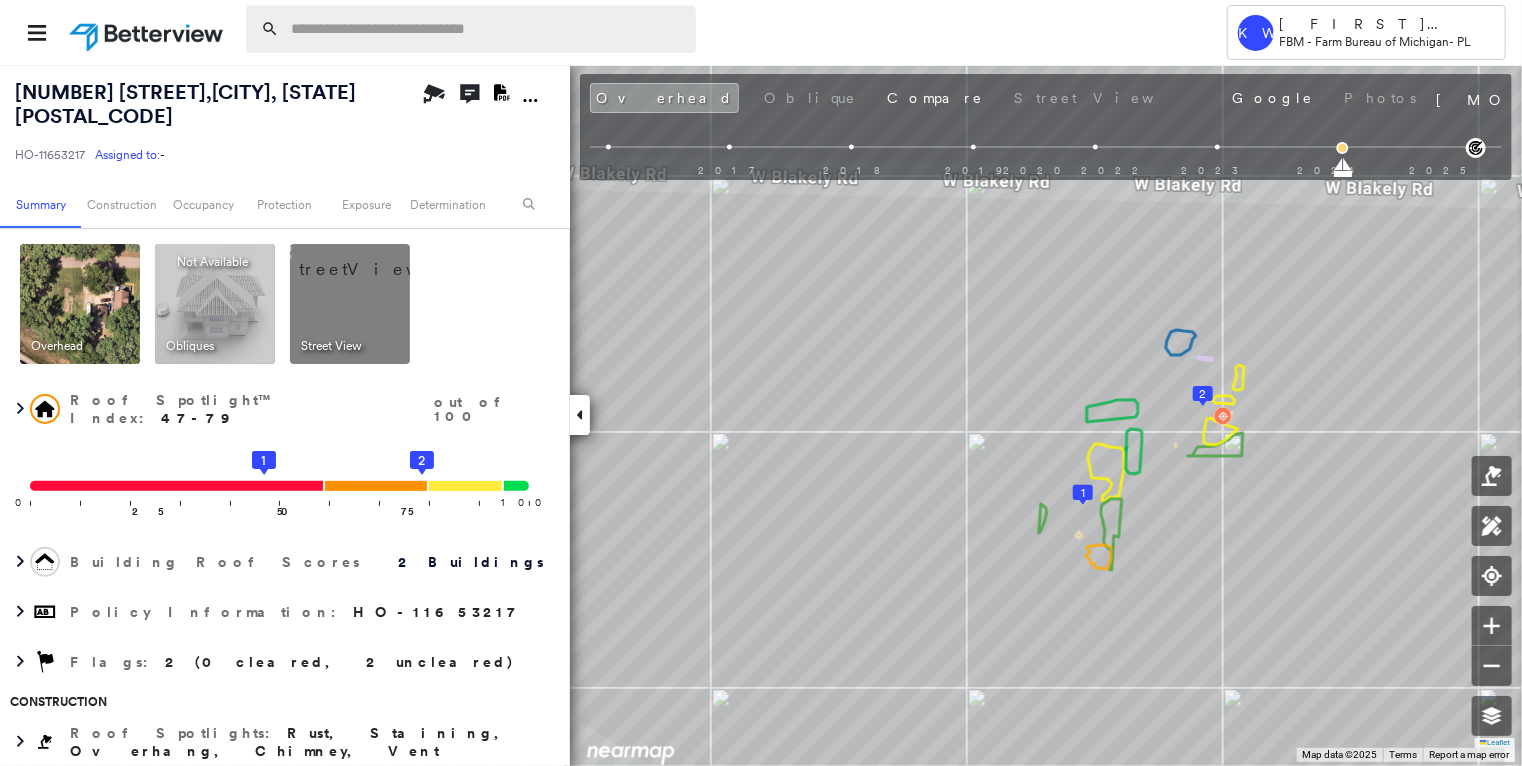 click at bounding box center (487, 29) 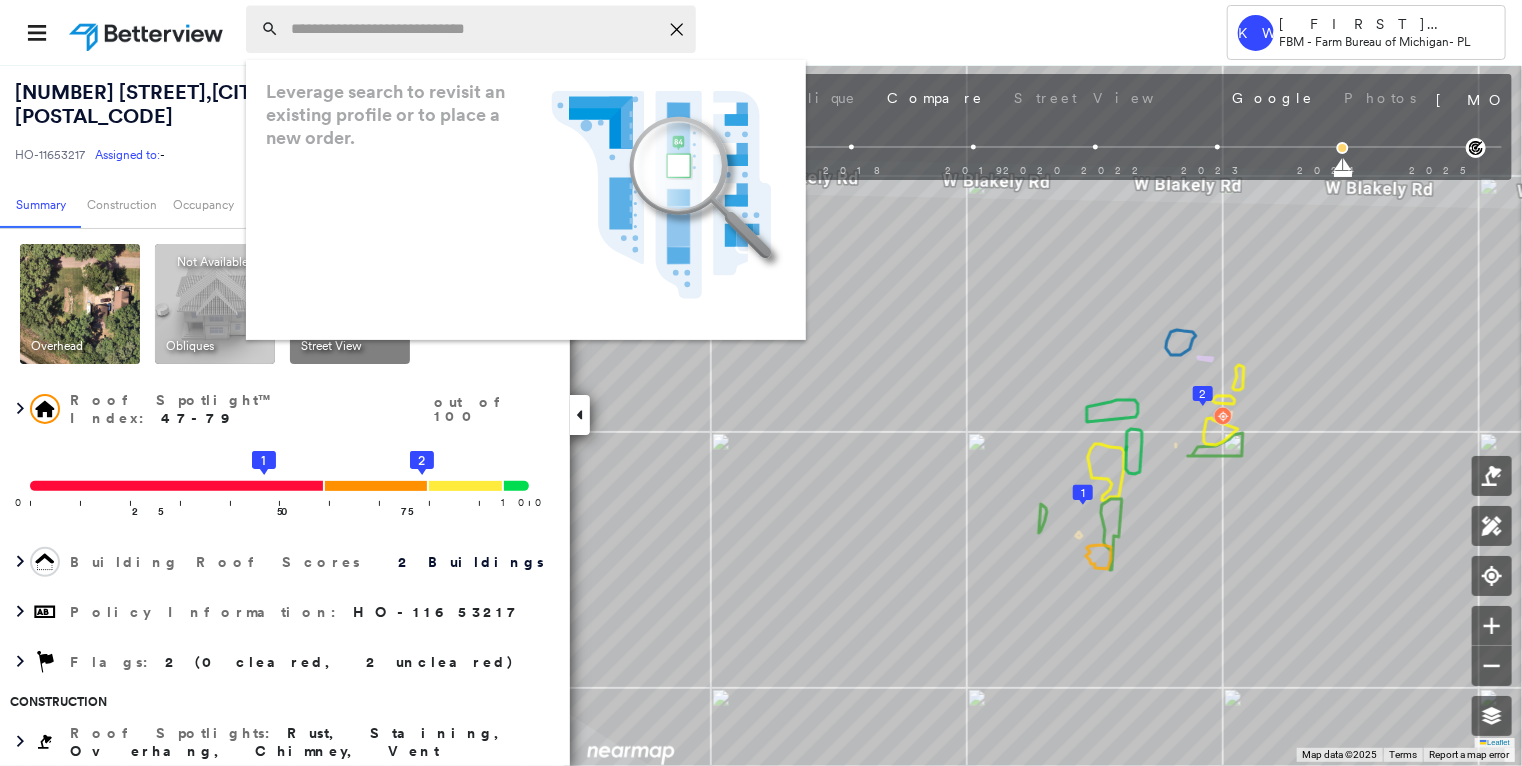 paste on "**********" 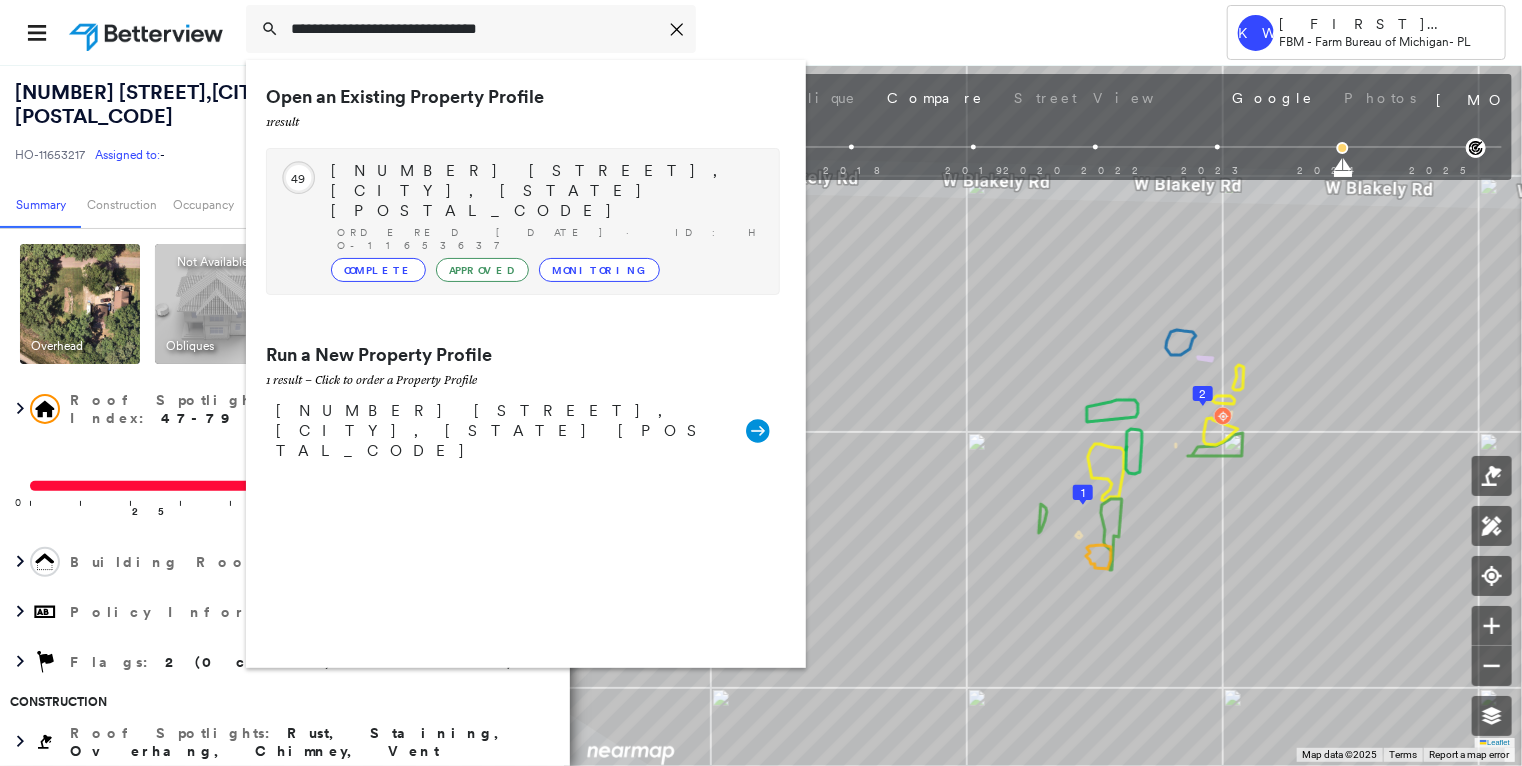 type on "**********" 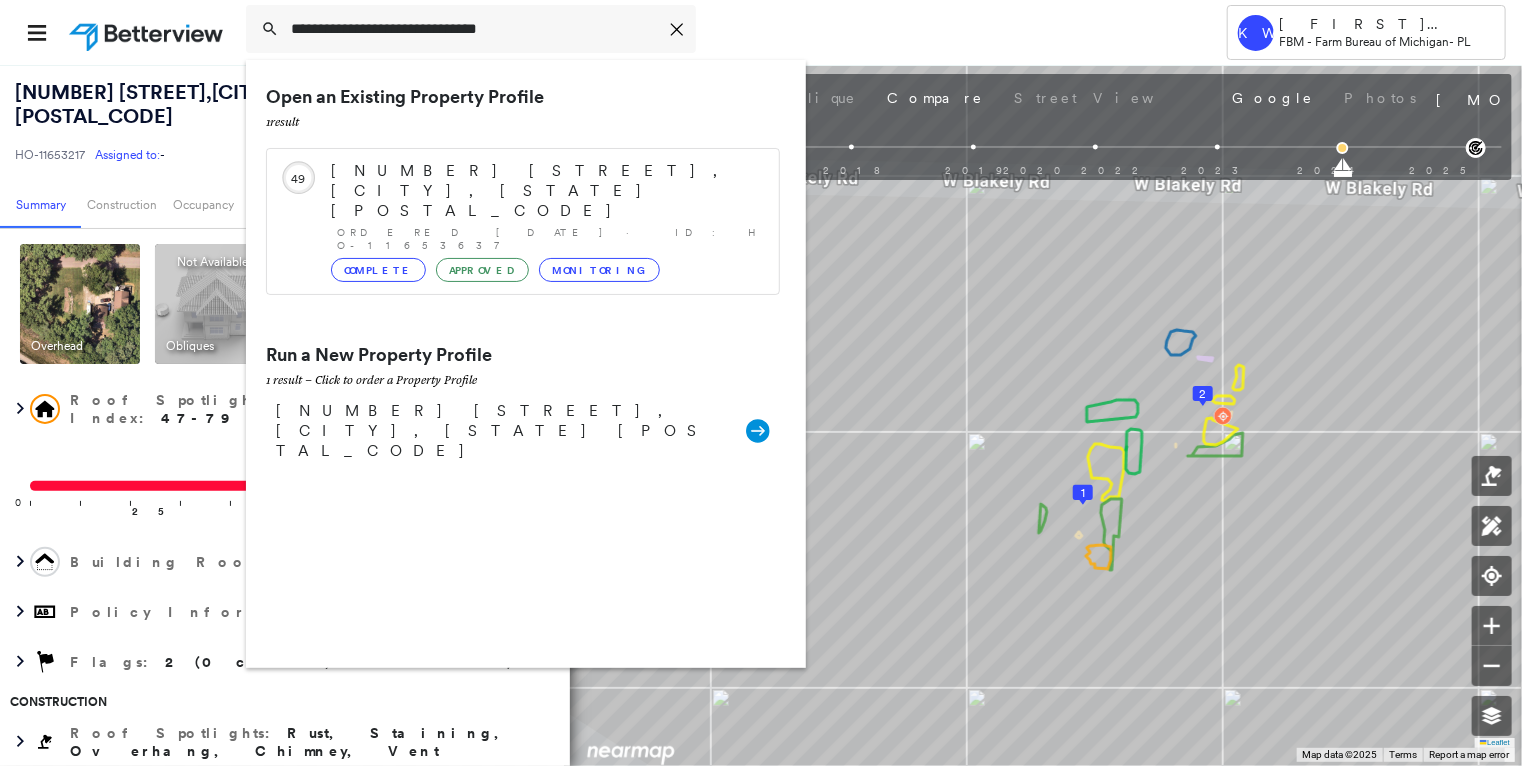 click on "9677 RED MAPLE DR, PLYMOUTH, MI 48170" at bounding box center (545, 191) 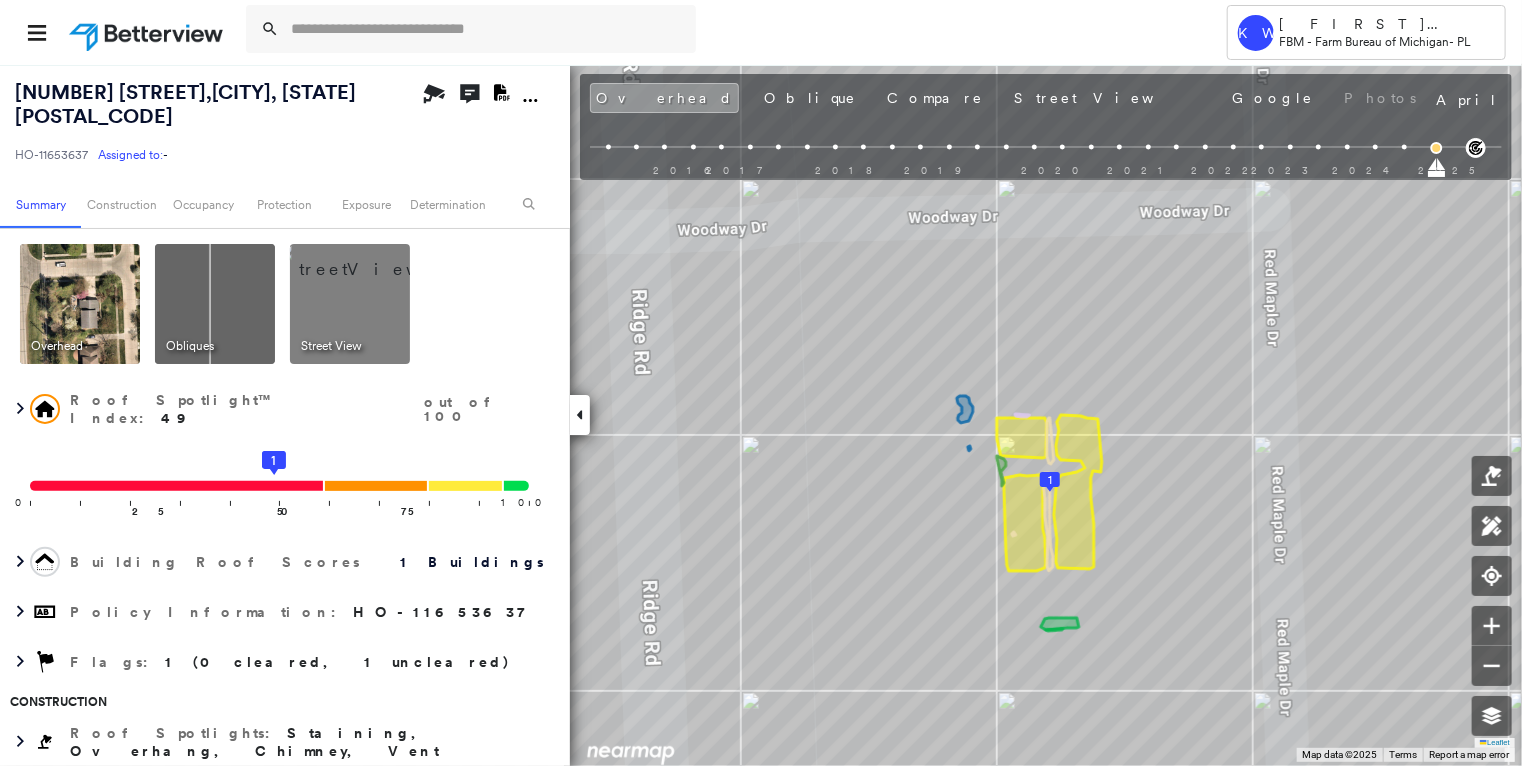 click at bounding box center [215, 304] 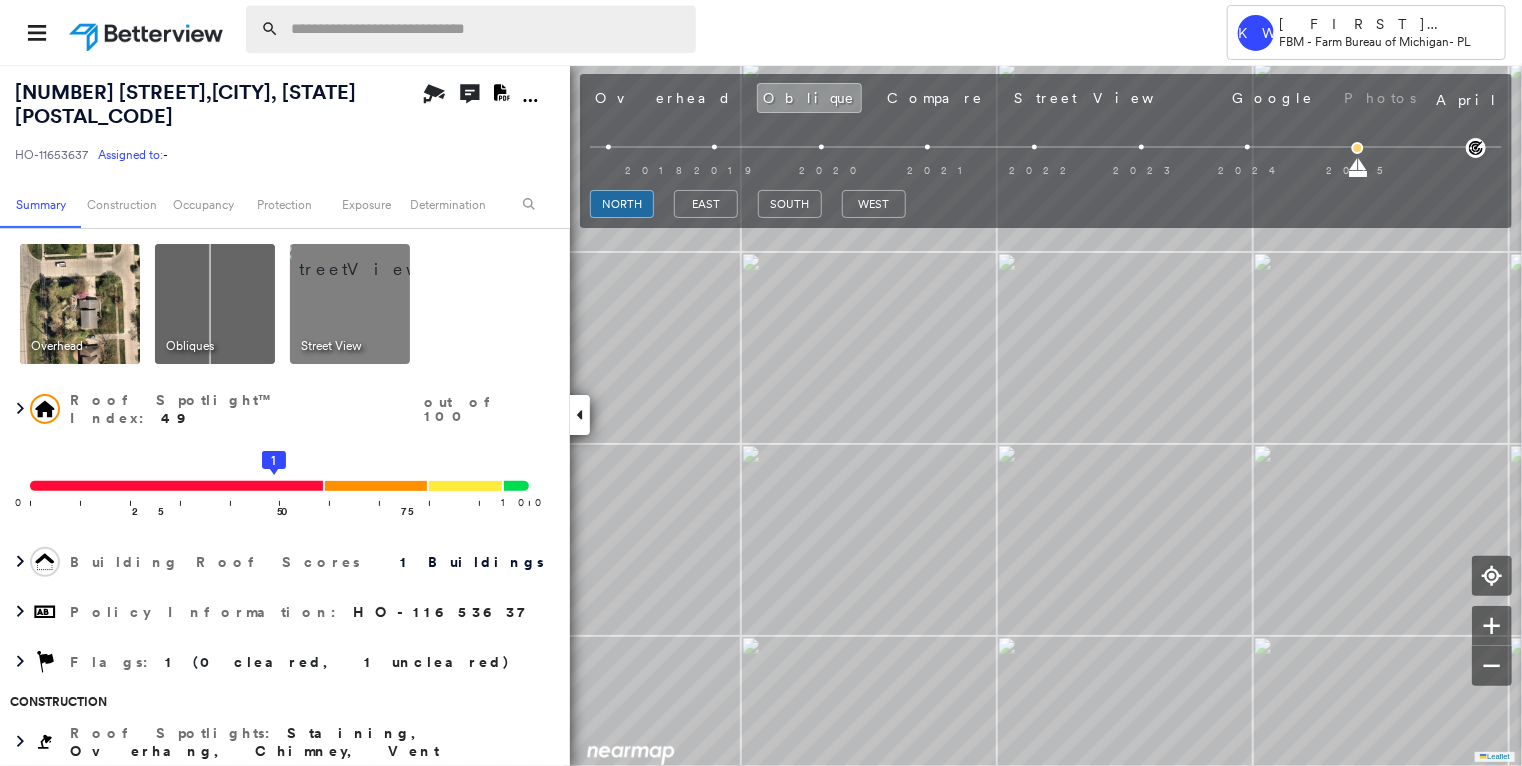 click at bounding box center [487, 29] 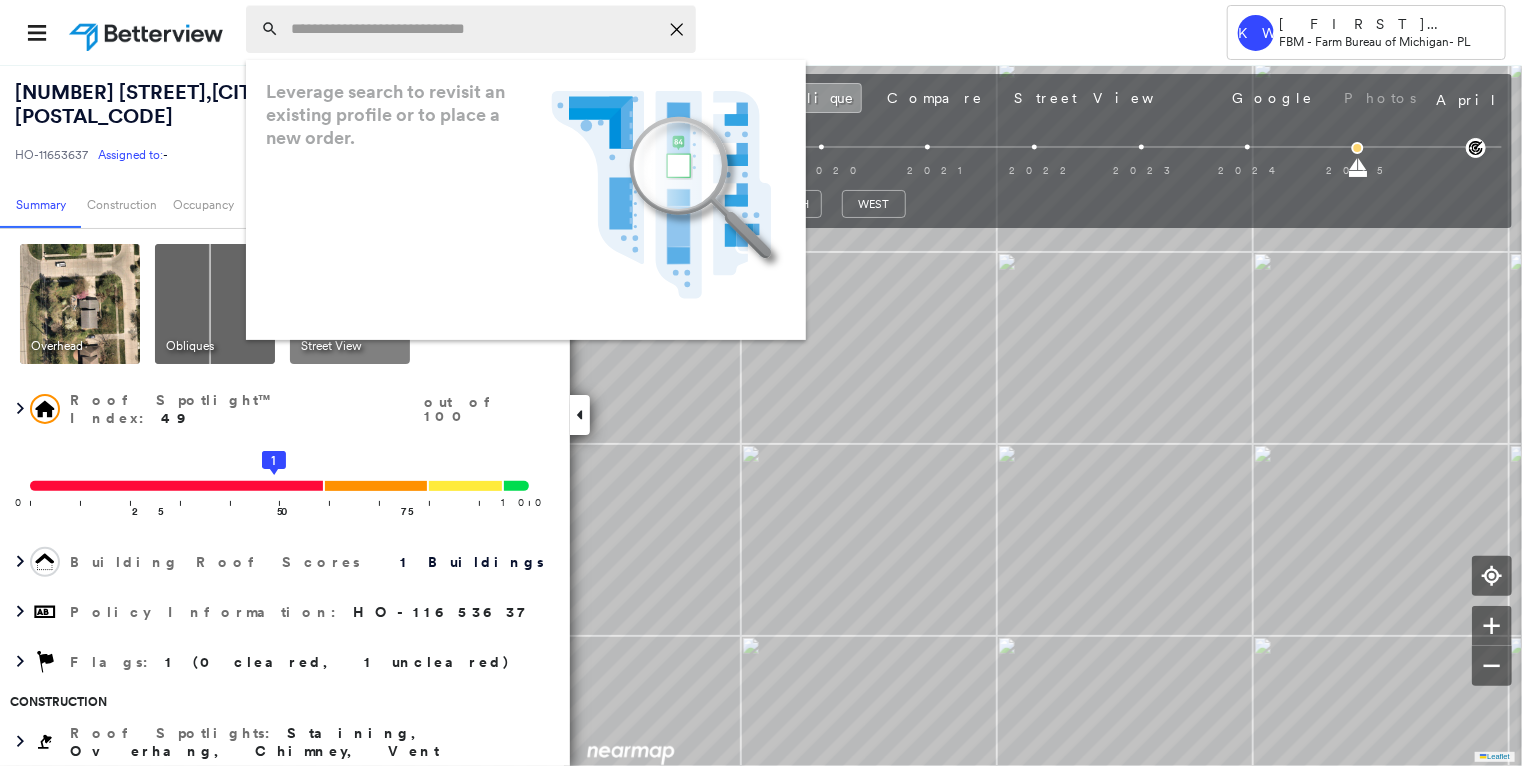 paste on "**********" 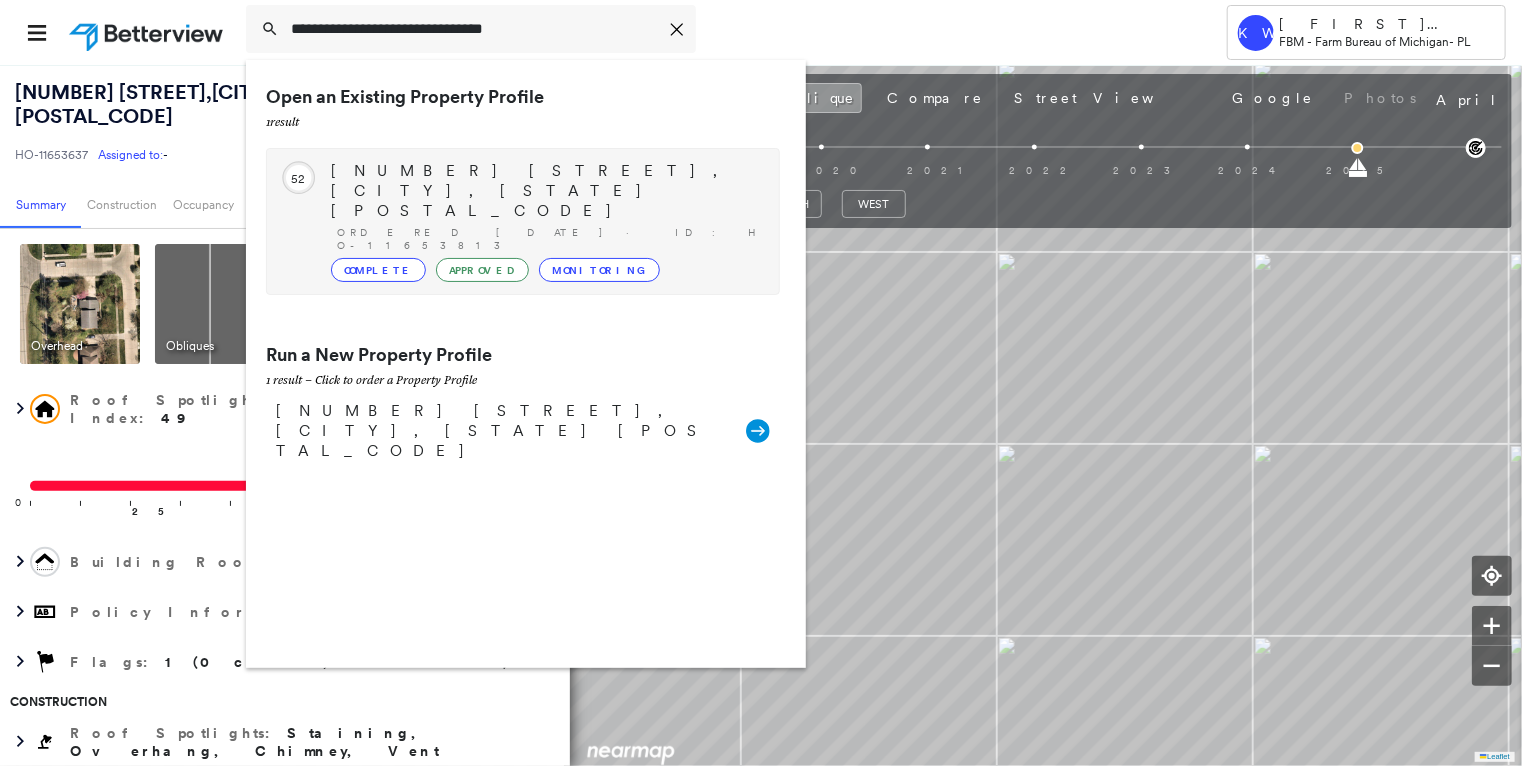type on "**********" 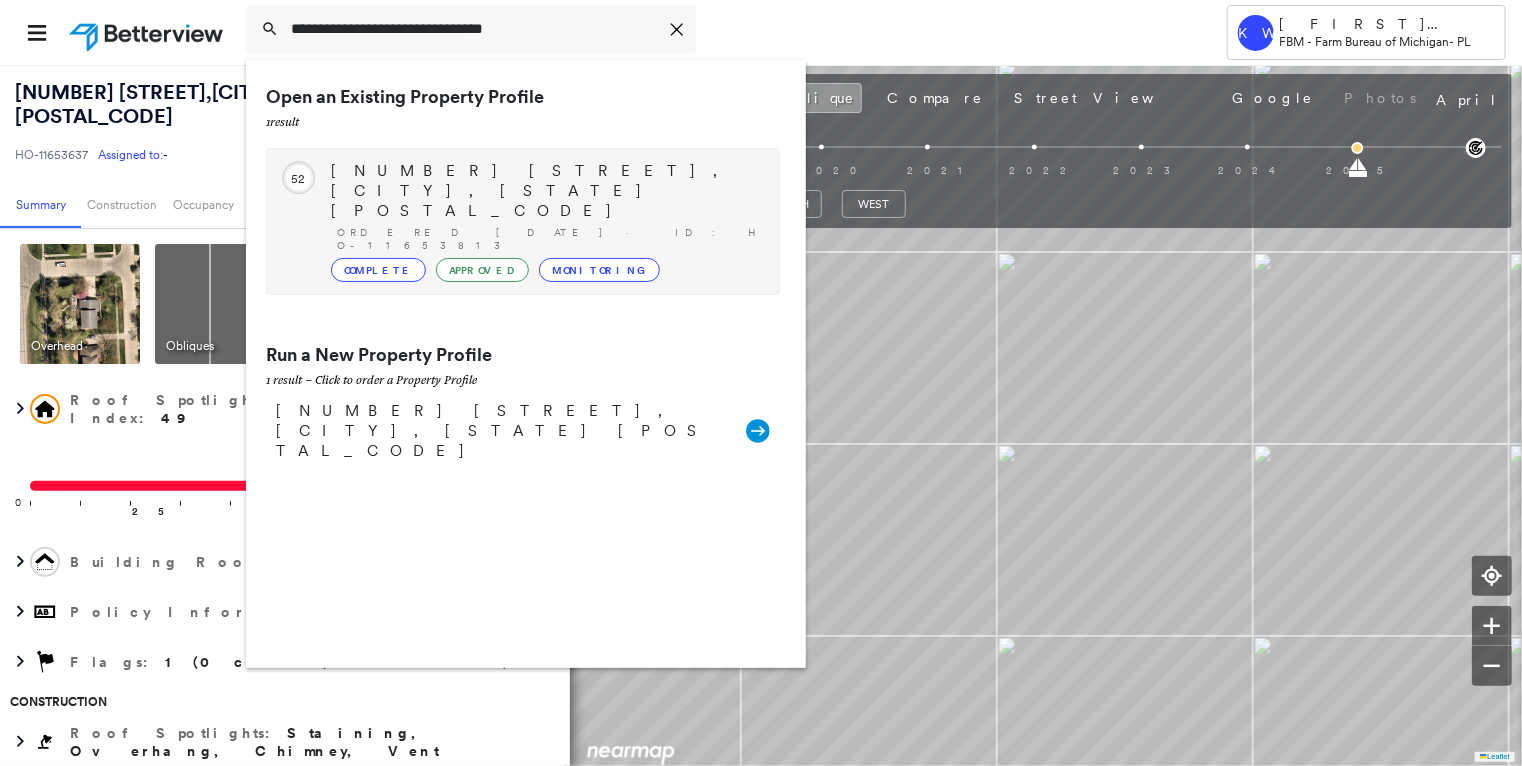 click on "1031 GREENBRIAR DR, MUSKEGON, MI 49445" at bounding box center [545, 191] 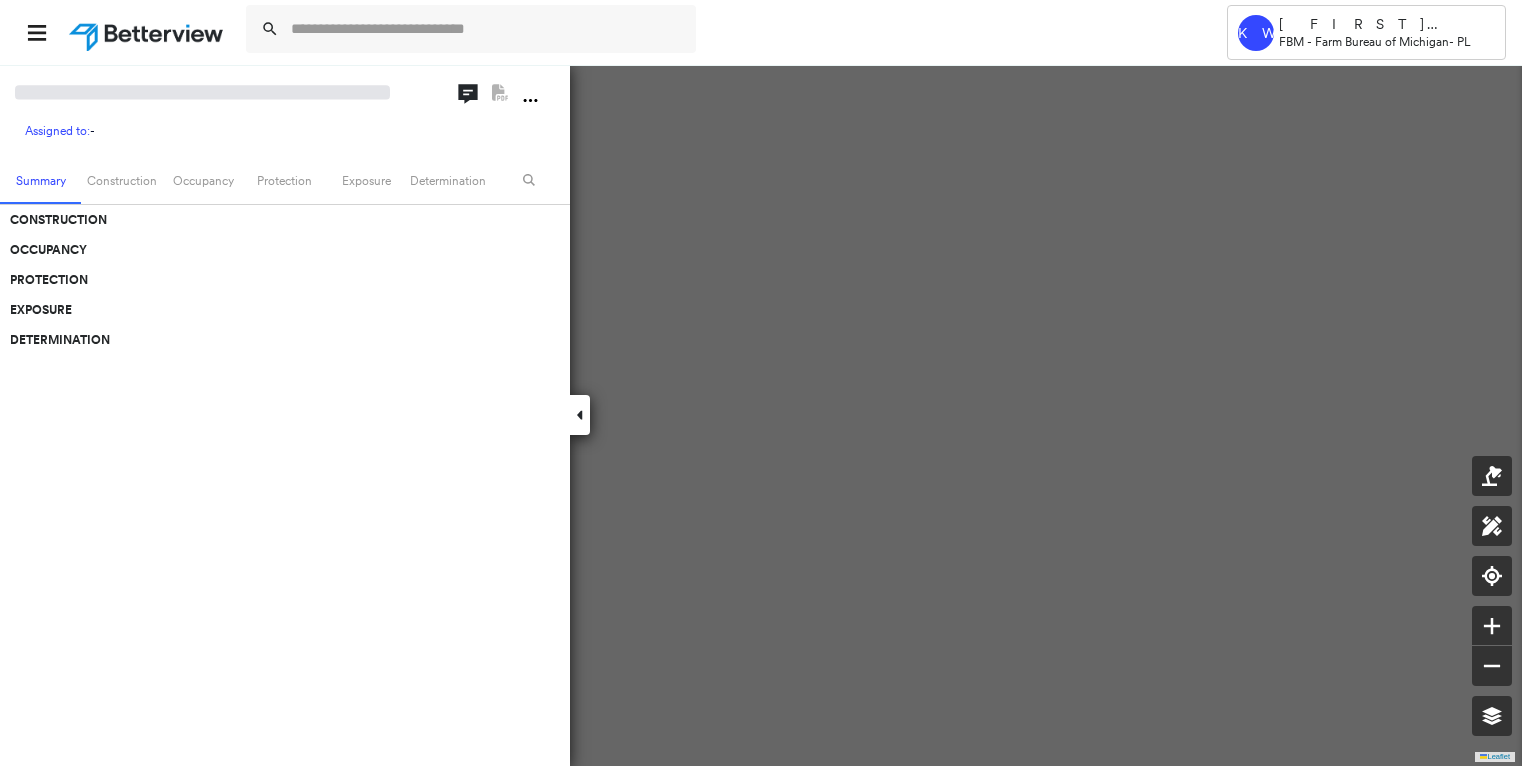 scroll, scrollTop: 0, scrollLeft: 0, axis: both 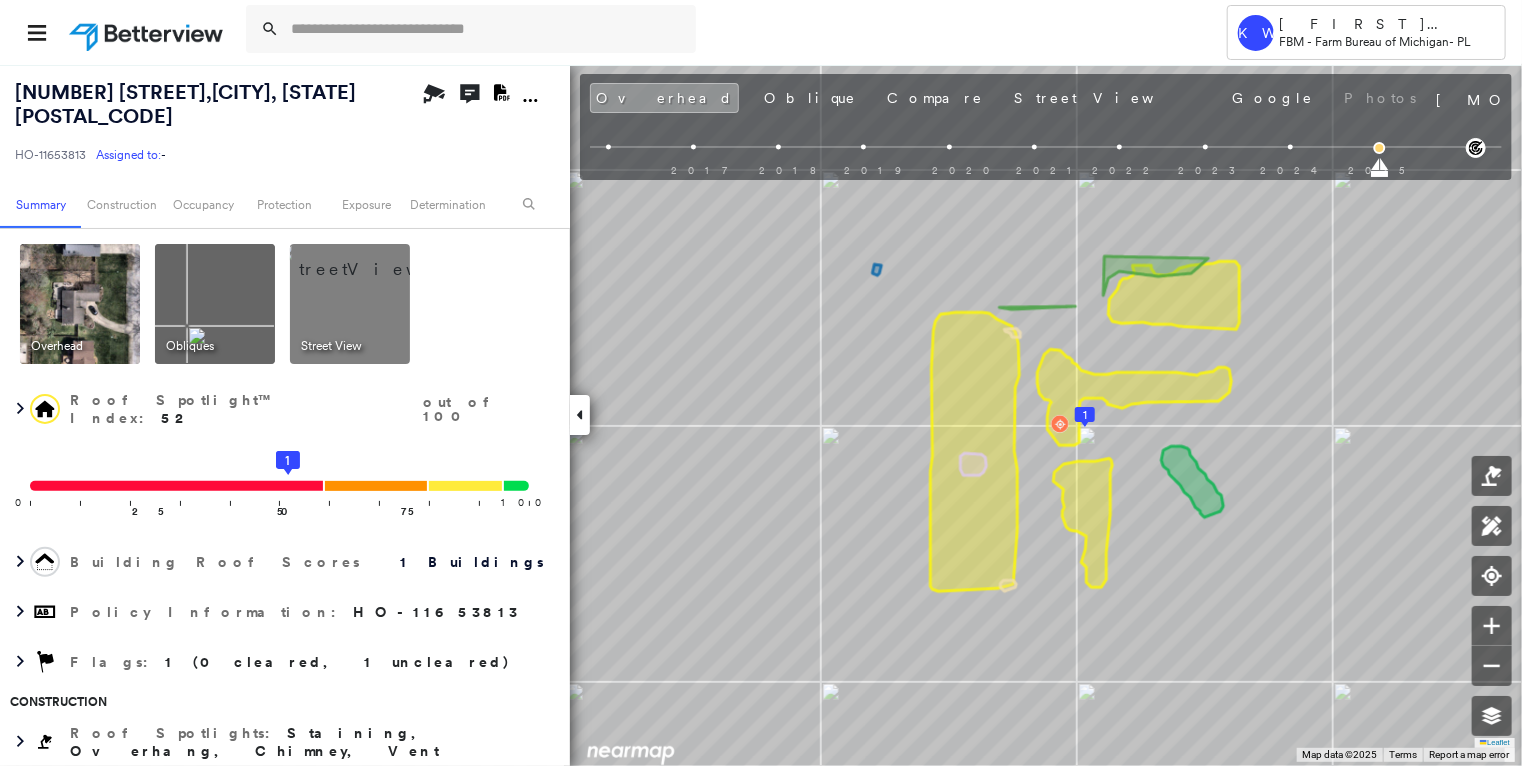 click at bounding box center [374, 259] 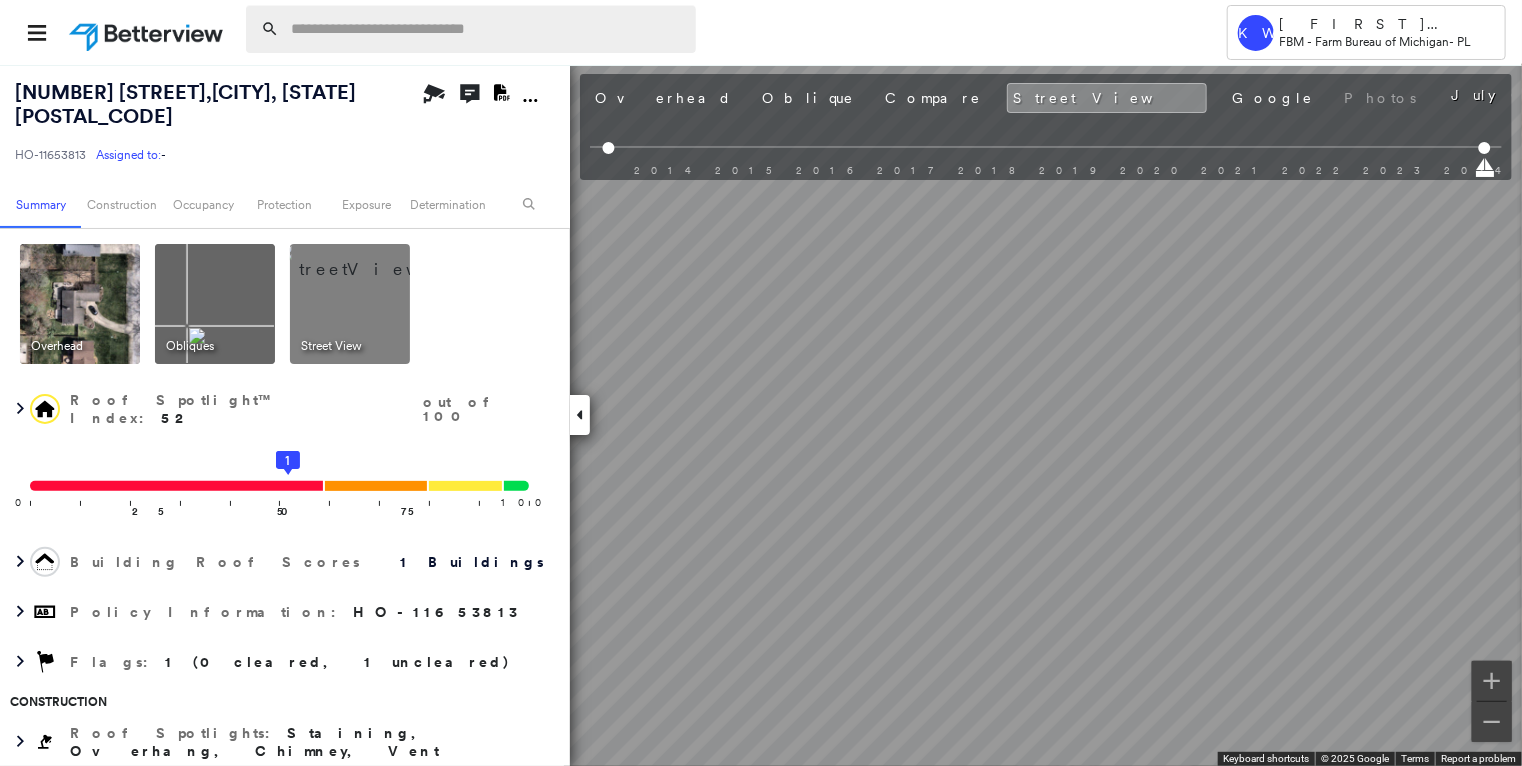 click at bounding box center (487, 29) 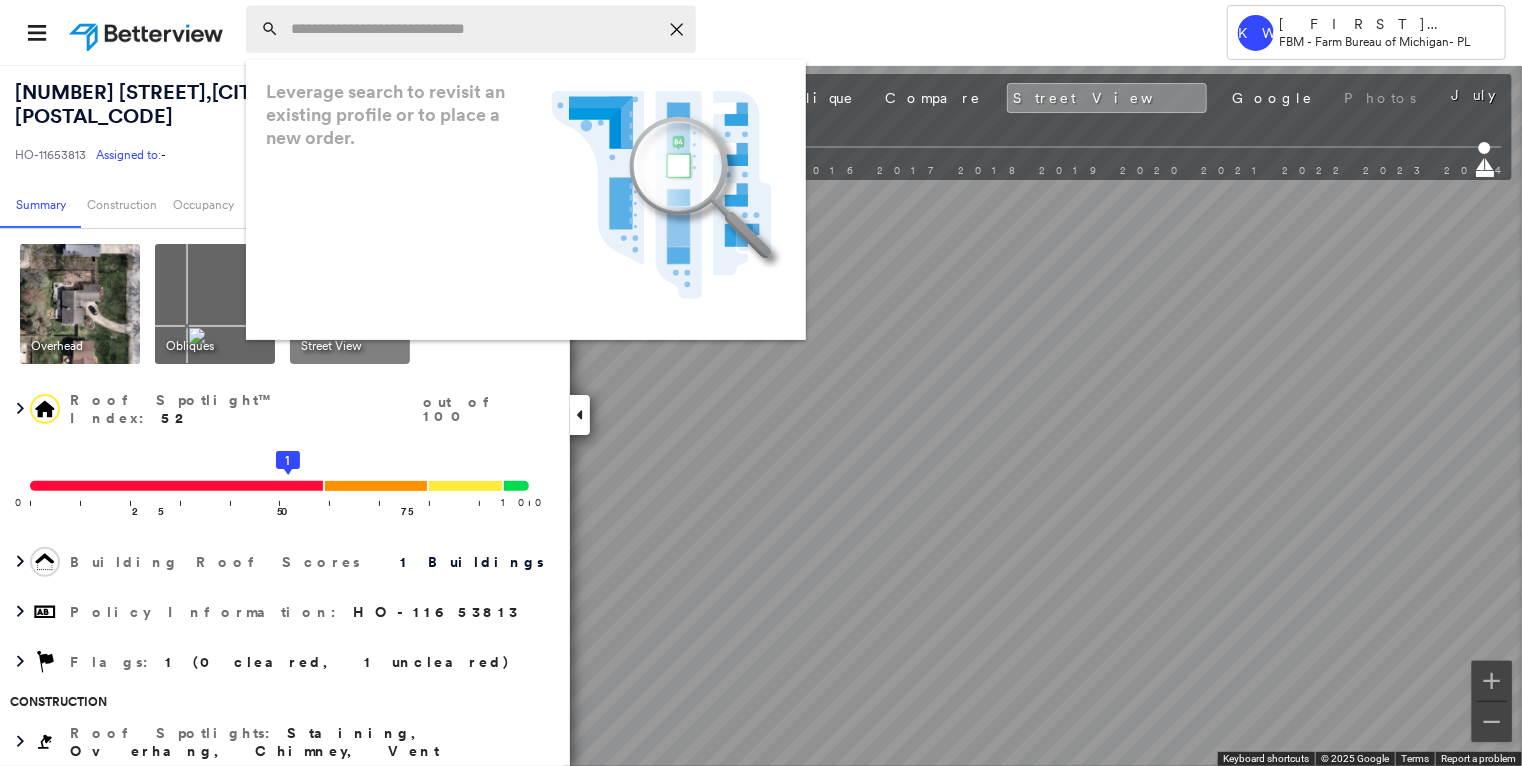 paste on "**********" 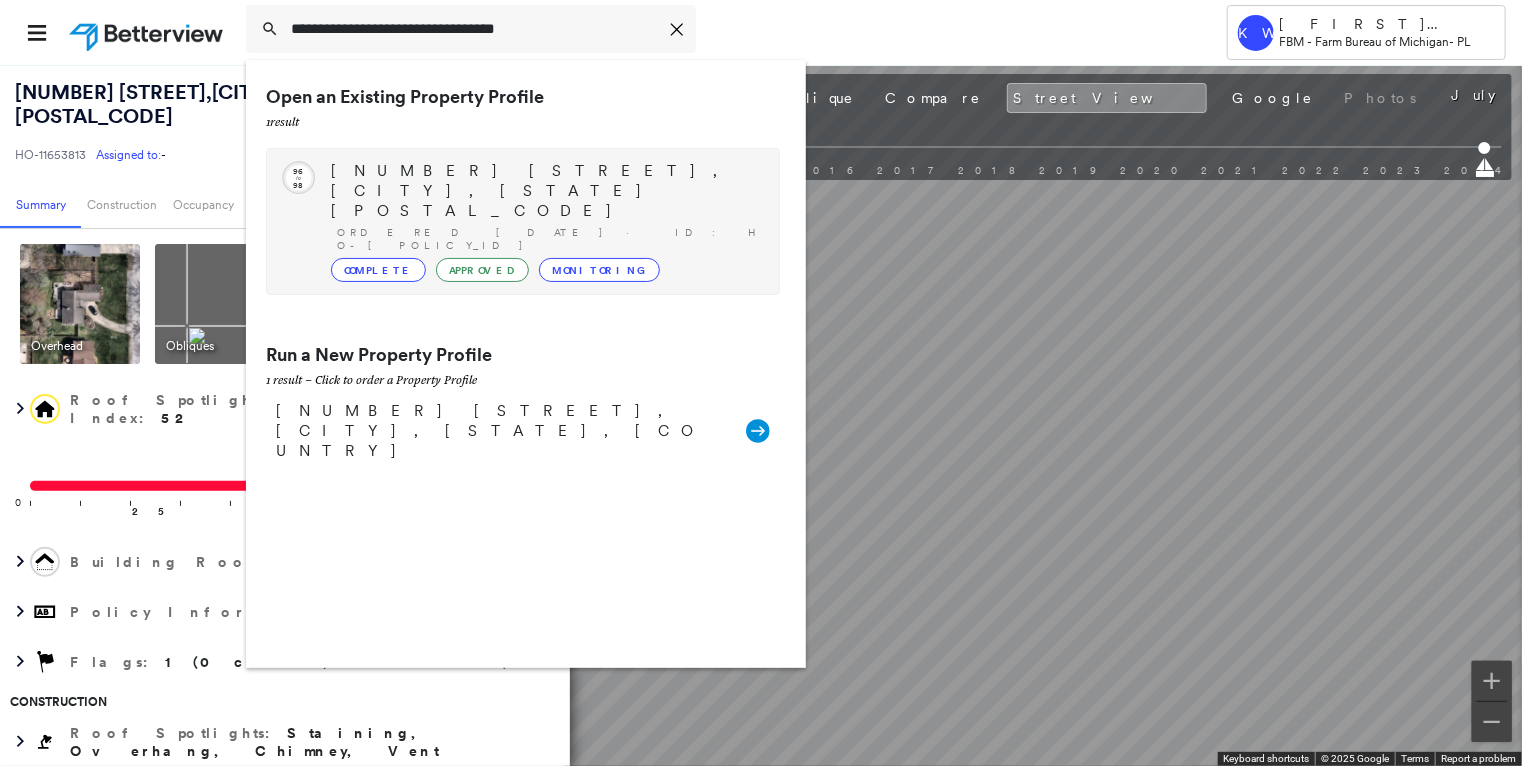 type on "**********" 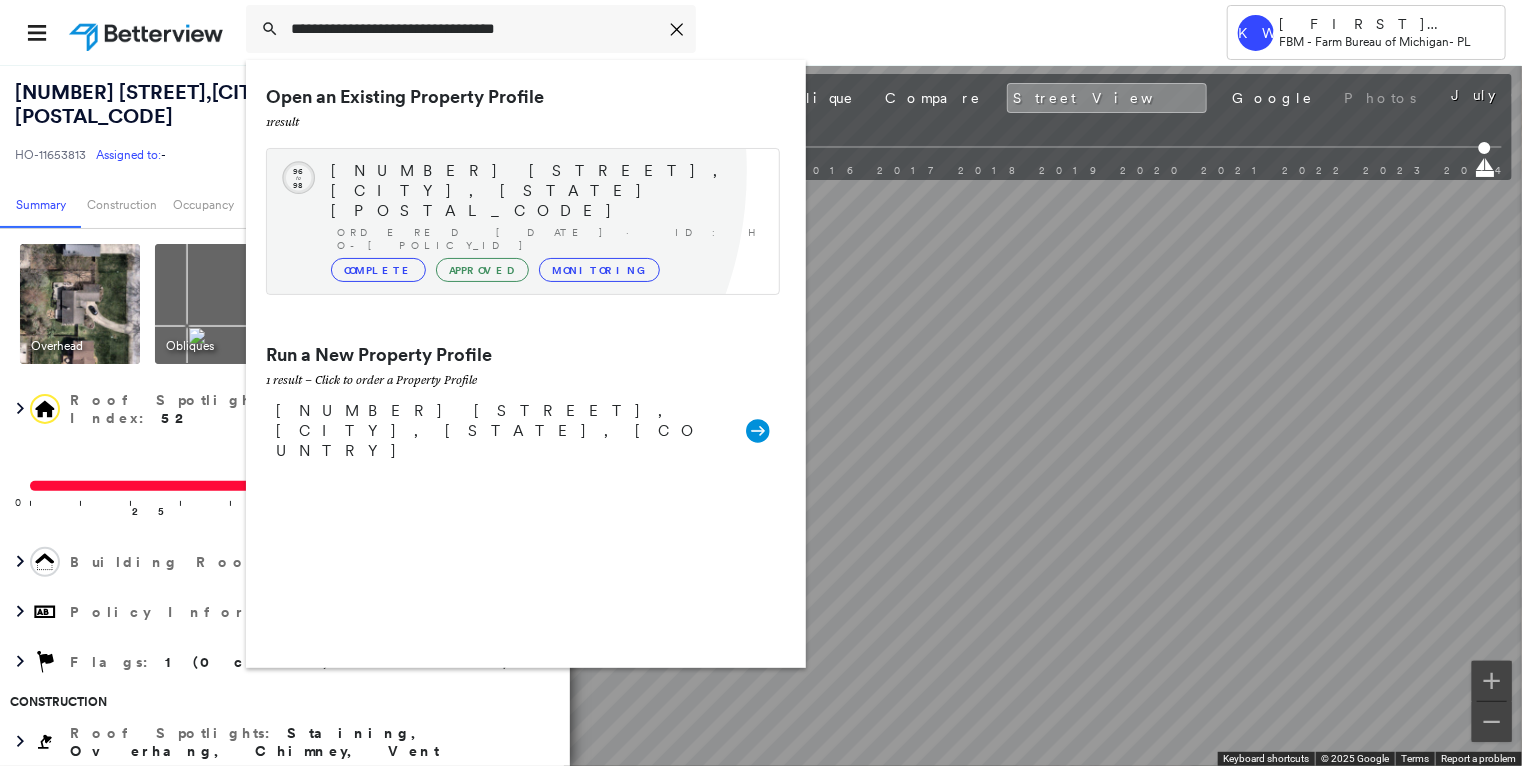 click on "2694 CEDAR VALLEY RD, PETOSKEY, MI 49770" at bounding box center [545, 191] 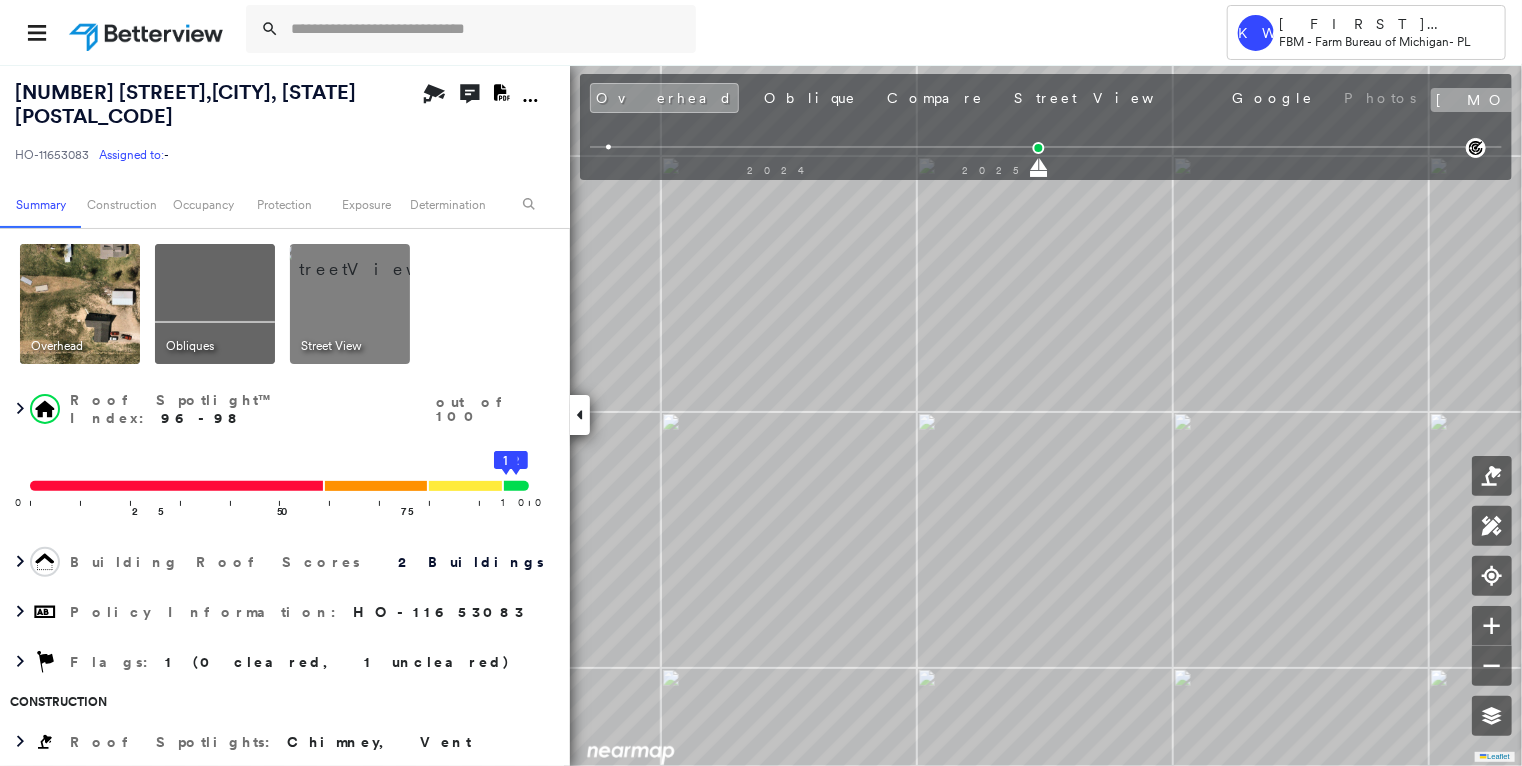 click on "May 09, 2025" at bounding box center (1660, 100) 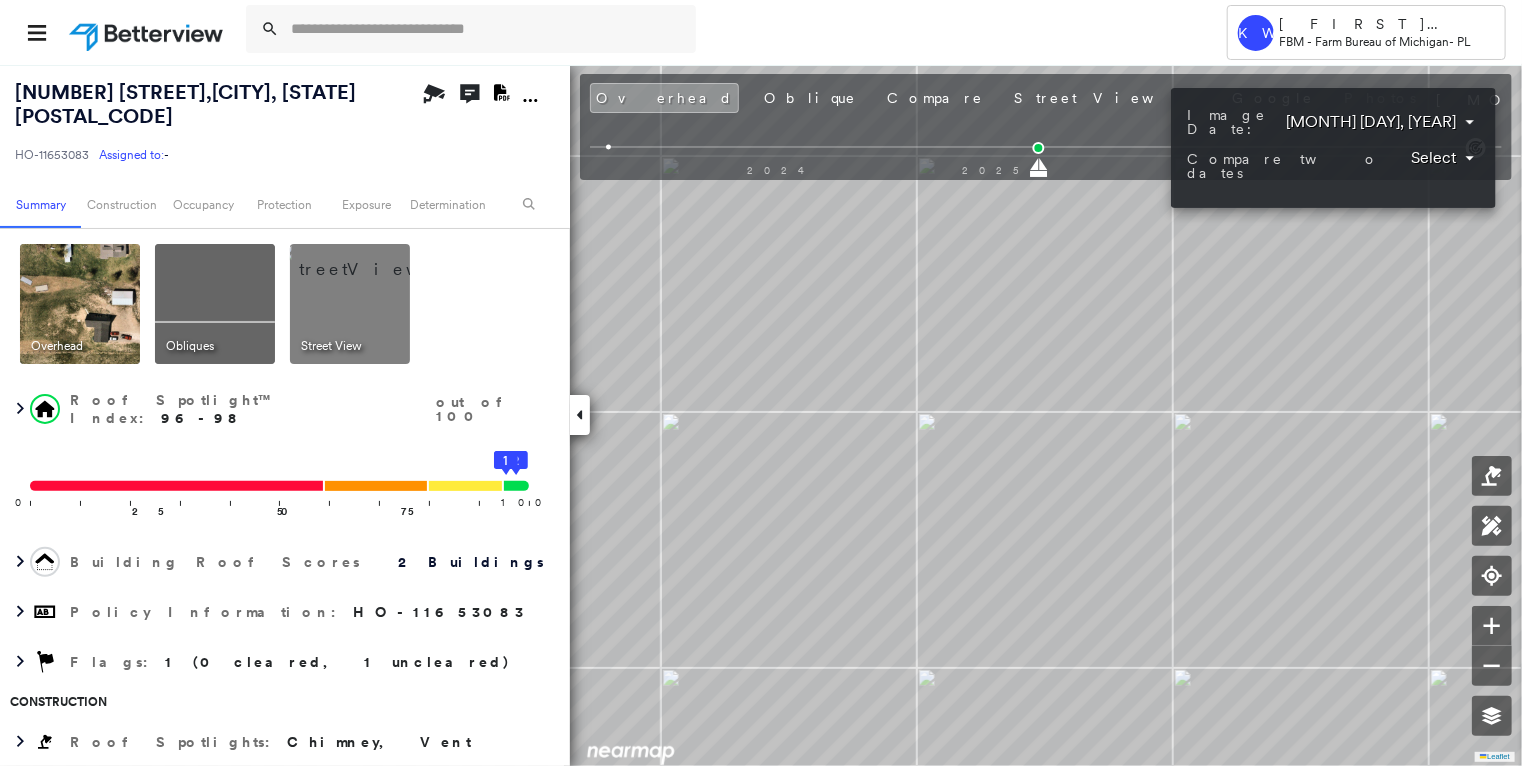 click on "Tower KW Kristina Wallace FBM - Farm Bureau of Michigan  -   PL 2694 CEDAR VALLEY RD ,  PETOSKEY, MI 49770 HO-11653083 Assigned to:  - Assigned to:  - HO-11653083 Assigned to:  - Open Comments Download PDF Report Summary Construction Occupancy Protection Exposure Determination Overhead Obliques Street View Roof Spotlight™ Index :  96-98 out of 100 0 100 25 50 75 2 1 Building Roof Scores 2 Buildings Policy Information :  HO-11653083 Flags :  1 (0 cleared, 1 uncleared) Construction Roof Spotlights :  Chimney, Vent Property Features :  Car, Yard Debris Roof Size & Shape :  2 buildings  Occupancy Protection Exposure FEMA Risk Index Additional Perils Tree Fall Risk:  Present   Determination Flags :  1 (0 cleared, 1 uncleared) Uncleared Flags (1) Cleared Flags  (0) Low Low Priority Flagged 08/04/25 Clear Action Taken New Entry History Quote/New Business Terms & Conditions Added ACV Endorsement Added Cosmetic Endorsement Inspection/Loss Control Report Information Added to Inspection Survey General Save Renewal" at bounding box center [761, 383] 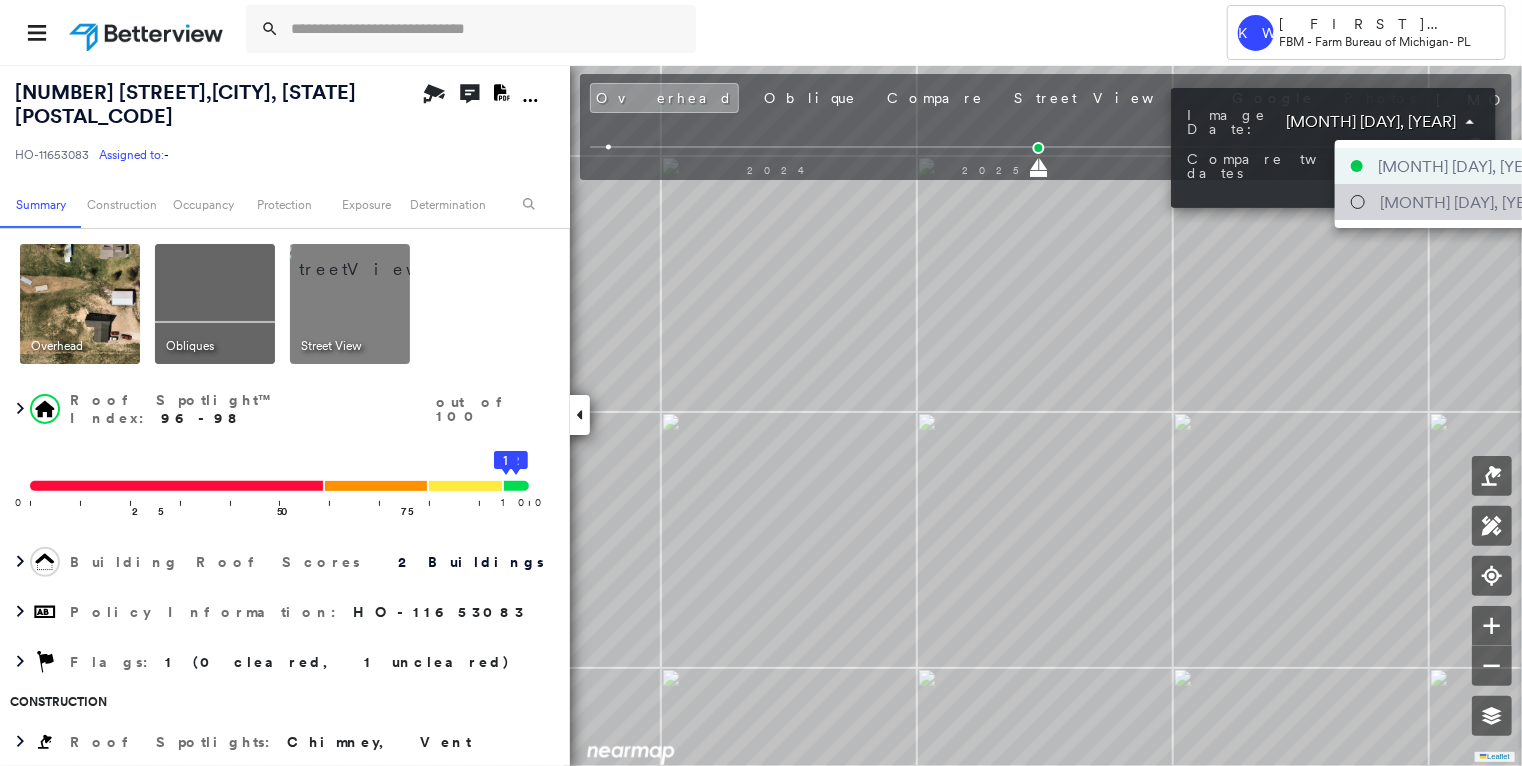 click on "May 08, 2023" at bounding box center (1465, 202) 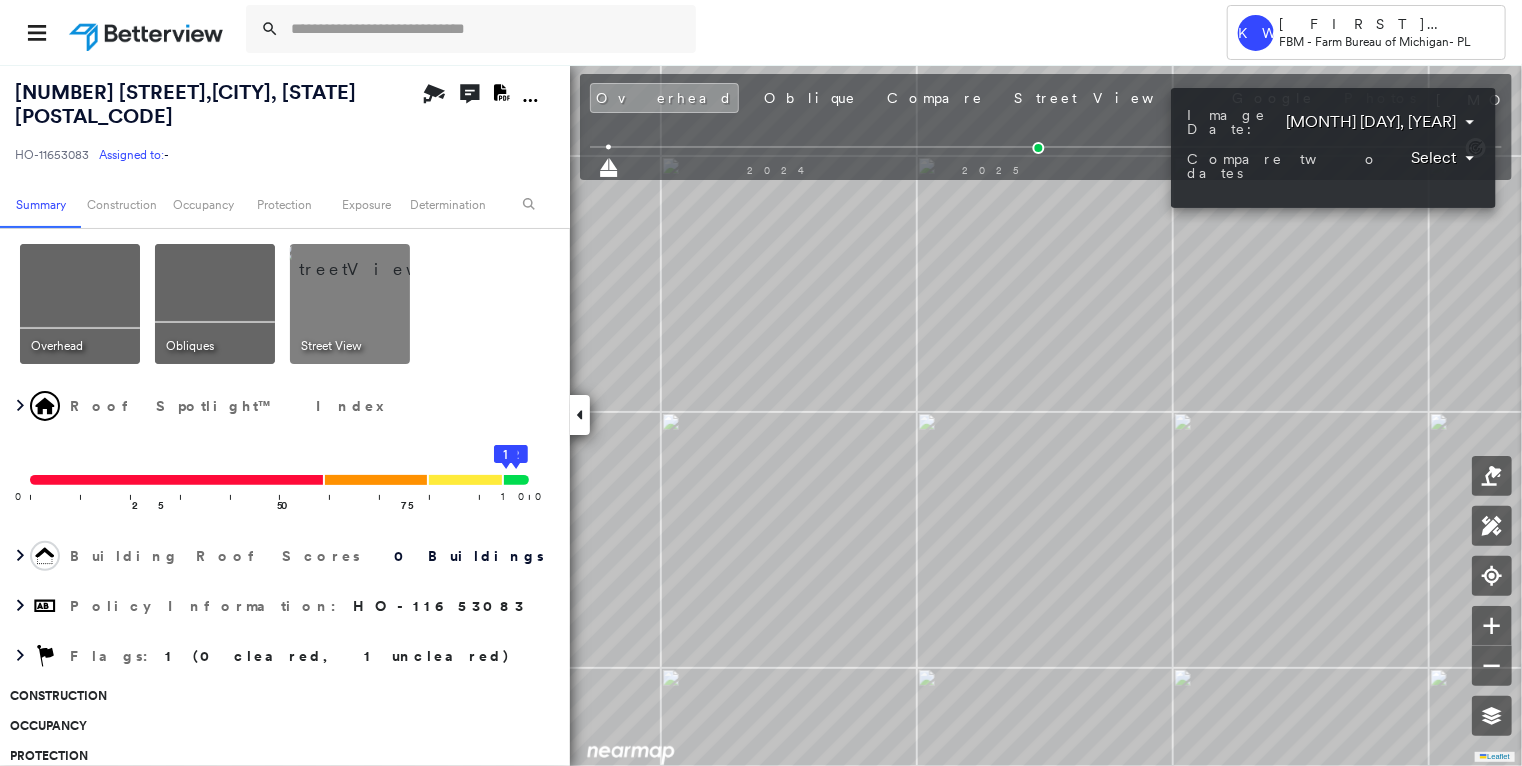 click on "Tower KW Kristina Wallace FBM - Farm Bureau of Michigan  -   PL 2694 CEDAR VALLEY RD ,  PETOSKEY, MI 49770 HO-11653083 Assigned to:  - Assigned to:  - HO-11653083 Assigned to:  - Open Comments Download PDF Report Summary Construction Occupancy Protection Exposure Determination Overhead Obliques Street View Roof Spotlight™ Index 0 100 25 50 75 2 1 Building Roof Scores 0 Buildings Policy Information :  HO-11653083 Flags :  1 (0 cleared, 1 uncleared) Construction Occupancy Protection Exposure FEMA Risk Index Additional Perils Determination Flags :  1 (0 cleared, 1 uncleared) Uncleared Flags (1) Cleared Flags  (0) Low Low Priority Flagged 08/04/25 Clear Action Taken New Entry History Quote/New Business Terms & Conditions Added ACV Endorsement Added Cosmetic Endorsement Inspection/Loss Control Report Information Added to Inspection Survey Onsite Inspection Ordered Determined No Inspection Needed General Used Report to Further Agent/Insured Discussion Reject/Decline - New Business Save Renewal Terms & Conditions" at bounding box center [761, 383] 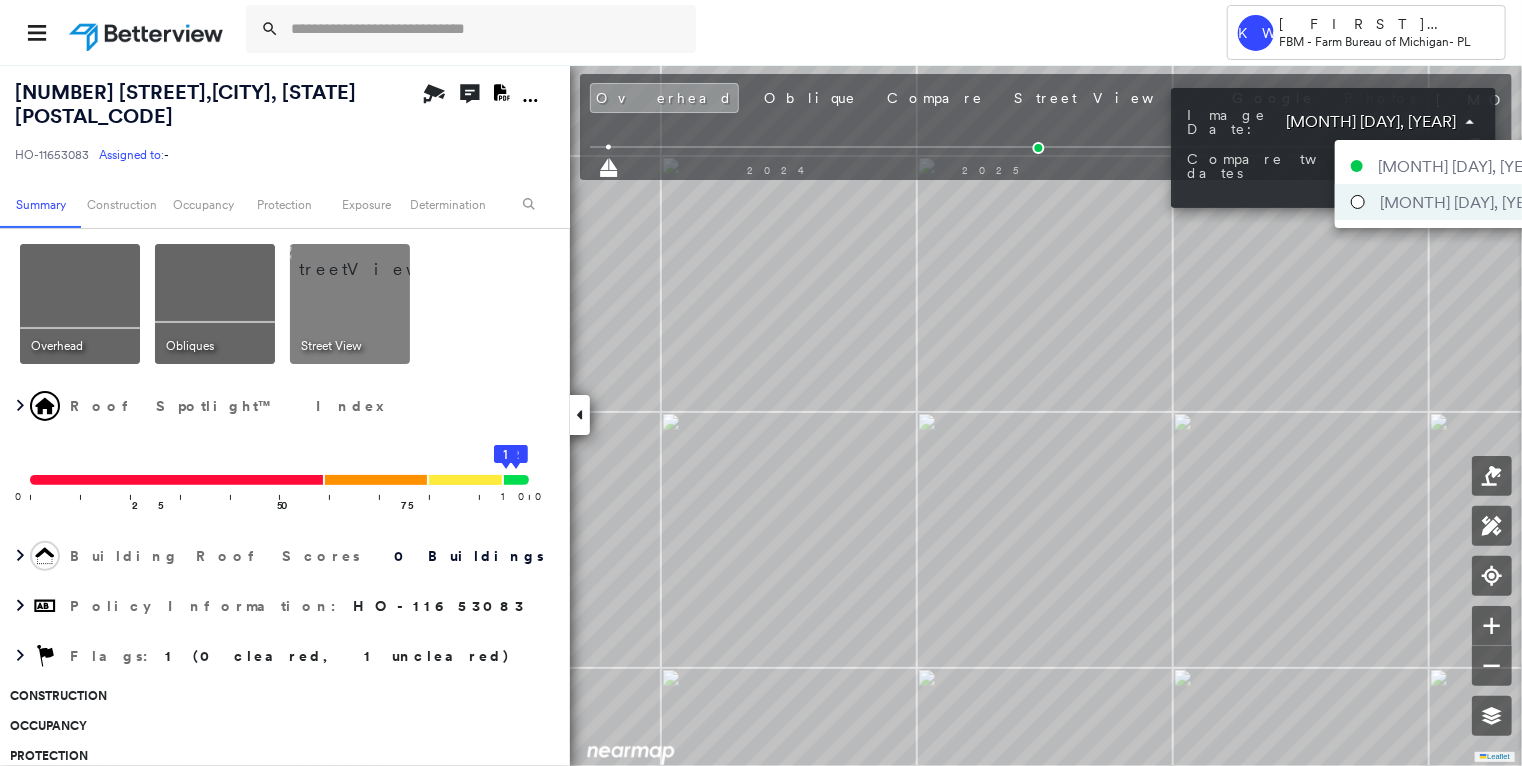 click on "May 09, 2025" at bounding box center (1463, 166) 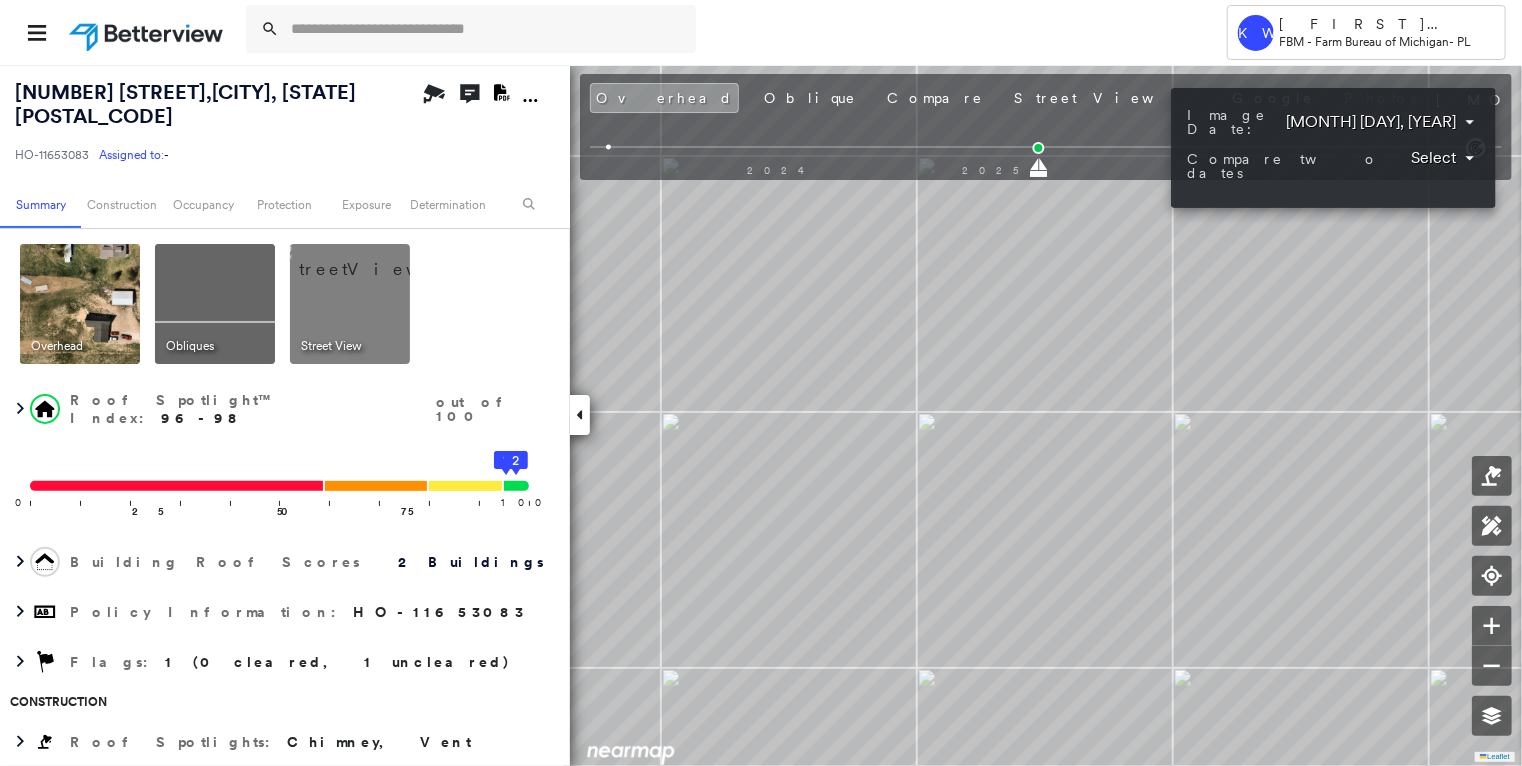 click at bounding box center [761, 383] 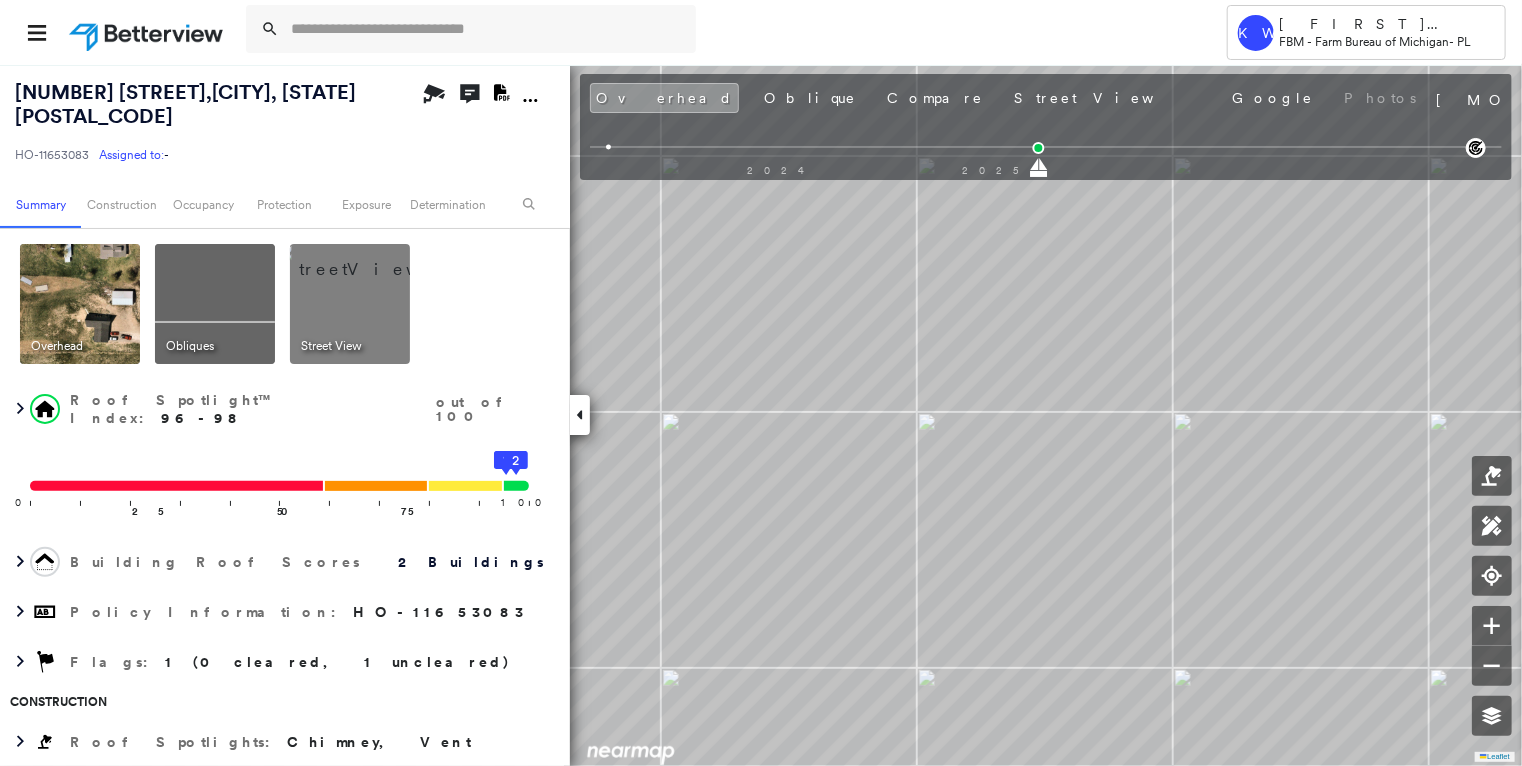 click at bounding box center [487, 29] 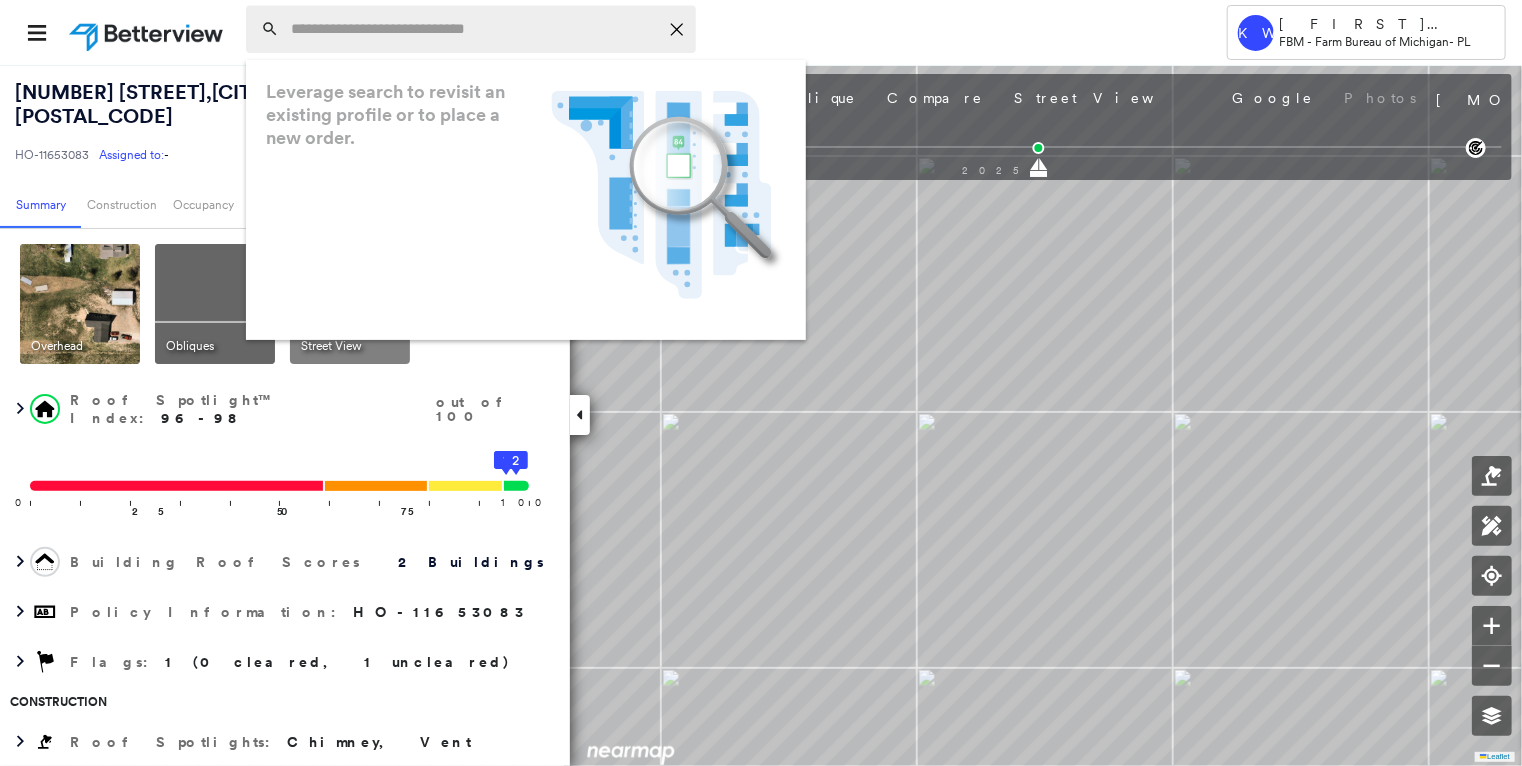 paste on "**********" 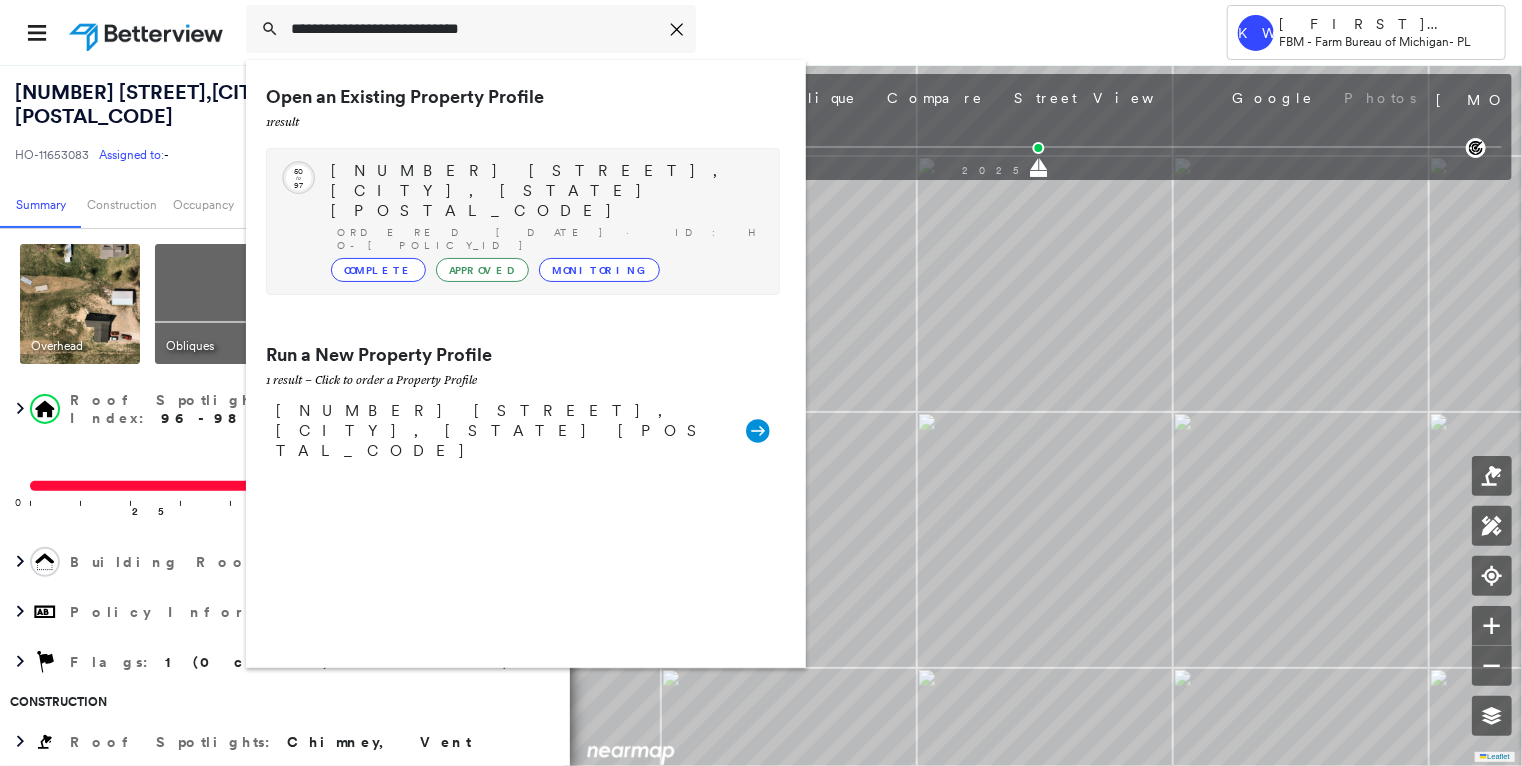 type on "**********" 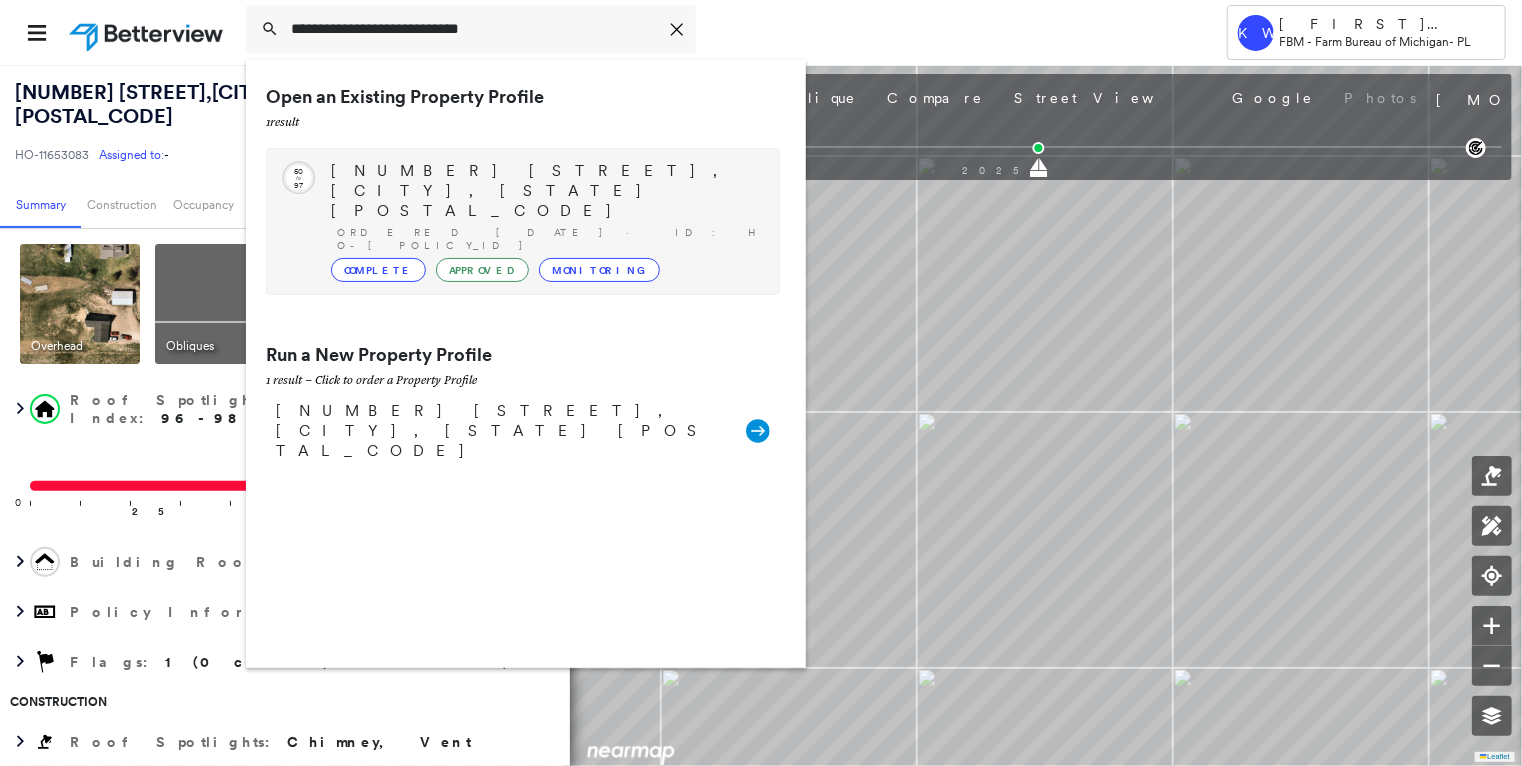 click on "281 WOODLAKE DR, BRIGHTON, MI 48116 Ordered 07/28/25 · ID: HO-11650909 Complete Approved Monitoring" at bounding box center [545, 221] 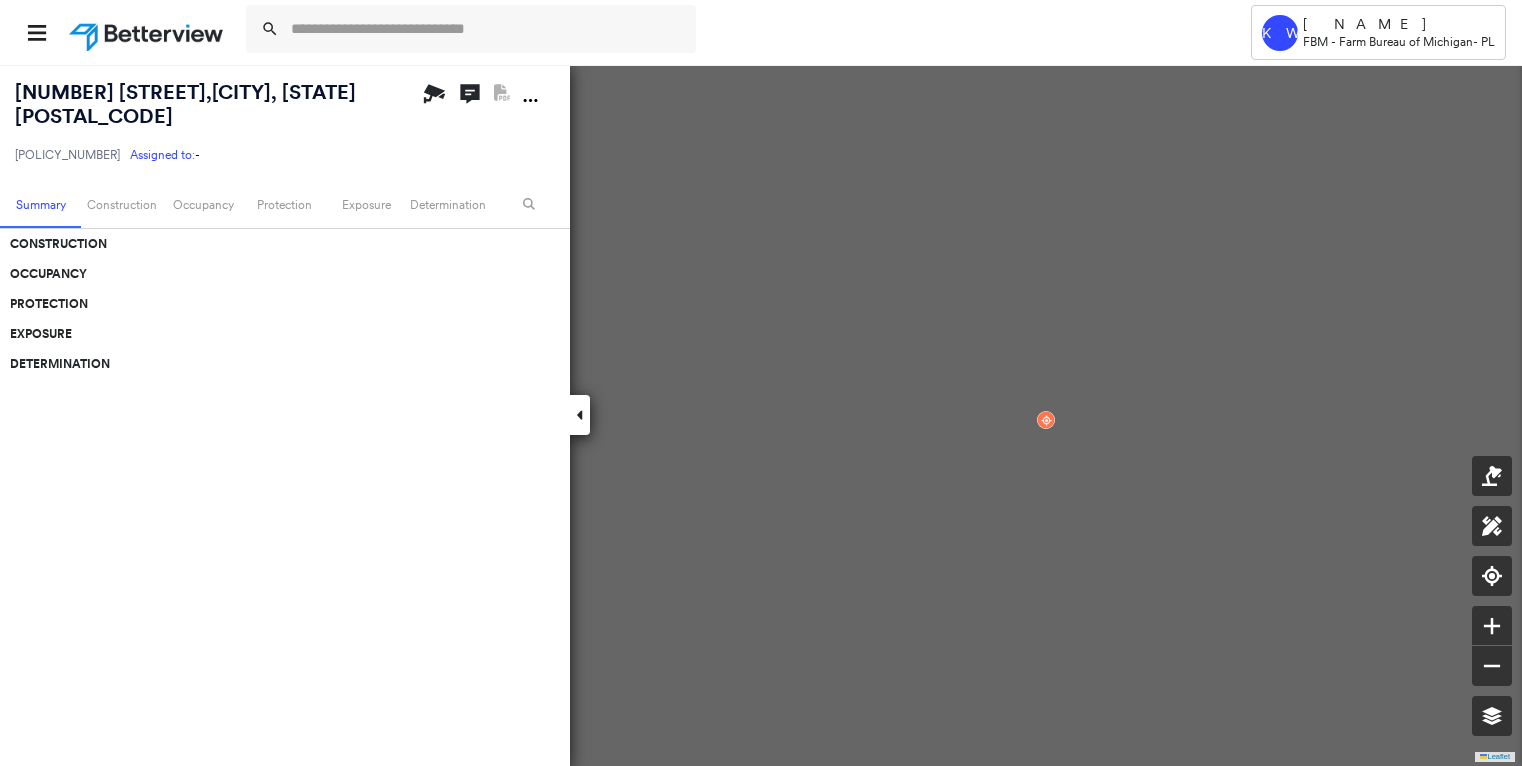 scroll, scrollTop: 0, scrollLeft: 0, axis: both 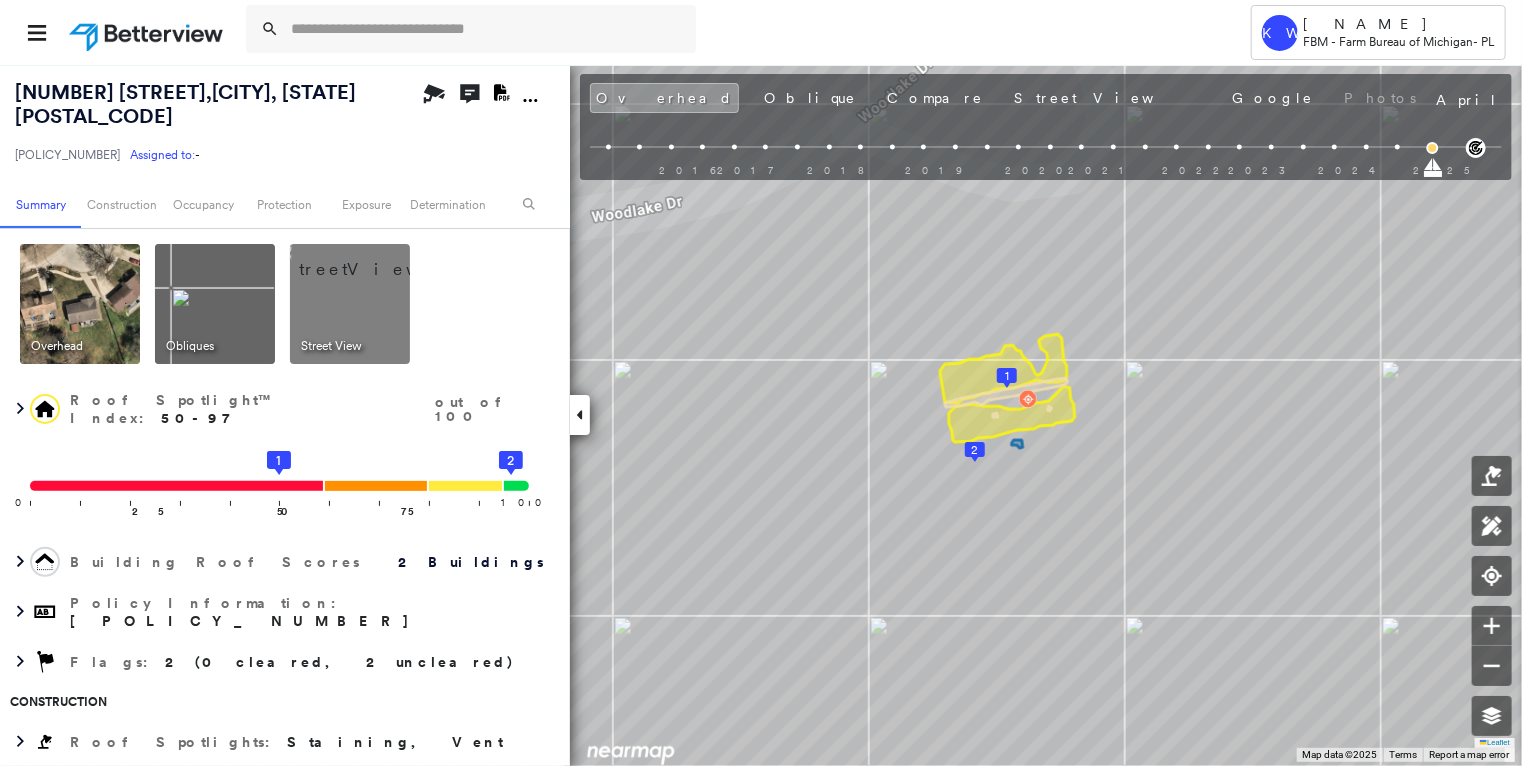 click at bounding box center [215, 304] 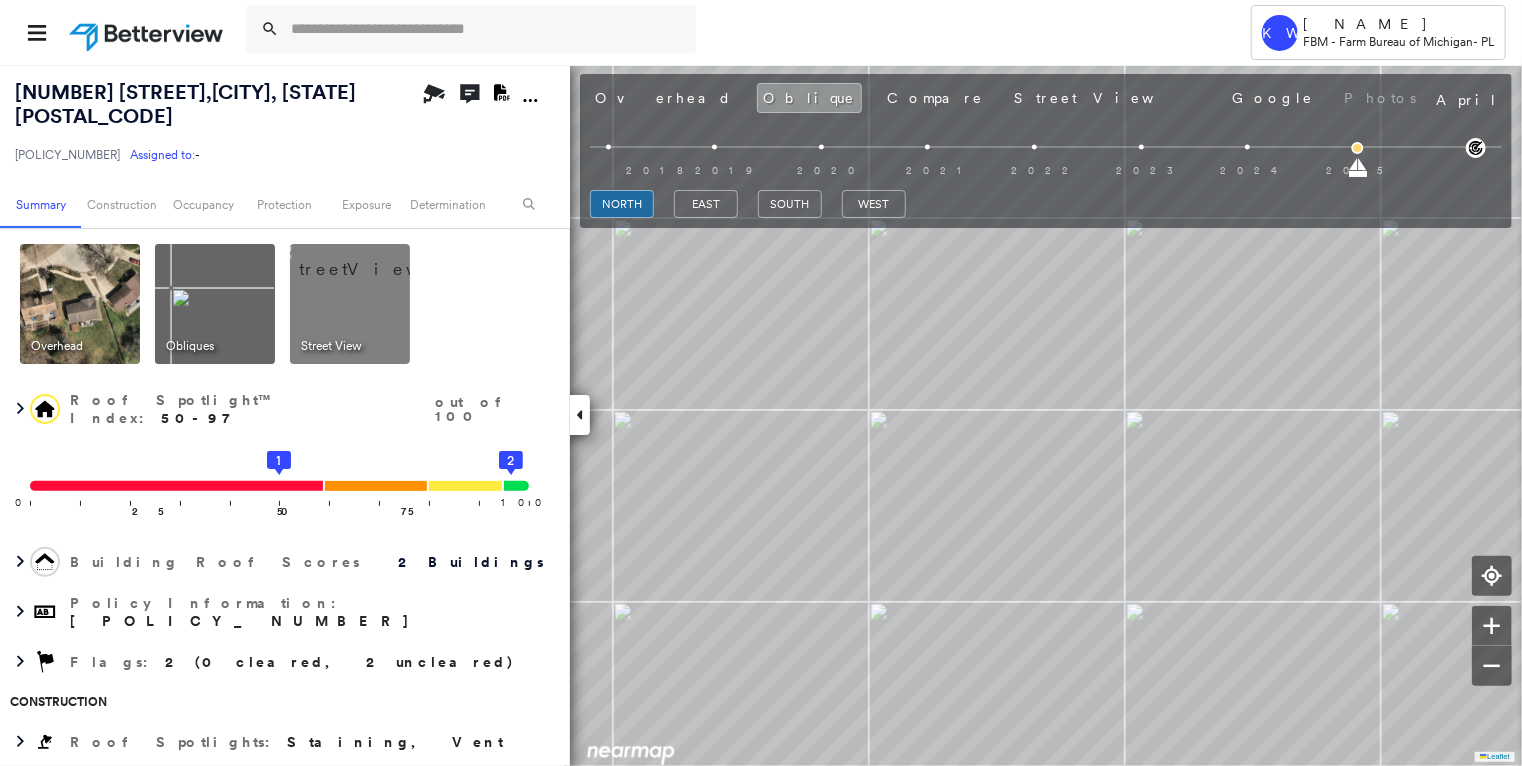 click at bounding box center [80, 304] 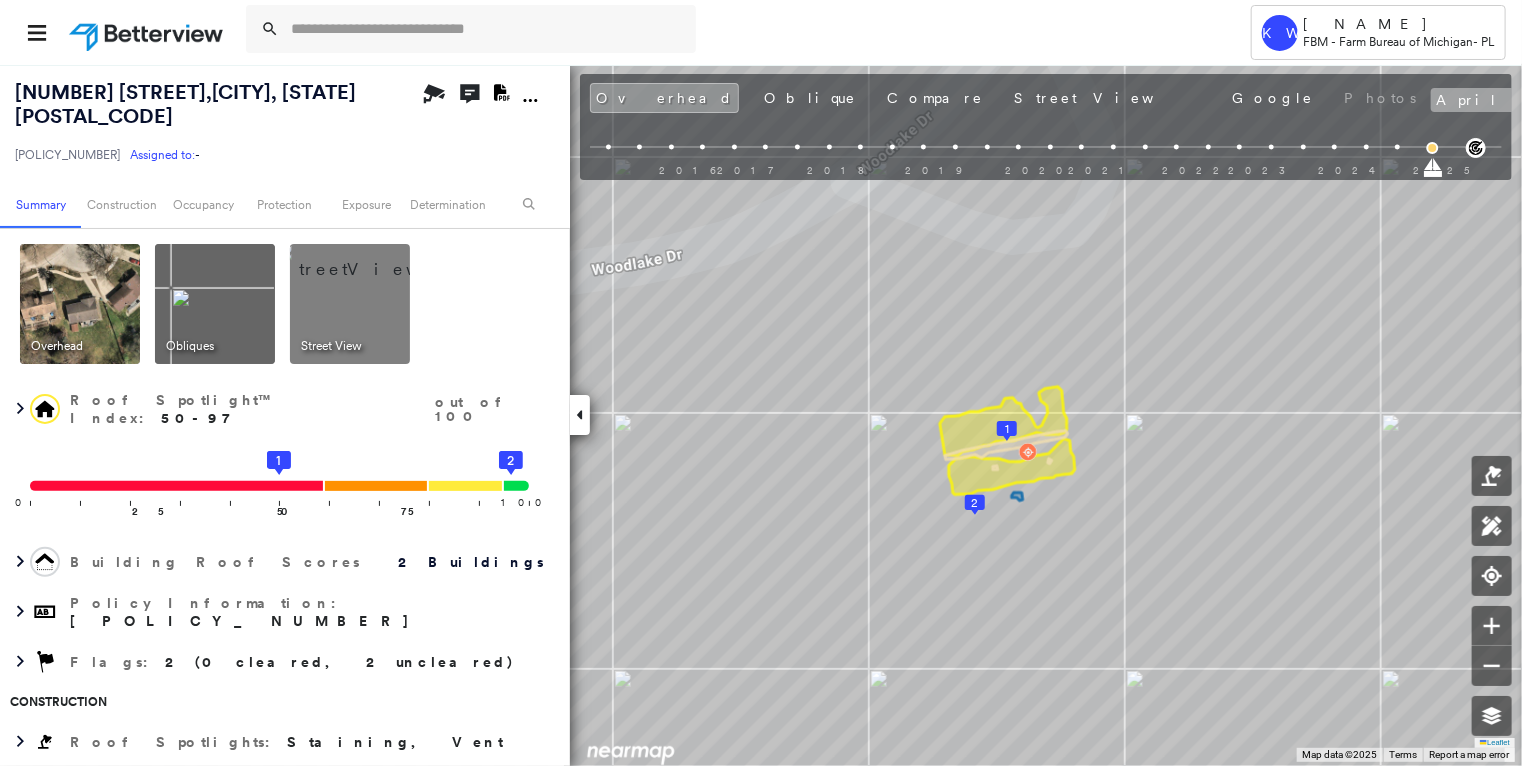 click on "April 17, 2025" at bounding box center (1542, 100) 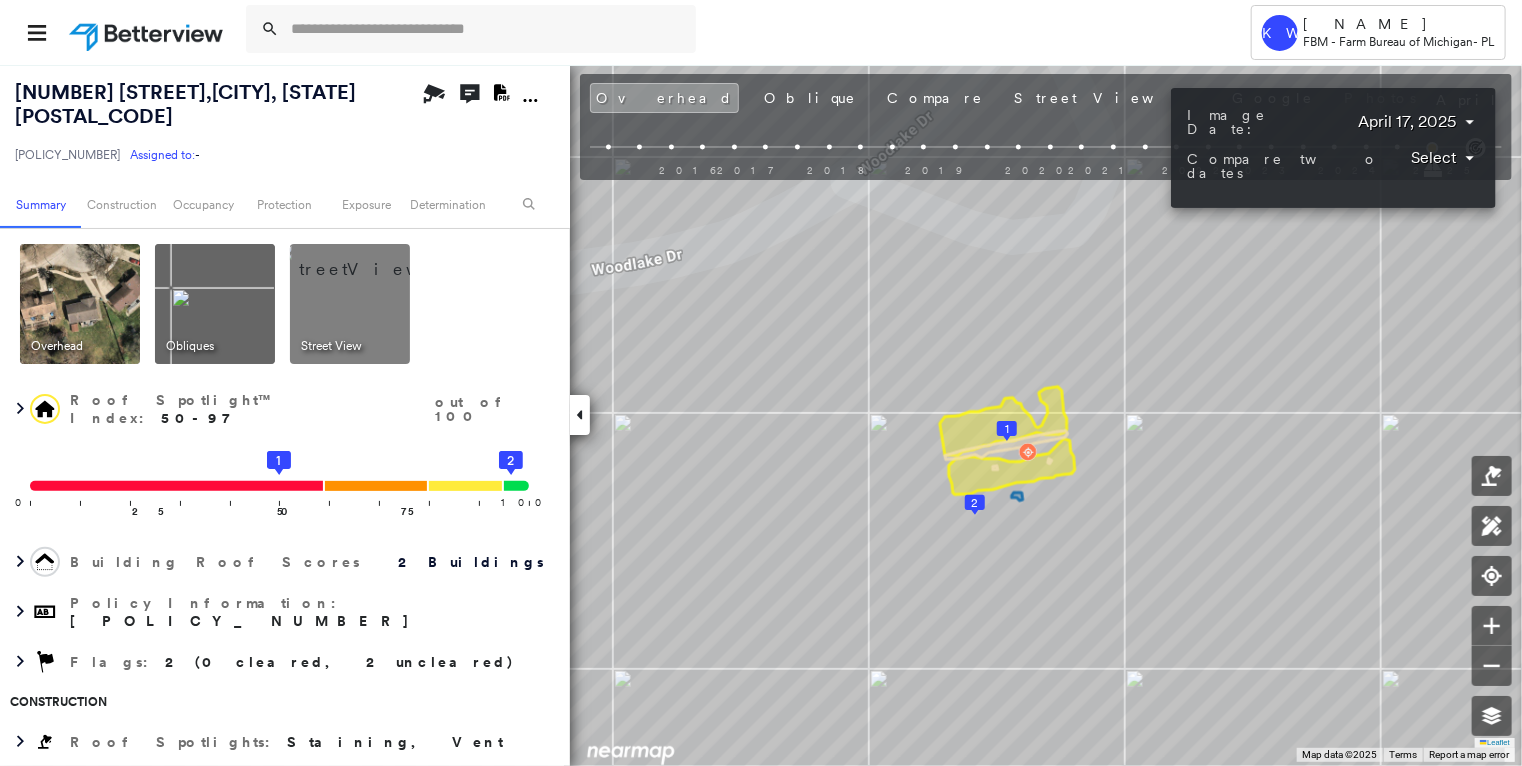 click on "Tower KW Kristina Wallace FBM - Farm Bureau of Michigan  -   PL 281 WOODLAKE DR ,  BRIGHTON, MI 48116 HO-11650909 Assigned to:  - Assigned to:  - HO-11650909 Assigned to:  - Open Comments Download PDF Report Summary Construction Occupancy Protection Exposure Determination Overhead Obliques Street View Roof Spotlight™ Index :  50-97 out of 100 0 100 25 50 1 75 2 Building Roof Scores 2 Buildings Policy Information :  HO-11650909 Flags :  2 (0 cleared, 2 uncleared) Construction Roof Spotlights :  Staining, Vent Property Features :  Patio Furniture Roof Size & Shape :  2 buildings  Occupancy Place Detail Protection Exposure FEMA Risk Index Additional Perils Tree Fall Risk:  Present   Determination Flags :  2 (0 cleared, 2 uncleared) Uncleared Flags (2) Cleared Flags  (0) Med Medium Priority Flagged 07/28/25 Clear Low Low Priority Flagged 07/28/25 Clear Action Taken New Entry History Quote/New Business Terms & Conditions Added ACV Endorsement Added Cosmetic Endorsement Inspection/Loss Control General Save Save" at bounding box center [761, 383] 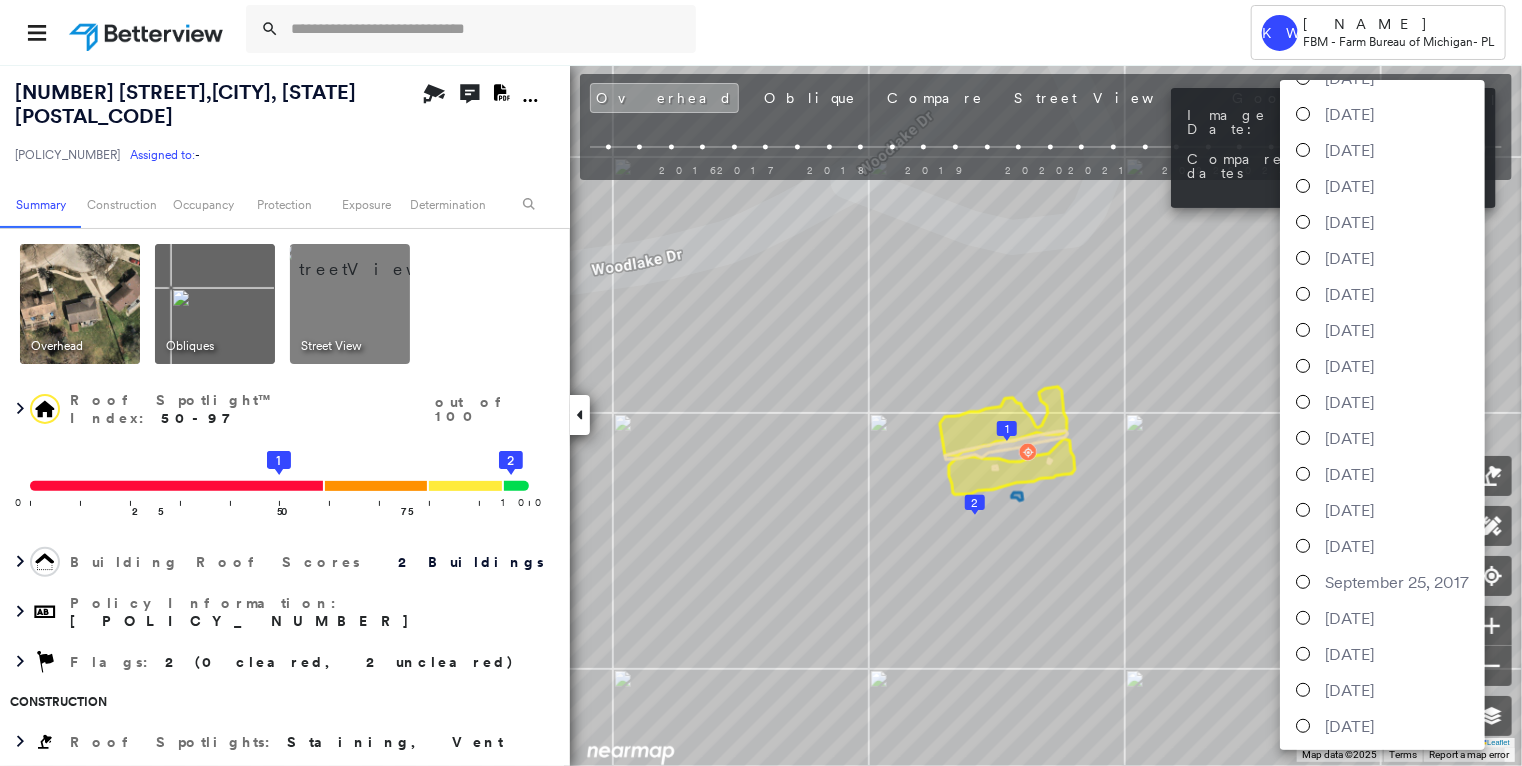 scroll, scrollTop: 300, scrollLeft: 0, axis: vertical 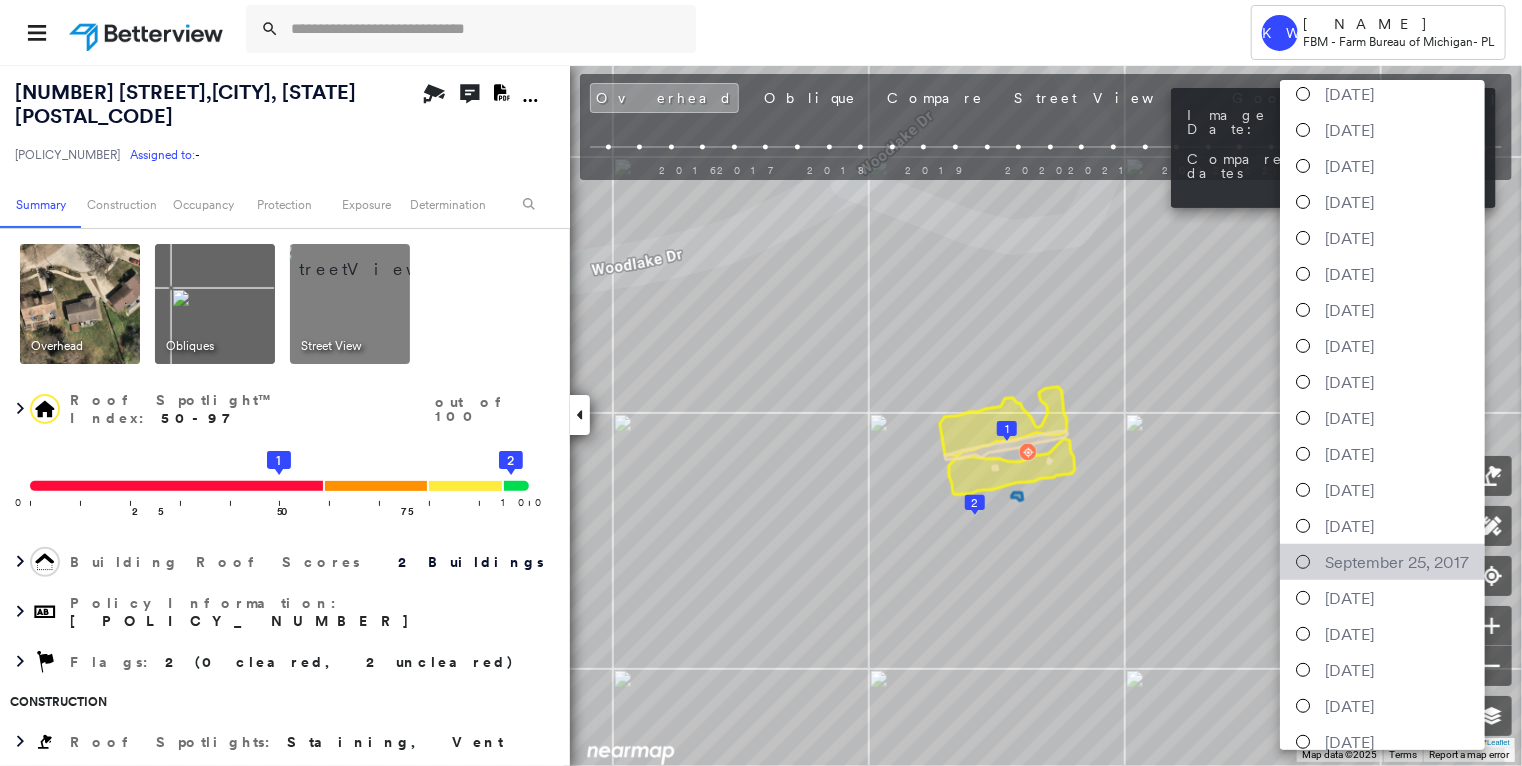 click on "September 25, 2017" at bounding box center [1397, 562] 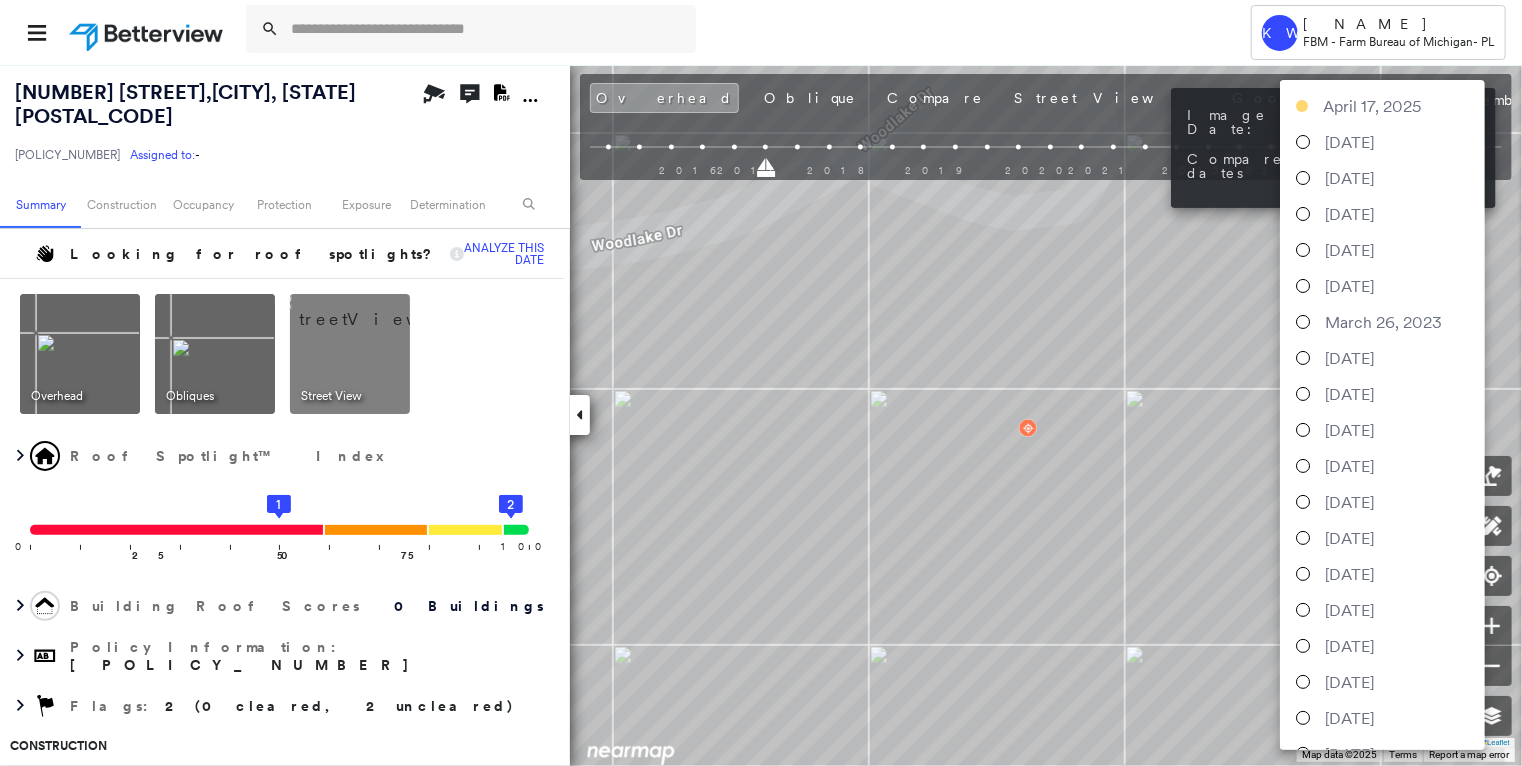 click on "Tower KW Kristina Wallace FBM - Farm Bureau of Michigan  -   PL 281 WOODLAKE DR ,  BRIGHTON, MI 48116 HO-11650909 Assigned to:  - Assigned to:  - HO-11650909 Assigned to:  - Open Comments Download PDF Report Summary Construction Occupancy Protection Exposure Determination Looking for roof spotlights? Analyze this date Overhead Obliques Street View Roof Spotlight™ Index 0 100 25 50 1 75 2 Building Roof Scores 0 Buildings Policy Information :  HO-11650909 Flags :  2 (0 cleared, 2 uncleared) Construction Occupancy Place Detail Protection Exposure FEMA Risk Index Additional Perils Determination Flags :  2 (0 cleared, 2 uncleared) Uncleared Flags (2) Cleared Flags  (0) Med Medium Priority Flagged 07/28/25 Clear Low Low Priority Flagged 07/28/25 Clear Action Taken New Entry History Quote/New Business Terms & Conditions Added ACV Endorsement Added Cosmetic Endorsement Inspection/Loss Control Report Information Added to Inspection Survey Onsite Inspection Ordered Determined No Inspection Needed General Save Renewal" at bounding box center (761, 383) 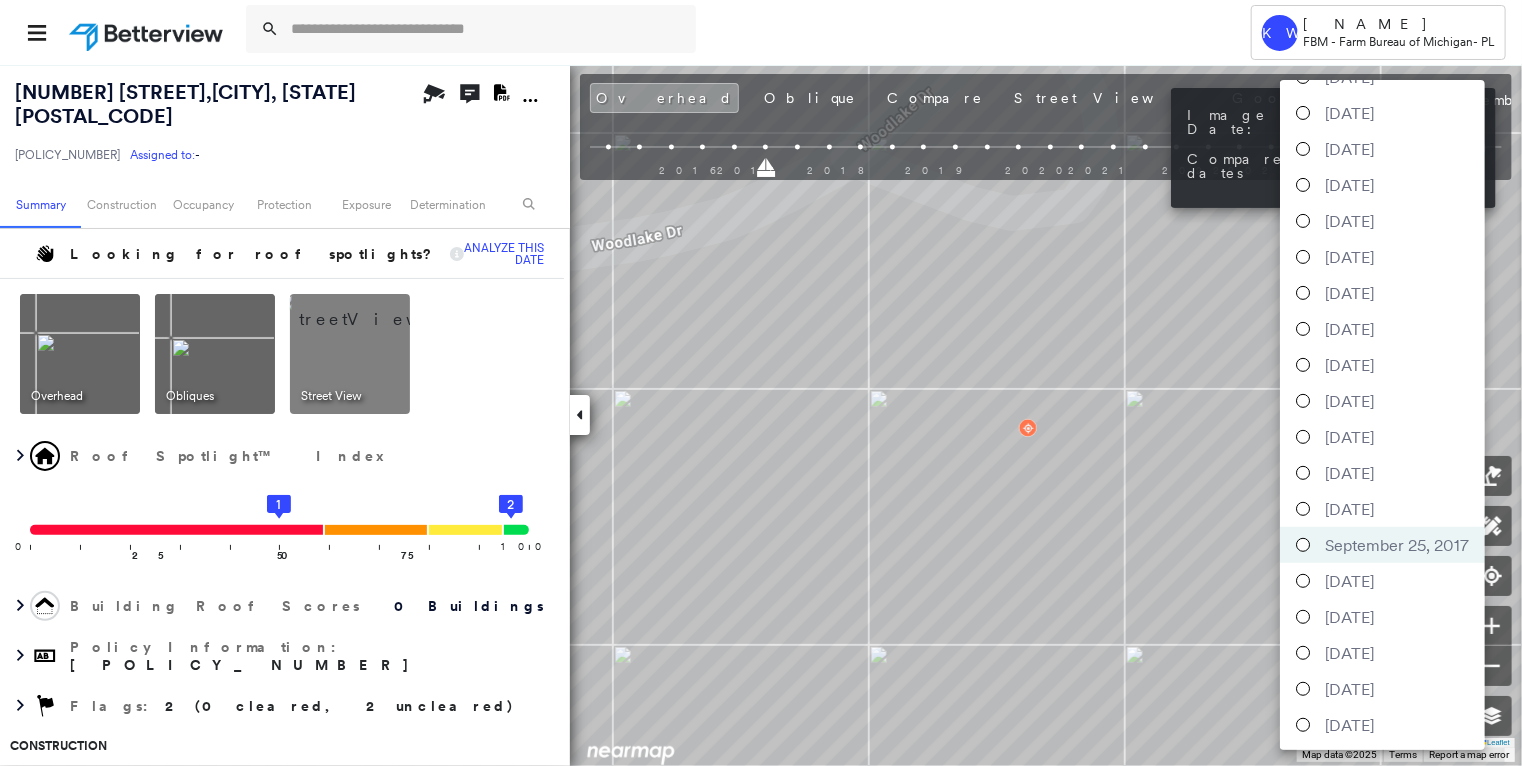 click on "March 22, 2018" at bounding box center (1349, 473) 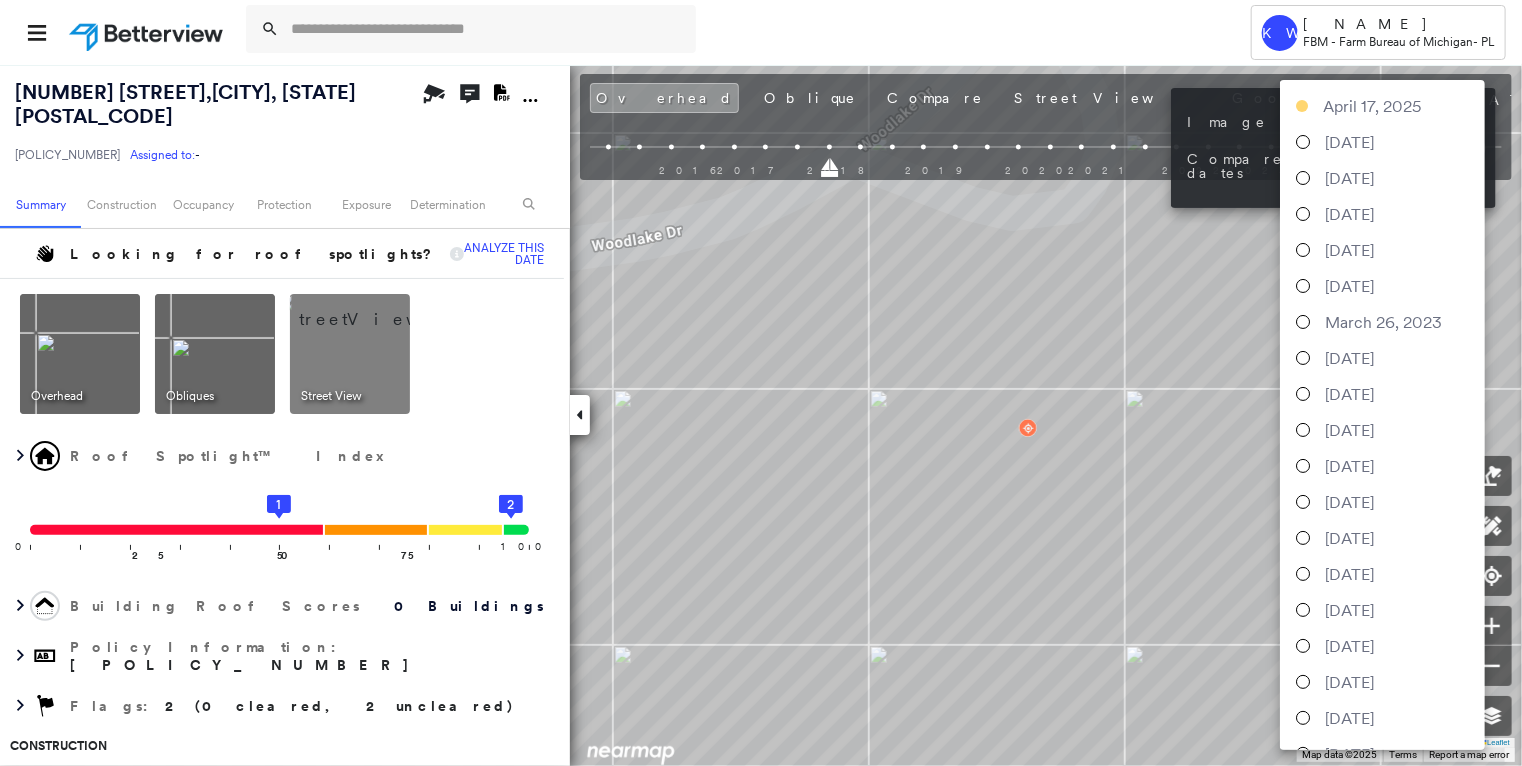 click on "Tower KW Kristina Wallace FBM - Farm Bureau of Michigan  -   PL 281 WOODLAKE DR ,  BRIGHTON, MI 48116 HO-11650909 Assigned to:  - Assigned to:  - HO-11650909 Assigned to:  - Open Comments Download PDF Report Summary Construction Occupancy Protection Exposure Determination Looking for roof spotlights? Analyze this date Overhead Obliques Street View Roof Spotlight™ Index 0 100 25 50 1 75 2 Building Roof Scores 0 Buildings Policy Information :  HO-11650909 Flags :  2 (0 cleared, 2 uncleared) Construction Occupancy Place Detail Protection Exposure FEMA Risk Index Additional Perils Determination Flags :  2 (0 cleared, 2 uncleared) Uncleared Flags (2) Cleared Flags  (0) Med Medium Priority Flagged 07/28/25 Clear Low Low Priority Flagged 07/28/25 Clear Action Taken New Entry History Quote/New Business Terms & Conditions Added ACV Endorsement Added Cosmetic Endorsement Inspection/Loss Control Report Information Added to Inspection Survey Onsite Inspection Ordered Determined No Inspection Needed General Save Renewal" at bounding box center [761, 383] 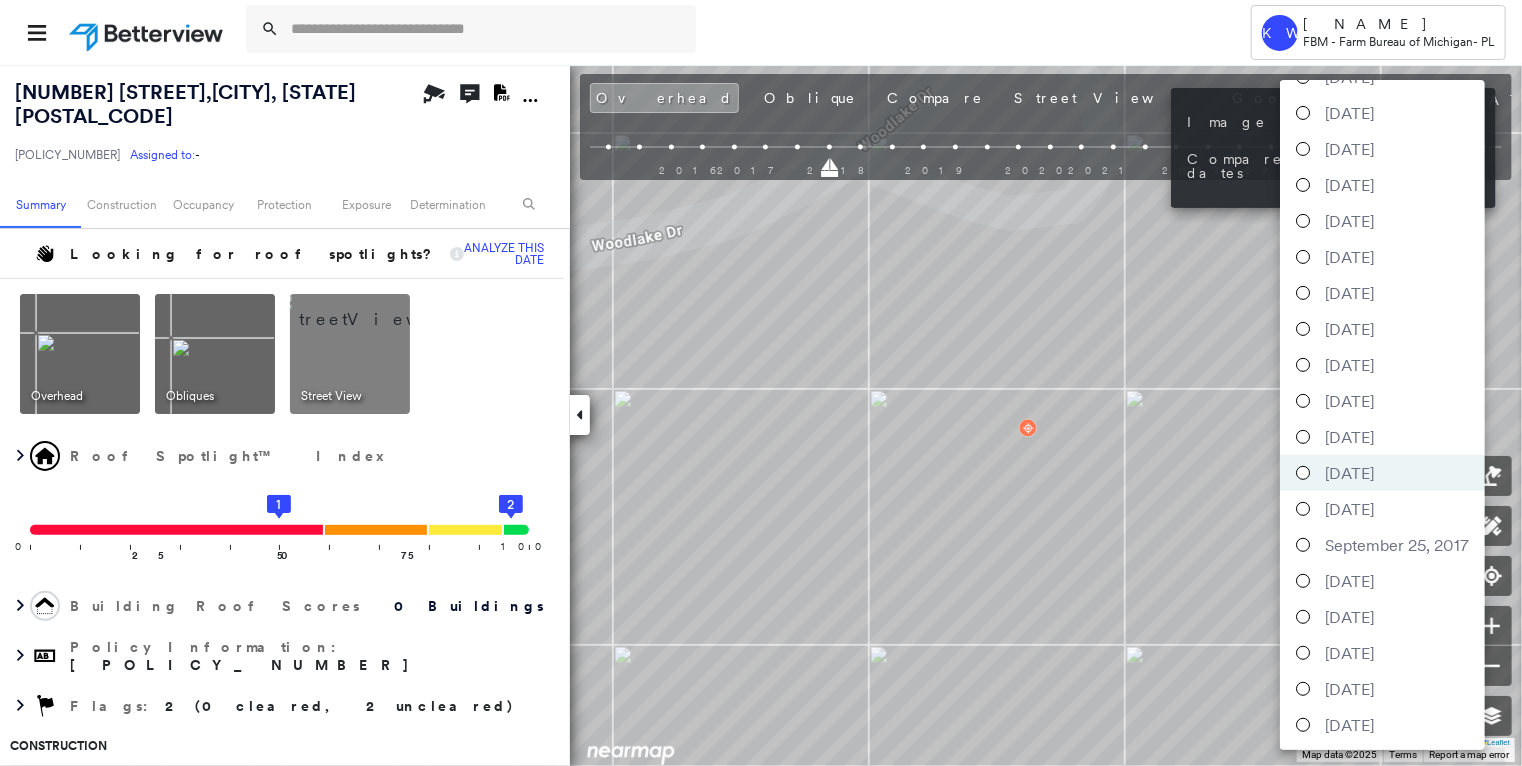 click on "April 13, 2019" at bounding box center (1349, 365) 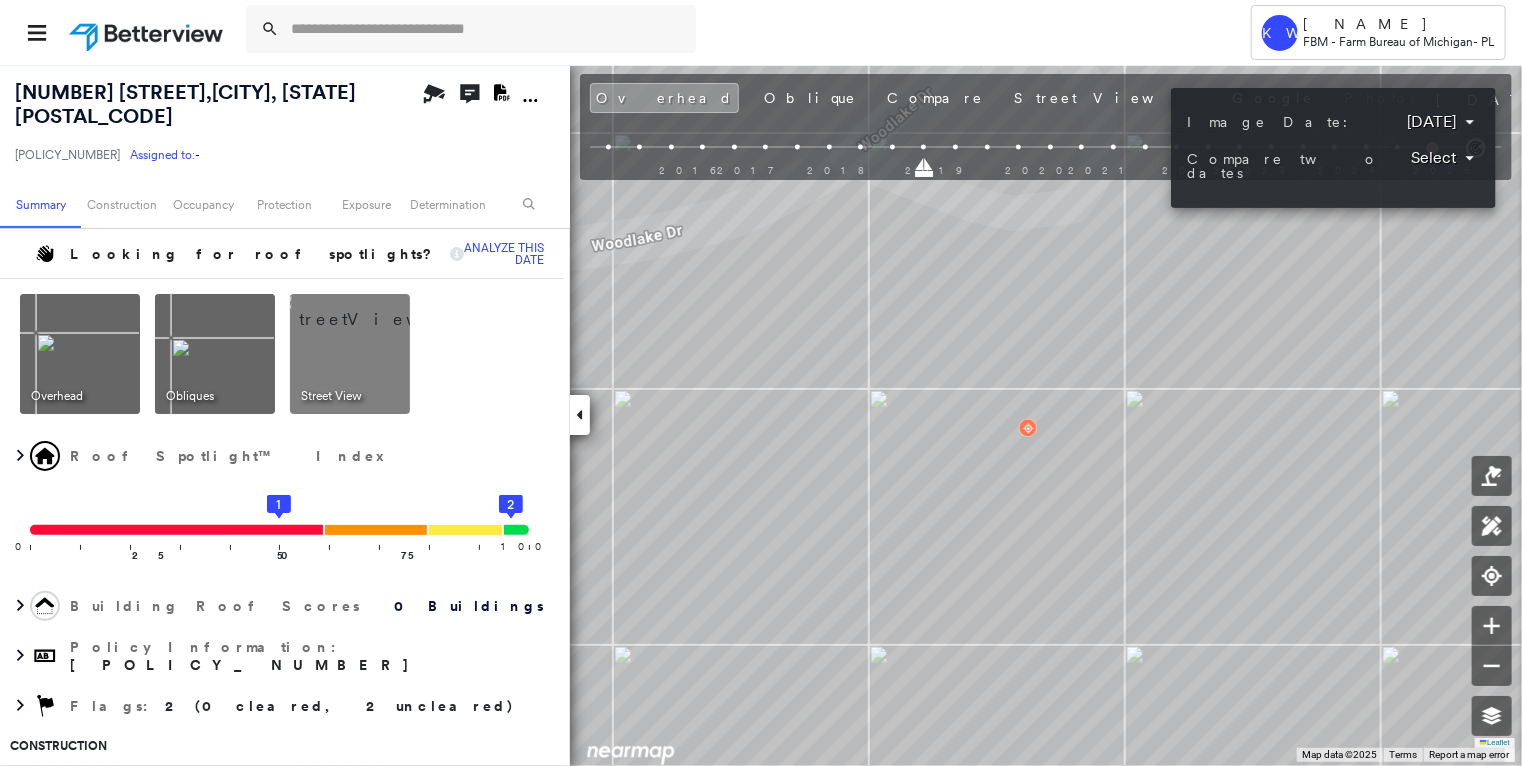 click on "Tower KW Kristina Wallace FBM - Farm Bureau of Michigan  -   PL 281 WOODLAKE DR ,  BRIGHTON, MI 48116 HO-11650909 Assigned to:  - Assigned to:  - HO-11650909 Assigned to:  - Open Comments Download PDF Report Summary Construction Occupancy Protection Exposure Determination Looking for roof spotlights? Analyze this date Overhead Obliques Street View Roof Spotlight™ Index 0 100 25 50 1 75 2 Building Roof Scores 0 Buildings Policy Information :  HO-11650909 Flags :  2 (0 cleared, 2 uncleared) Construction Occupancy Place Detail Protection Exposure FEMA Risk Index Additional Perils Determination Flags :  2 (0 cleared, 2 uncleared) Uncleared Flags (2) Cleared Flags  (0) Med Medium Priority Flagged 07/28/25 Clear Low Low Priority Flagged 07/28/25 Clear Action Taken New Entry History Quote/New Business Terms & Conditions Added ACV Endorsement Added Cosmetic Endorsement Inspection/Loss Control Report Information Added to Inspection Survey Onsite Inspection Ordered Determined No Inspection Needed General Save Renewal" at bounding box center [761, 383] 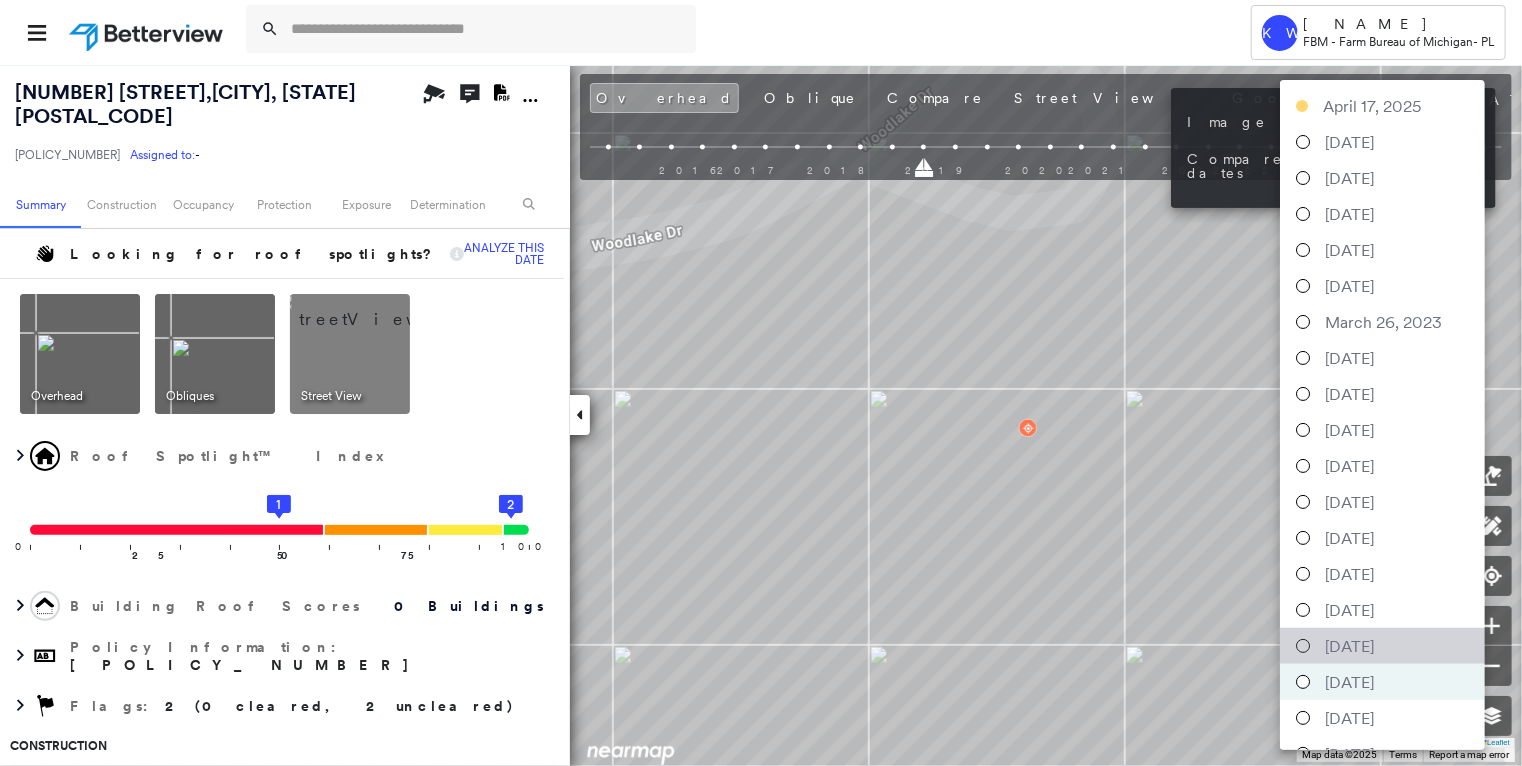 click on "June 21, 2019" at bounding box center [1349, 646] 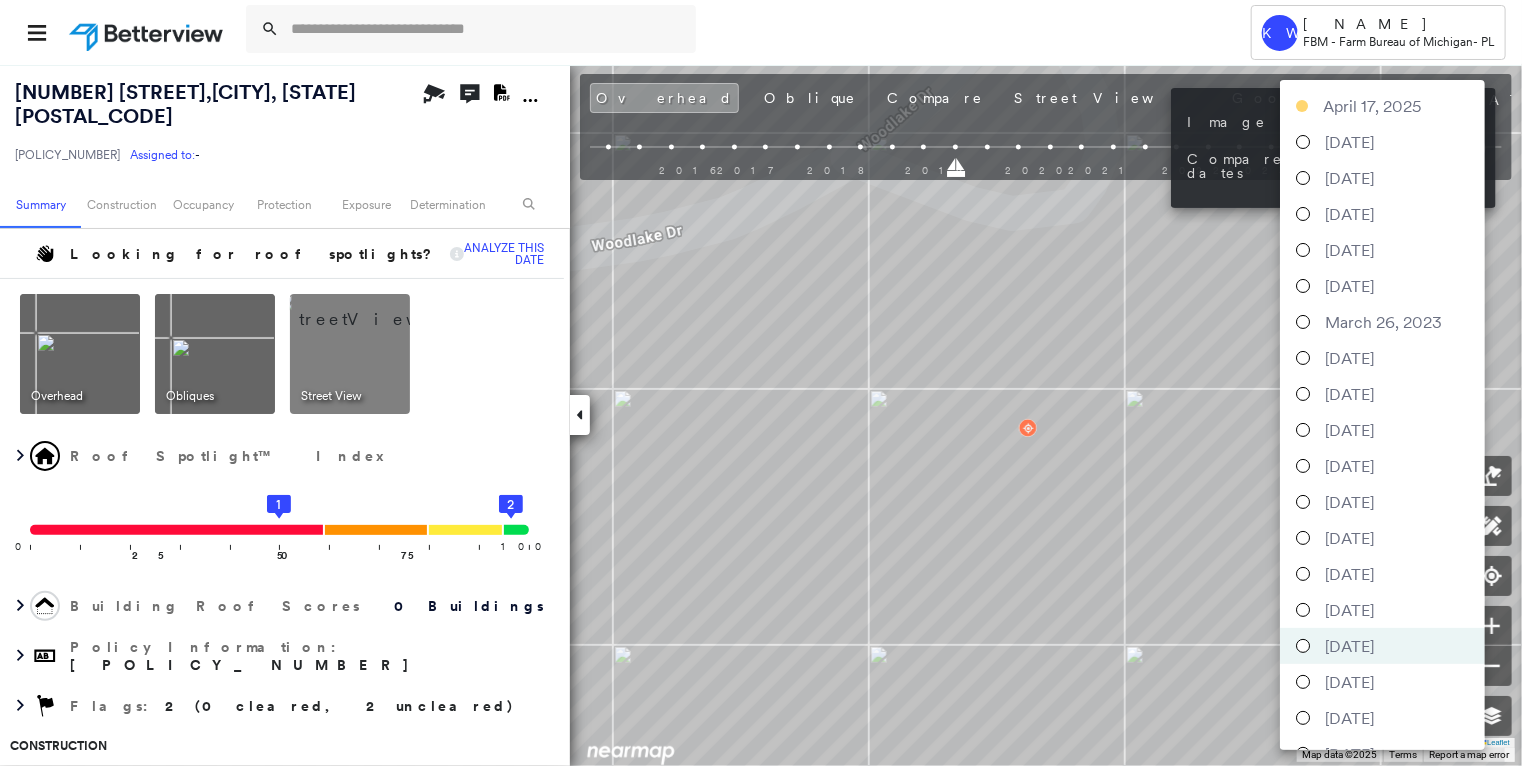 click on "Tower KW Kristina Wallace FBM - Farm Bureau of Michigan  -   PL 281 WOODLAKE DR ,  BRIGHTON, MI 48116 HO-11650909 Assigned to:  - Assigned to:  - HO-11650909 Assigned to:  - Open Comments Download PDF Report Summary Construction Occupancy Protection Exposure Determination Looking for roof spotlights? Analyze this date Overhead Obliques Street View Roof Spotlight™ Index 0 100 25 50 1 75 2 Building Roof Scores 0 Buildings Policy Information :  HO-11650909 Flags :  2 (0 cleared, 2 uncleared) Construction Occupancy Place Detail Protection Exposure FEMA Risk Index Additional Perils Determination Flags :  2 (0 cleared, 2 uncleared) Uncleared Flags (2) Cleared Flags  (0) Med Medium Priority Flagged 07/28/25 Clear Low Low Priority Flagged 07/28/25 Clear Action Taken New Entry History Quote/New Business Terms & Conditions Added ACV Endorsement Added Cosmetic Endorsement Inspection/Loss Control Report Information Added to Inspection Survey Onsite Inspection Ordered Determined No Inspection Needed General Save Renewal" at bounding box center [761, 383] 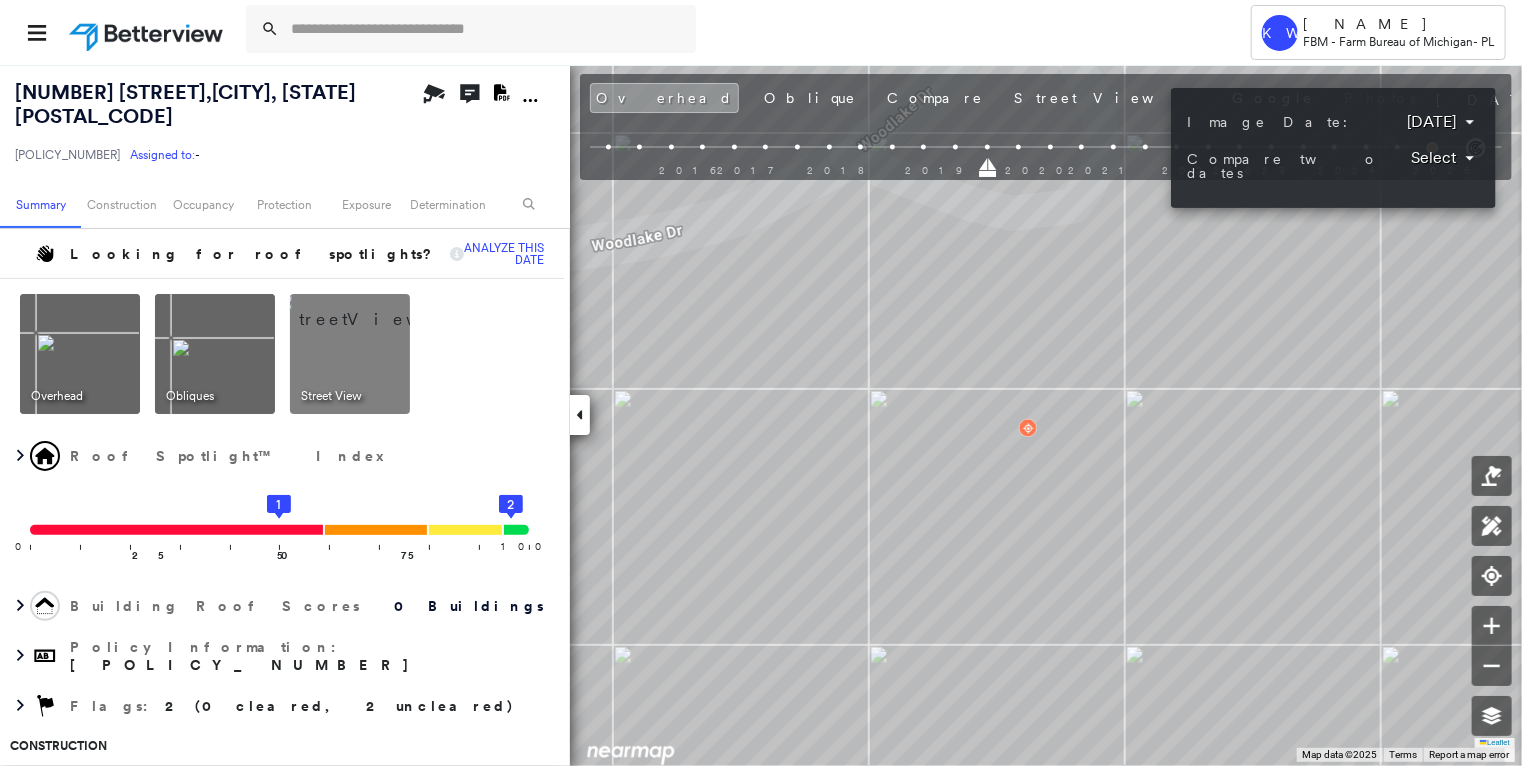click on "Tower KW Kristina Wallace FBM - Farm Bureau of Michigan  -   PL 281 WOODLAKE DR ,  BRIGHTON, MI 48116 HO-11650909 Assigned to:  - Assigned to:  - HO-11650909 Assigned to:  - Open Comments Download PDF Report Summary Construction Occupancy Protection Exposure Determination Looking for roof spotlights? Analyze this date Overhead Obliques Street View Roof Spotlight™ Index 0 100 25 50 1 75 2 Building Roof Scores 0 Buildings Policy Information :  HO-11650909 Flags :  2 (0 cleared, 2 uncleared) Construction Occupancy Place Detail Protection Exposure FEMA Risk Index Additional Perils Determination Flags :  2 (0 cleared, 2 uncleared) Uncleared Flags (2) Cleared Flags  (0) Med Medium Priority Flagged 07/28/25 Clear Low Low Priority Flagged 07/28/25 Clear Action Taken New Entry History Quote/New Business Terms & Conditions Added ACV Endorsement Added Cosmetic Endorsement Inspection/Loss Control Report Information Added to Inspection Survey Onsite Inspection Ordered Determined No Inspection Needed General Save Renewal" at bounding box center [761, 383] 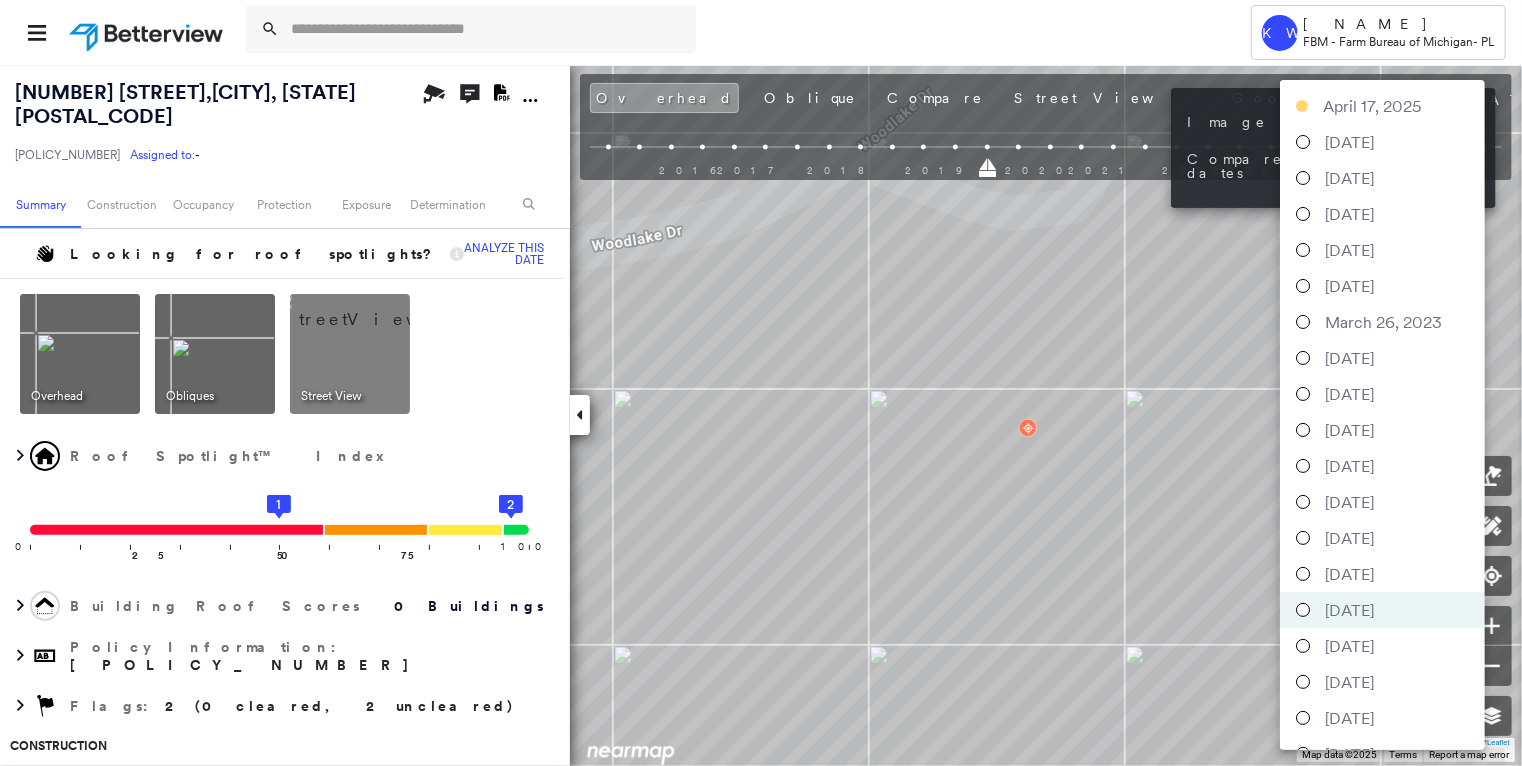 click on "March 16, 2020" at bounding box center (1349, 574) 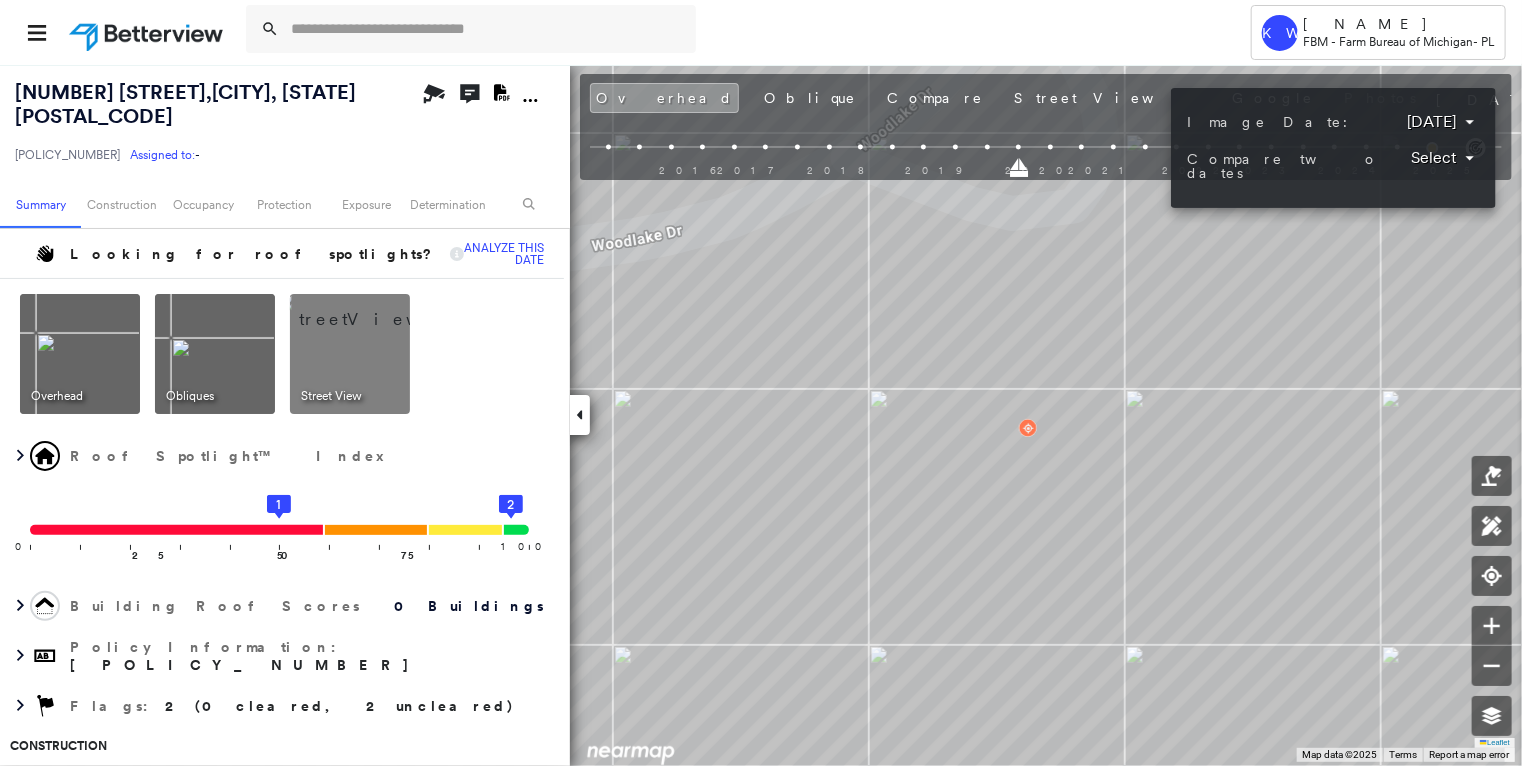 click on "Tower KW Kristina Wallace FBM - Farm Bureau of Michigan  -   PL 281 WOODLAKE DR ,  BRIGHTON, MI 48116 HO-11650909 Assigned to:  - Assigned to:  - HO-11650909 Assigned to:  - Open Comments Download PDF Report Summary Construction Occupancy Protection Exposure Determination Looking for roof spotlights? Analyze this date Overhead Obliques Street View Roof Spotlight™ Index 0 100 25 50 1 75 2 Building Roof Scores 0 Buildings Policy Information :  HO-11650909 Flags :  2 (0 cleared, 2 uncleared) Construction Occupancy Place Detail Protection Exposure FEMA Risk Index Additional Perils Determination Flags :  2 (0 cleared, 2 uncleared) Uncleared Flags (2) Cleared Flags  (0) Med Medium Priority Flagged 07/28/25 Clear Low Low Priority Flagged 07/28/25 Clear Action Taken New Entry History Quote/New Business Terms & Conditions Added ACV Endorsement Added Cosmetic Endorsement Inspection/Loss Control Report Information Added to Inspection Survey Onsite Inspection Ordered Determined No Inspection Needed General Save Renewal" at bounding box center [761, 383] 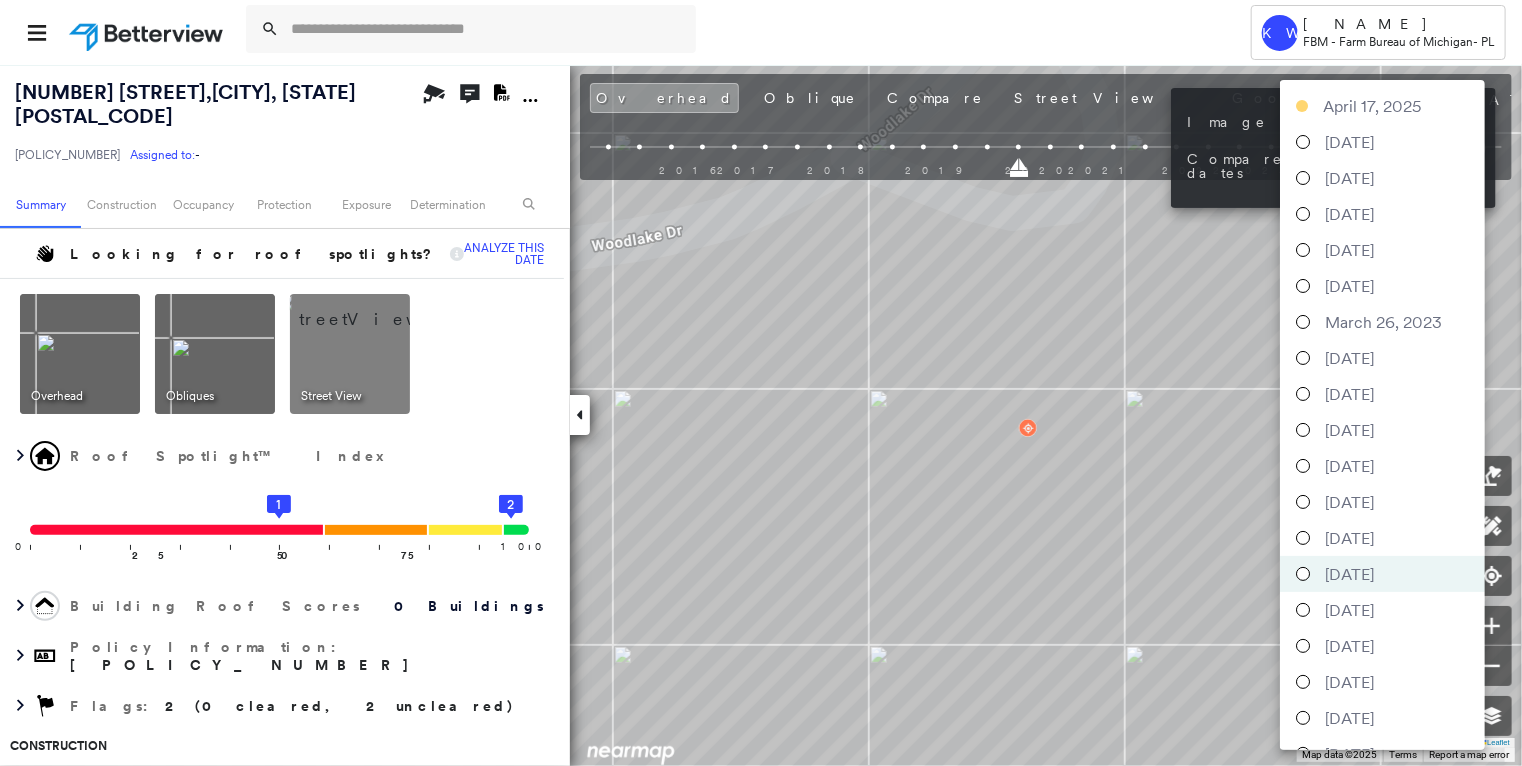 click on "September 20, 2020" at bounding box center (1382, 538) 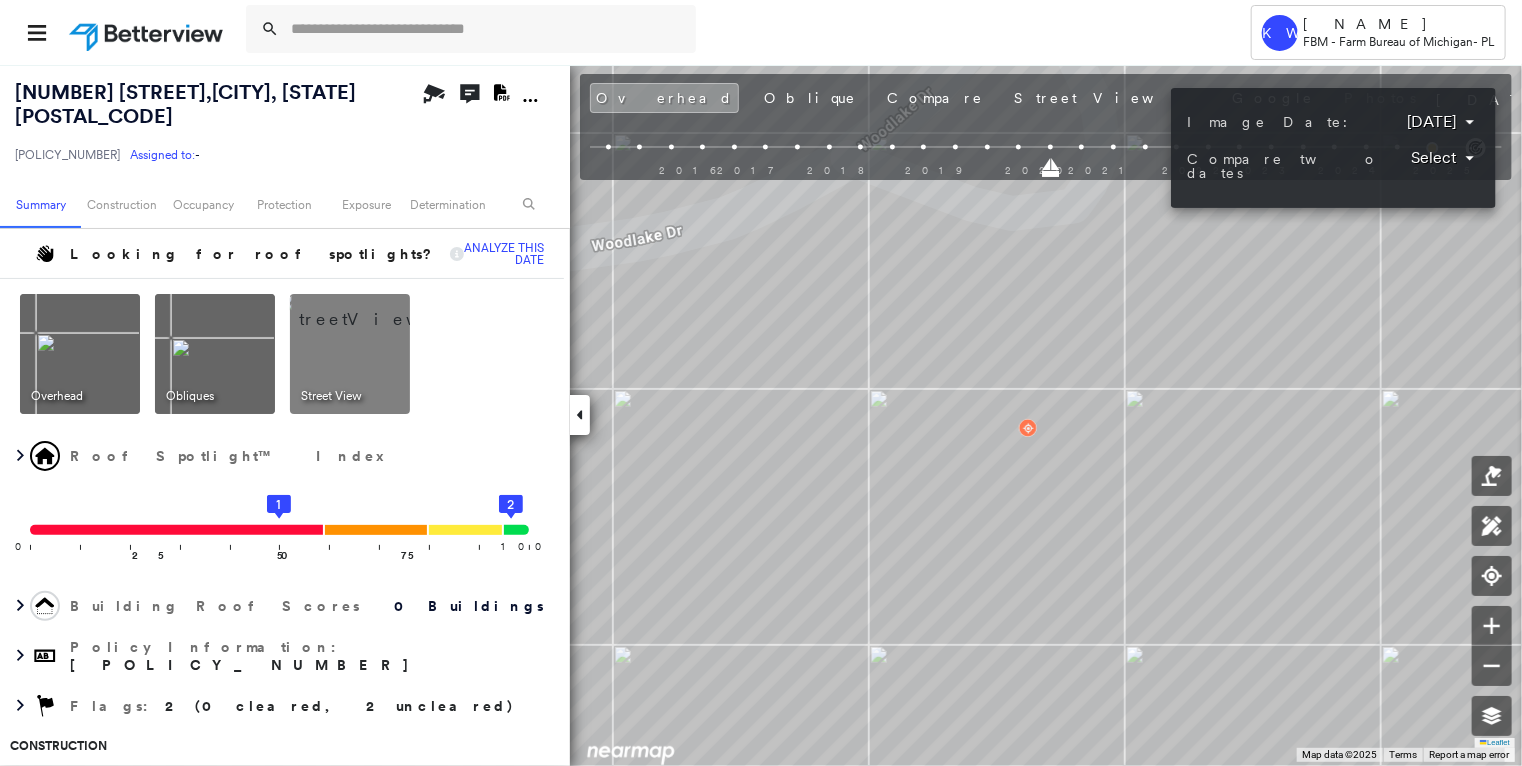 click on "Tower KW Kristina Wallace FBM - Farm Bureau of Michigan  -   PL 281 WOODLAKE DR ,  BRIGHTON, MI 48116 HO-11650909 Assigned to:  - Assigned to:  - HO-11650909 Assigned to:  - Open Comments Download PDF Report Summary Construction Occupancy Protection Exposure Determination Looking for roof spotlights? Analyze this date Overhead Obliques Street View Roof Spotlight™ Index 0 100 25 50 1 75 2 Building Roof Scores 0 Buildings Policy Information :  HO-11650909 Flags :  2 (0 cleared, 2 uncleared) Construction Occupancy Place Detail Protection Exposure FEMA Risk Index Additional Perils Determination Flags :  2 (0 cleared, 2 uncleared) Uncleared Flags (2) Cleared Flags  (0) Med Medium Priority Flagged 07/28/25 Clear Low Low Priority Flagged 07/28/25 Clear Action Taken New Entry History Quote/New Business Terms & Conditions Added ACV Endorsement Added Cosmetic Endorsement Inspection/Loss Control Report Information Added to Inspection Survey Onsite Inspection Ordered Determined No Inspection Needed General Save Renewal" at bounding box center [761, 383] 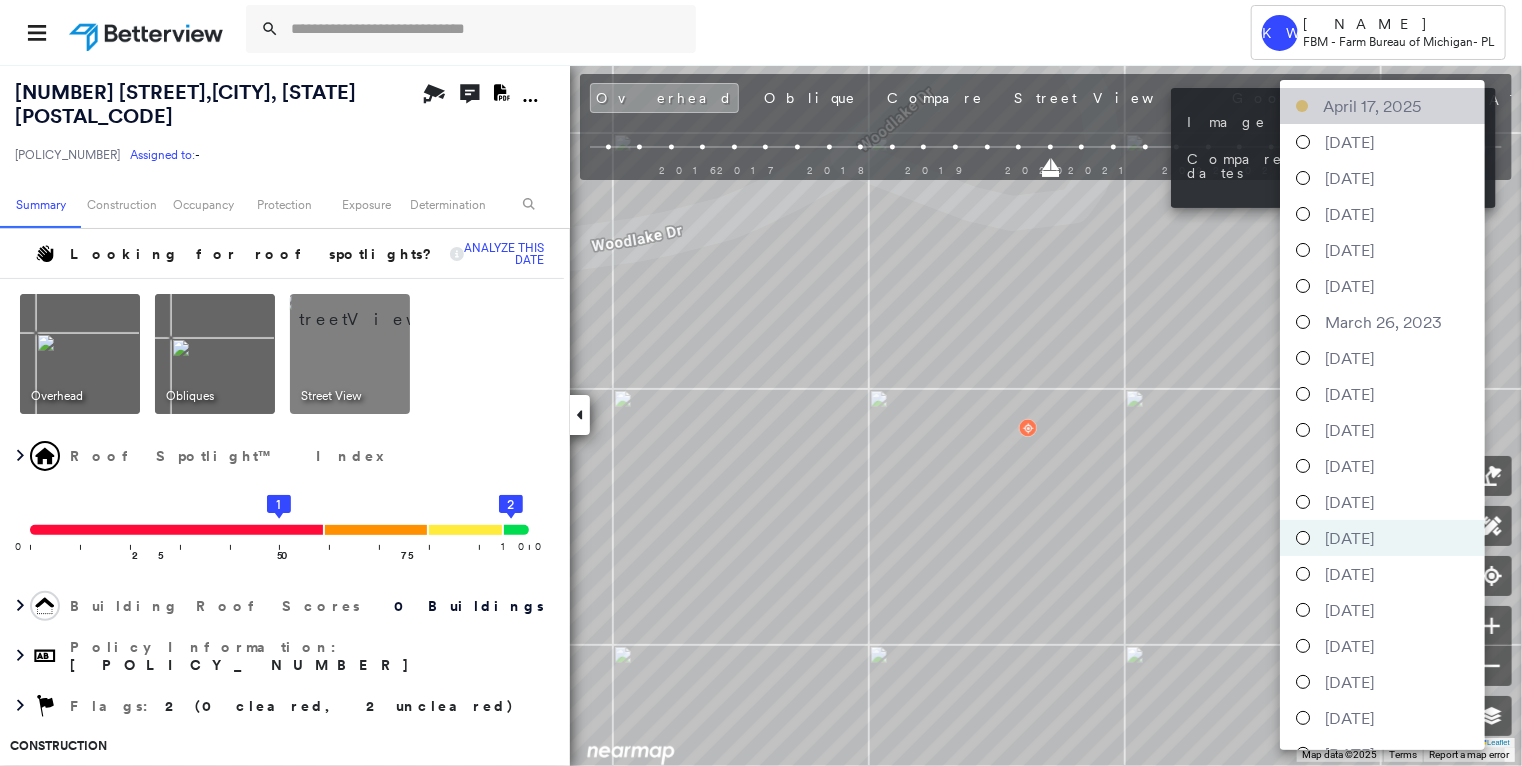click on "April 17, 2025" at bounding box center [1382, 106] 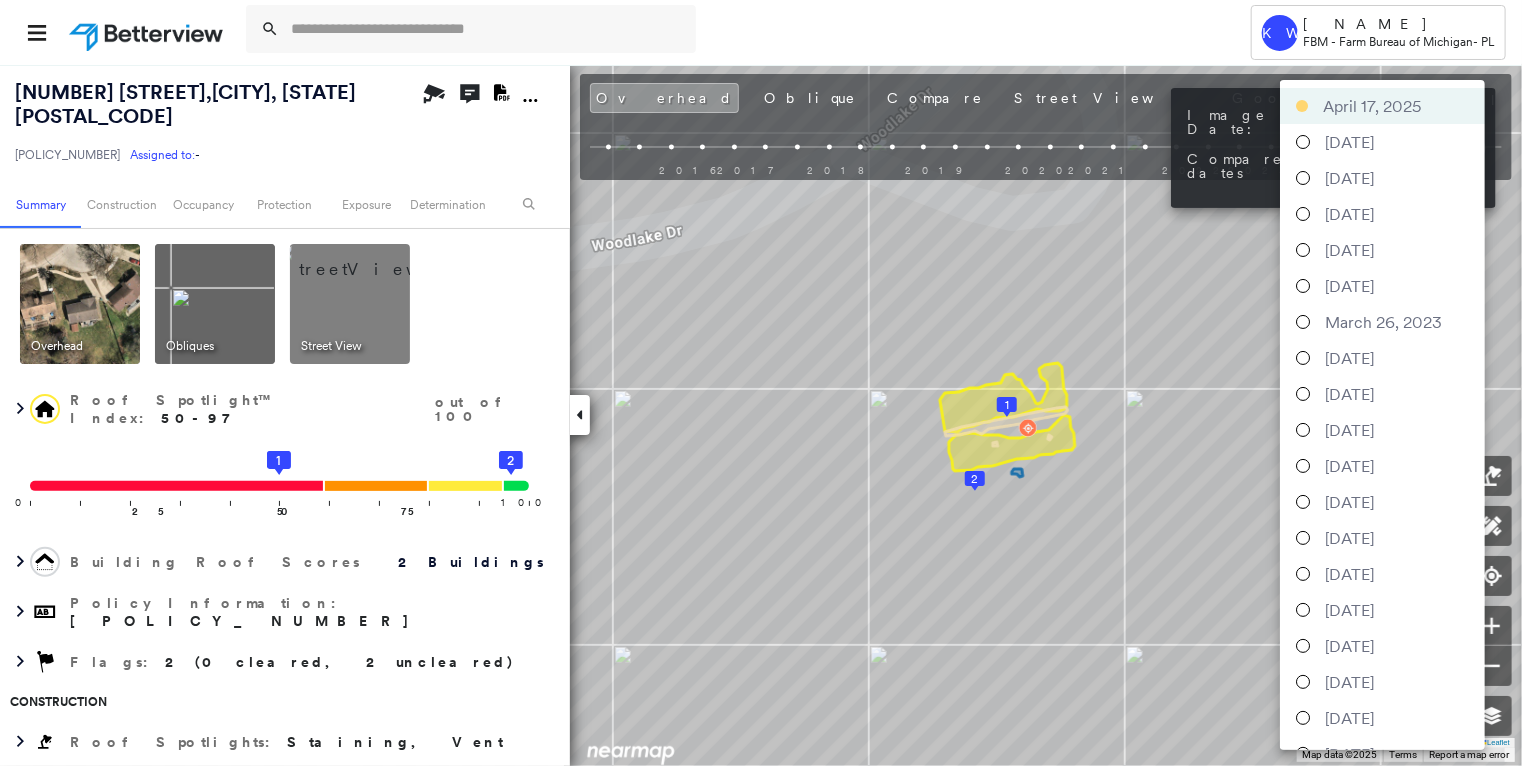 click on "Tower KW Kristina Wallace FBM - Farm Bureau of Michigan  -   PL 281 WOODLAKE DR ,  BRIGHTON, MI 48116 HO-11650909 Assigned to:  - Assigned to:  - HO-11650909 Assigned to:  - Open Comments Download PDF Report Summary Construction Occupancy Protection Exposure Determination Overhead Obliques Street View Roof Spotlight™ Index :  50-97 out of 100 0 100 25 50 1 75 2 Building Roof Scores 2 Buildings Policy Information :  HO-11650909 Flags :  2 (0 cleared, 2 uncleared) Construction Roof Spotlights :  Staining, Vent Property Features :  Patio Furniture Roof Size & Shape :  2 buildings  Occupancy Place Detail Protection Exposure FEMA Risk Index Additional Perils Tree Fall Risk:  Present   Determination Flags :  2 (0 cleared, 2 uncleared) Uncleared Flags (2) Cleared Flags  (0) Med Medium Priority Flagged 07/28/25 Clear Low Low Priority Flagged 07/28/25 Clear Action Taken New Entry History Quote/New Business Terms & Conditions Added ACV Endorsement Added Cosmetic Endorsement Inspection/Loss Control General Save Save" at bounding box center (761, 383) 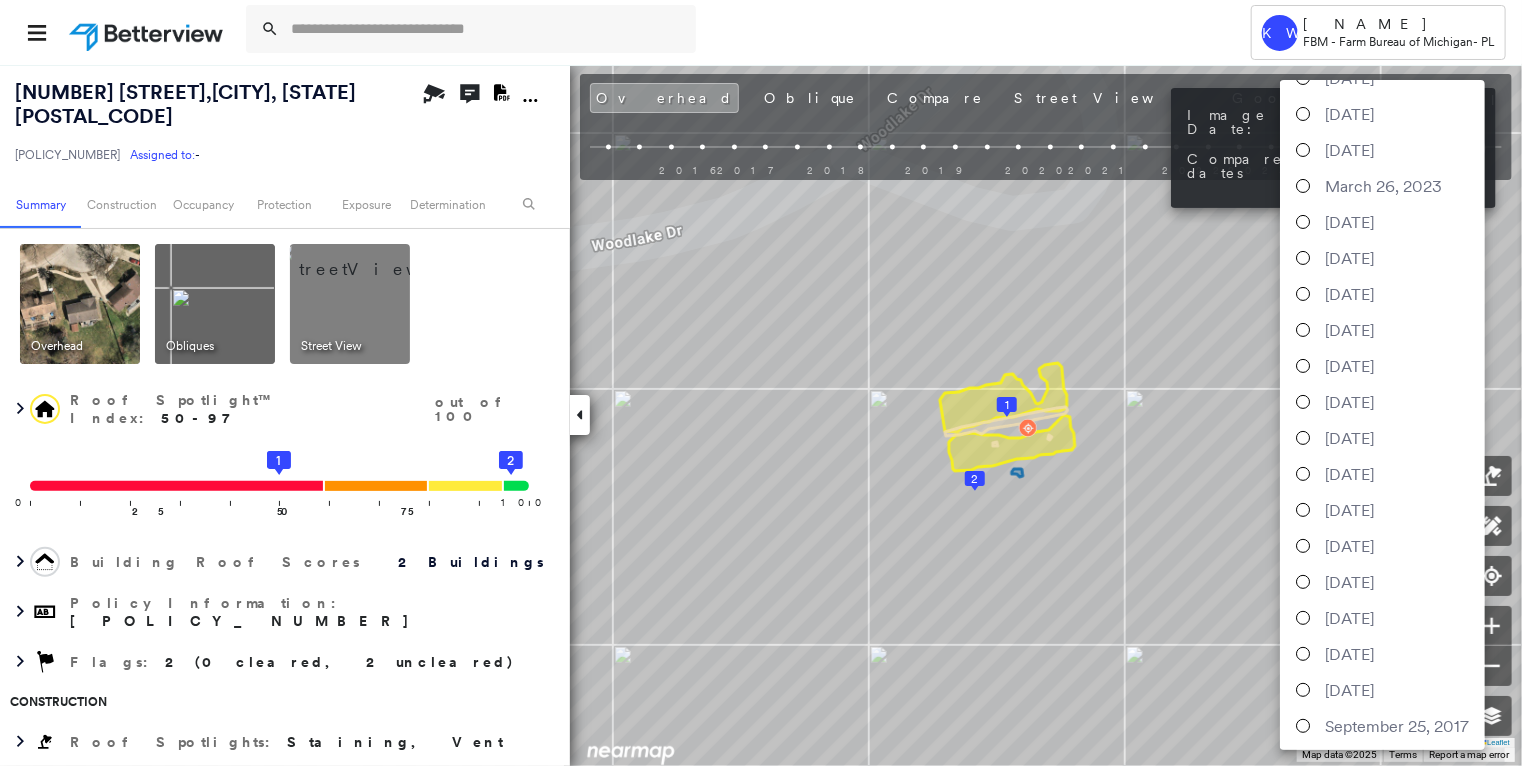 scroll, scrollTop: 317, scrollLeft: 0, axis: vertical 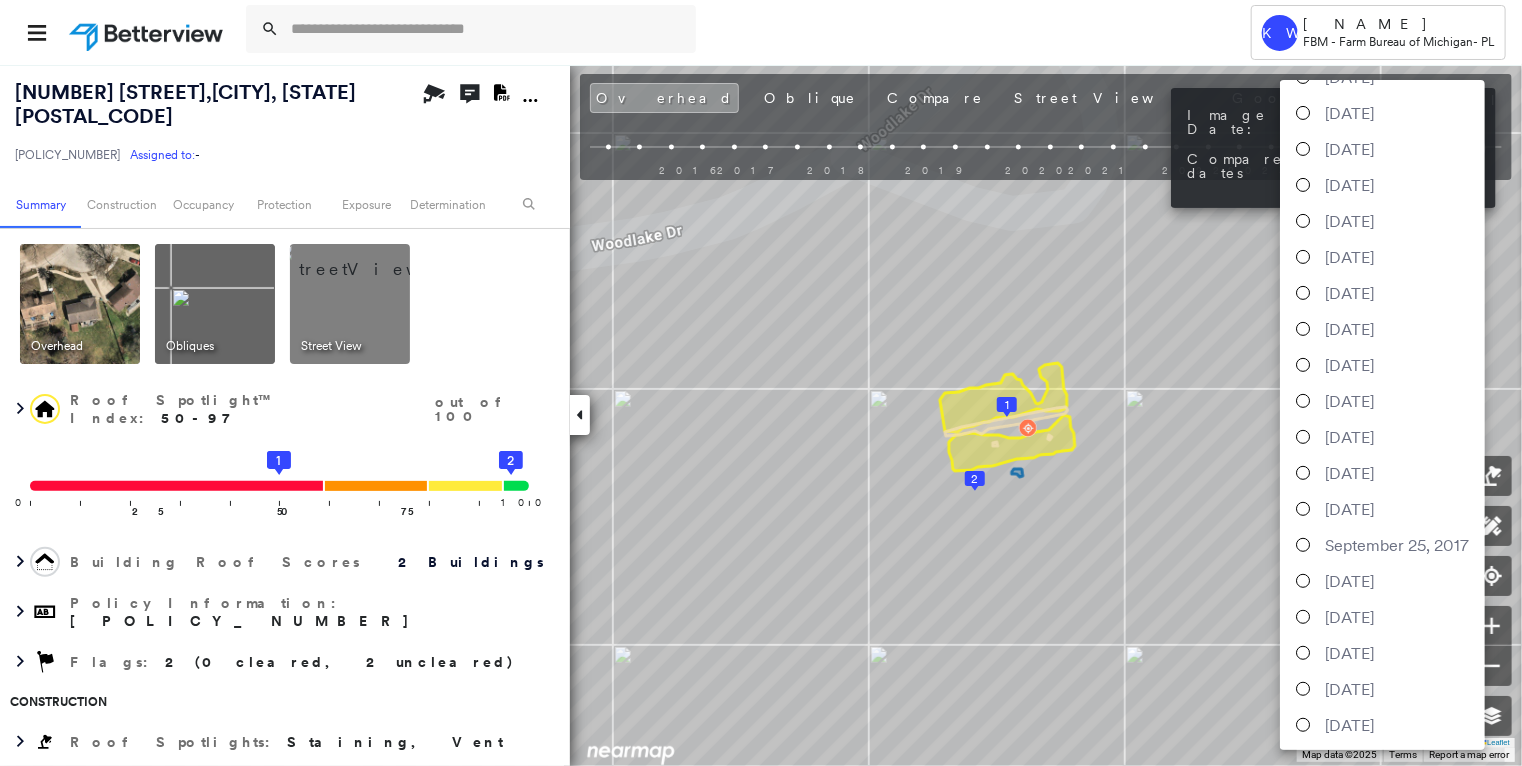 click on "April 05, 2016" at bounding box center (1349, 653) 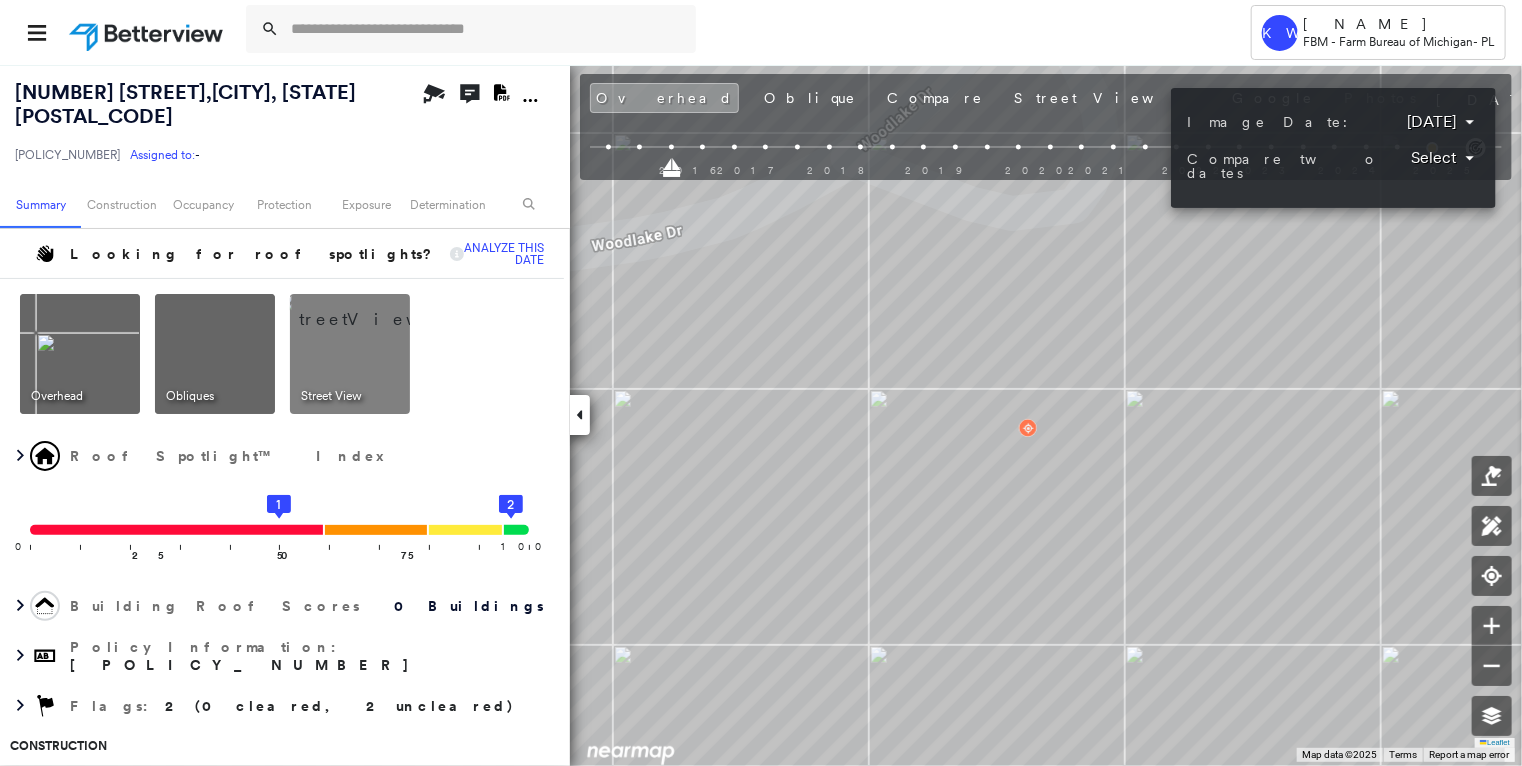 click on "Tower KW Kristina Wallace FBM - Farm Bureau of Michigan  -   PL 281 WOODLAKE DR ,  BRIGHTON, MI 48116 HO-11650909 Assigned to:  - Assigned to:  - HO-11650909 Assigned to:  - Open Comments Download PDF Report Summary Construction Occupancy Protection Exposure Determination Looking for roof spotlights? Analyze this date Overhead Obliques Street View Roof Spotlight™ Index 0 100 25 50 1 75 2 Building Roof Scores 0 Buildings Policy Information :  HO-11650909 Flags :  2 (0 cleared, 2 uncleared) Construction Occupancy Place Detail Protection Exposure FEMA Risk Index Additional Perils Determination Flags :  2 (0 cleared, 2 uncleared) Uncleared Flags (2) Cleared Flags  (0) Med Medium Priority Flagged 07/28/25 Clear Low Low Priority Flagged 07/28/25 Clear Action Taken New Entry History Quote/New Business Terms & Conditions Added ACV Endorsement Added Cosmetic Endorsement Inspection/Loss Control Report Information Added to Inspection Survey Onsite Inspection Ordered Determined No Inspection Needed General Save Renewal" at bounding box center (761, 383) 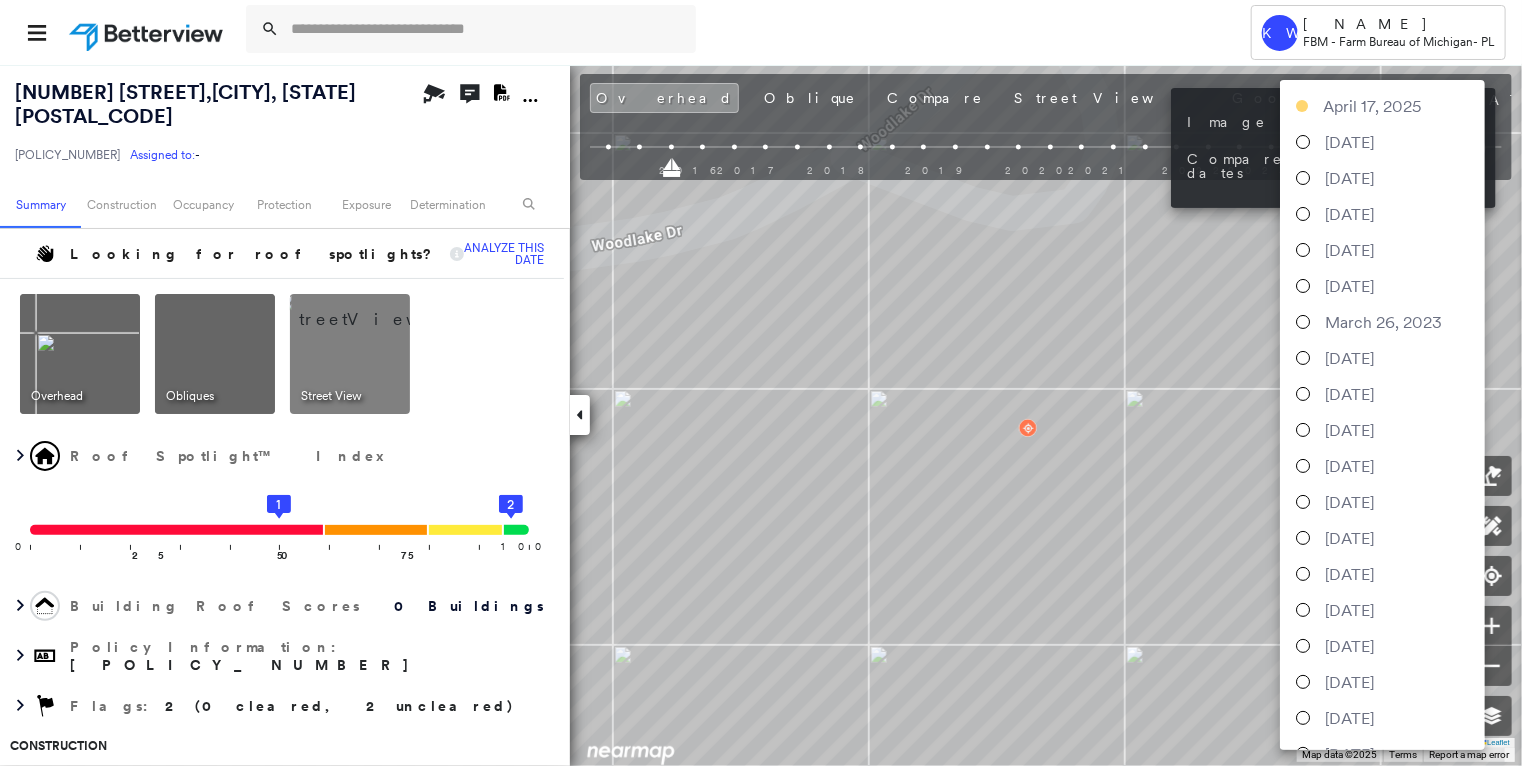 scroll, scrollTop: 317, scrollLeft: 0, axis: vertical 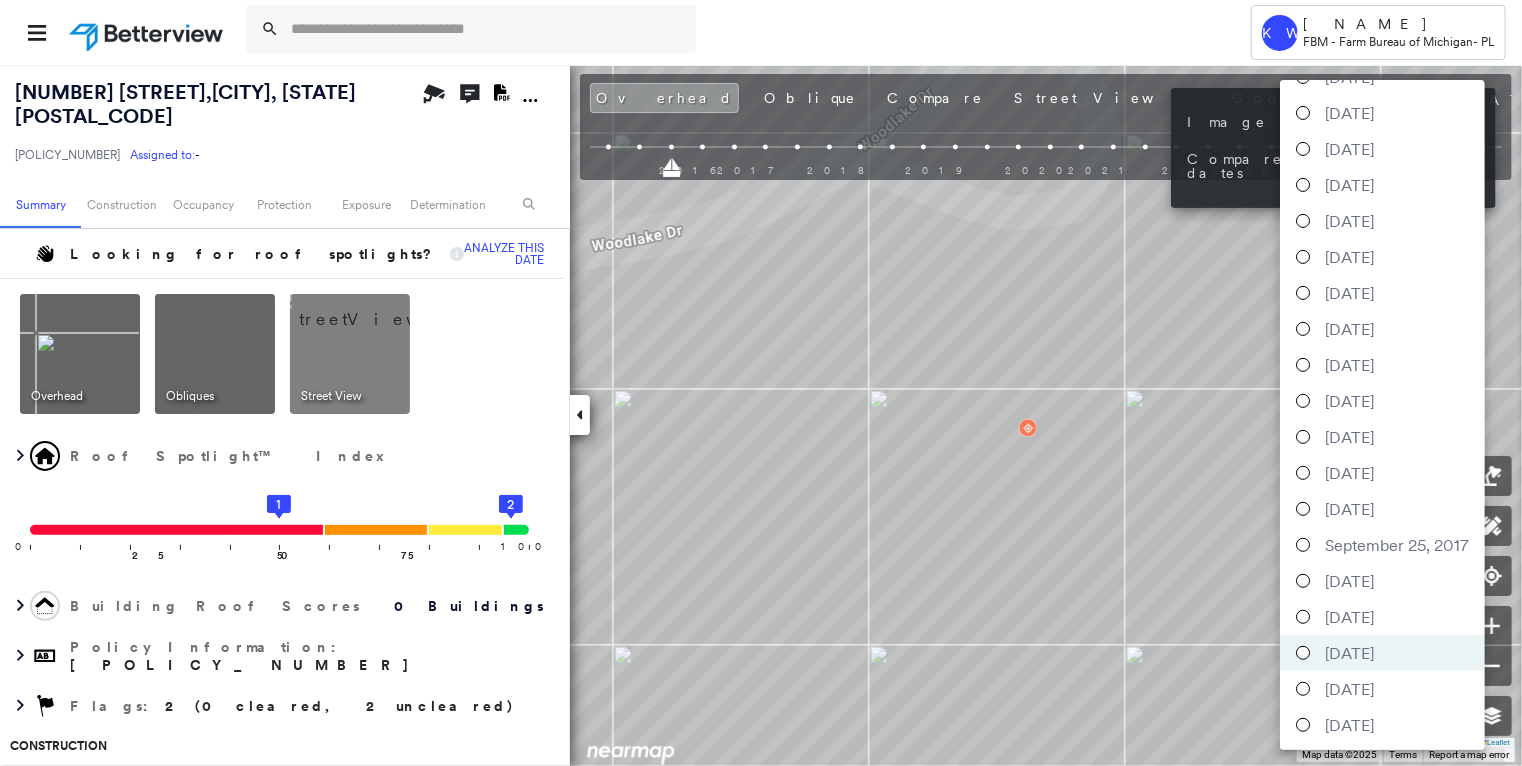 click on "[MONTH] [DAY], [YEAR]" at bounding box center [1349, 617] 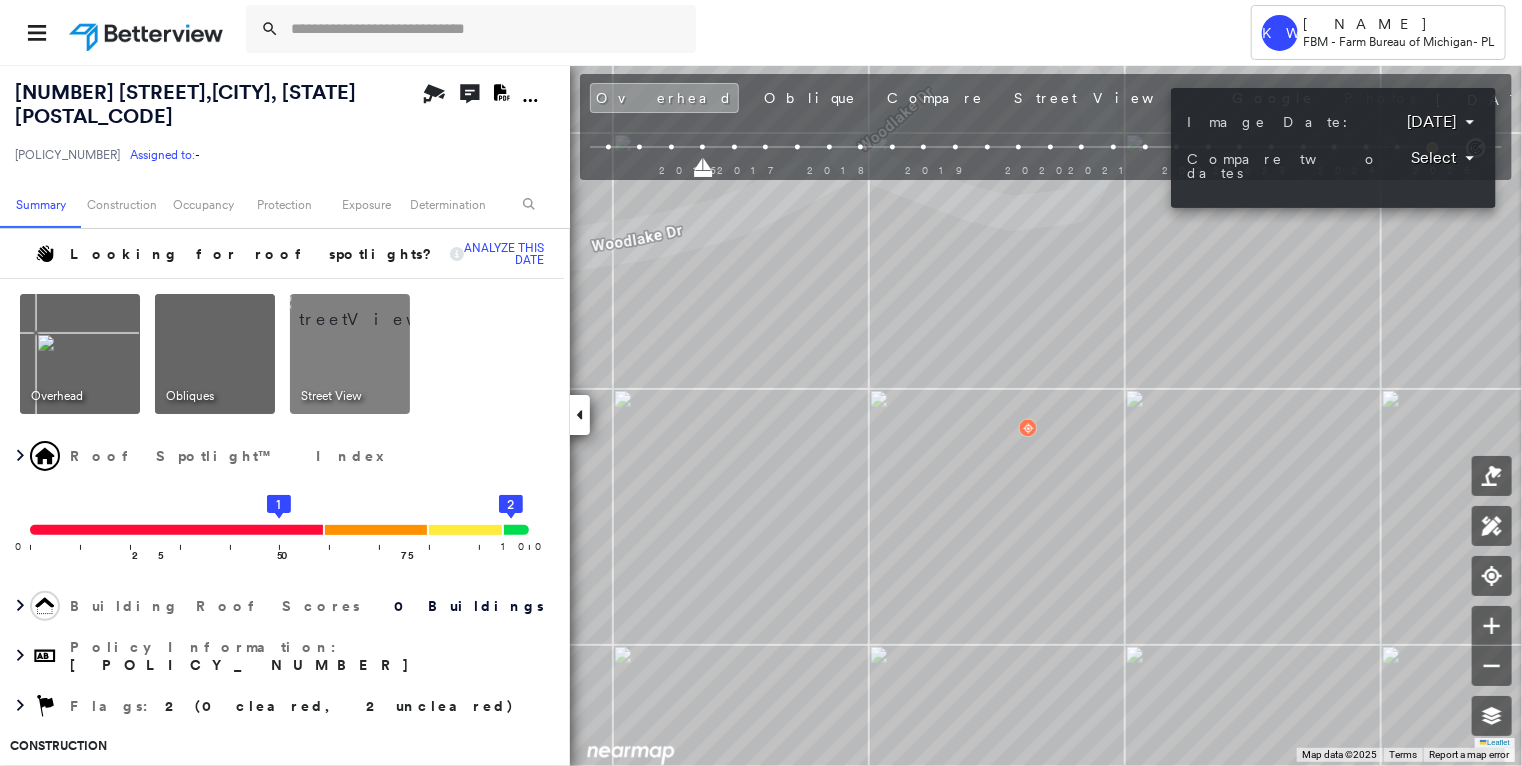 click on "Tower KW Kristina Wallace FBM - Farm Bureau of Michigan  -   PL 281 WOODLAKE DR ,  BRIGHTON, MI 48116 HO-11650909 Assigned to:  - Assigned to:  - HO-11650909 Assigned to:  - Open Comments Download PDF Report Summary Construction Occupancy Protection Exposure Determination Looking for roof spotlights? Analyze this date Overhead Obliques Street View Roof Spotlight™ Index 0 100 25 50 1 75 2 Building Roof Scores 0 Buildings Policy Information :  HO-11650909 Flags :  2 (0 cleared, 2 uncleared) Construction Occupancy Place Detail Protection Exposure FEMA Risk Index Additional Perils Determination Flags :  2 (0 cleared, 2 uncleared) Uncleared Flags (2) Cleared Flags  (0) Med Medium Priority Flagged 07/28/25 Clear Low Low Priority Flagged 07/28/25 Clear Action Taken New Entry History Quote/New Business Terms & Conditions Added ACV Endorsement Added Cosmetic Endorsement Inspection/Loss Control Report Information Added to Inspection Survey Onsite Inspection Ordered Determined No Inspection Needed General Save Renewal" at bounding box center [761, 383] 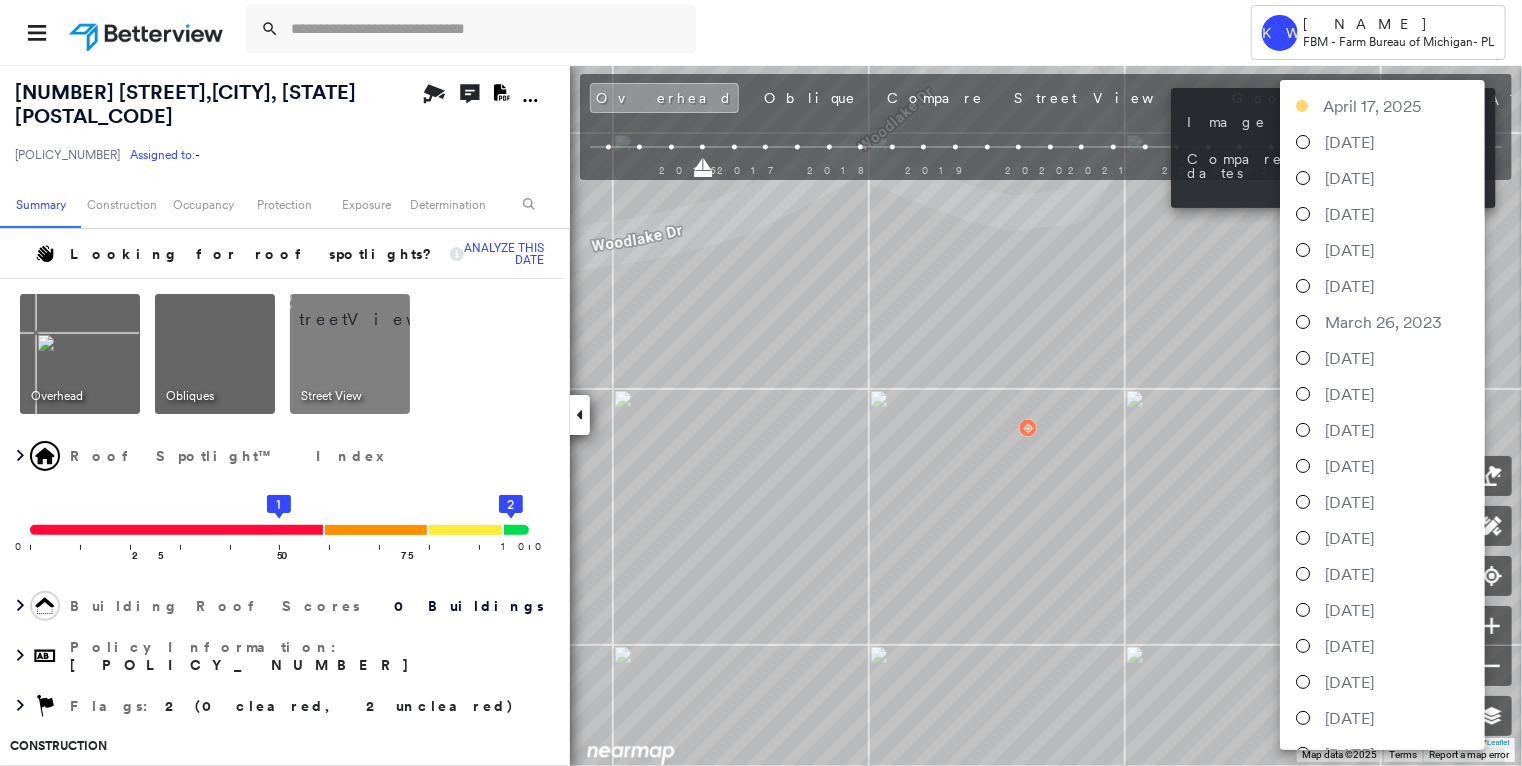 scroll, scrollTop: 317, scrollLeft: 0, axis: vertical 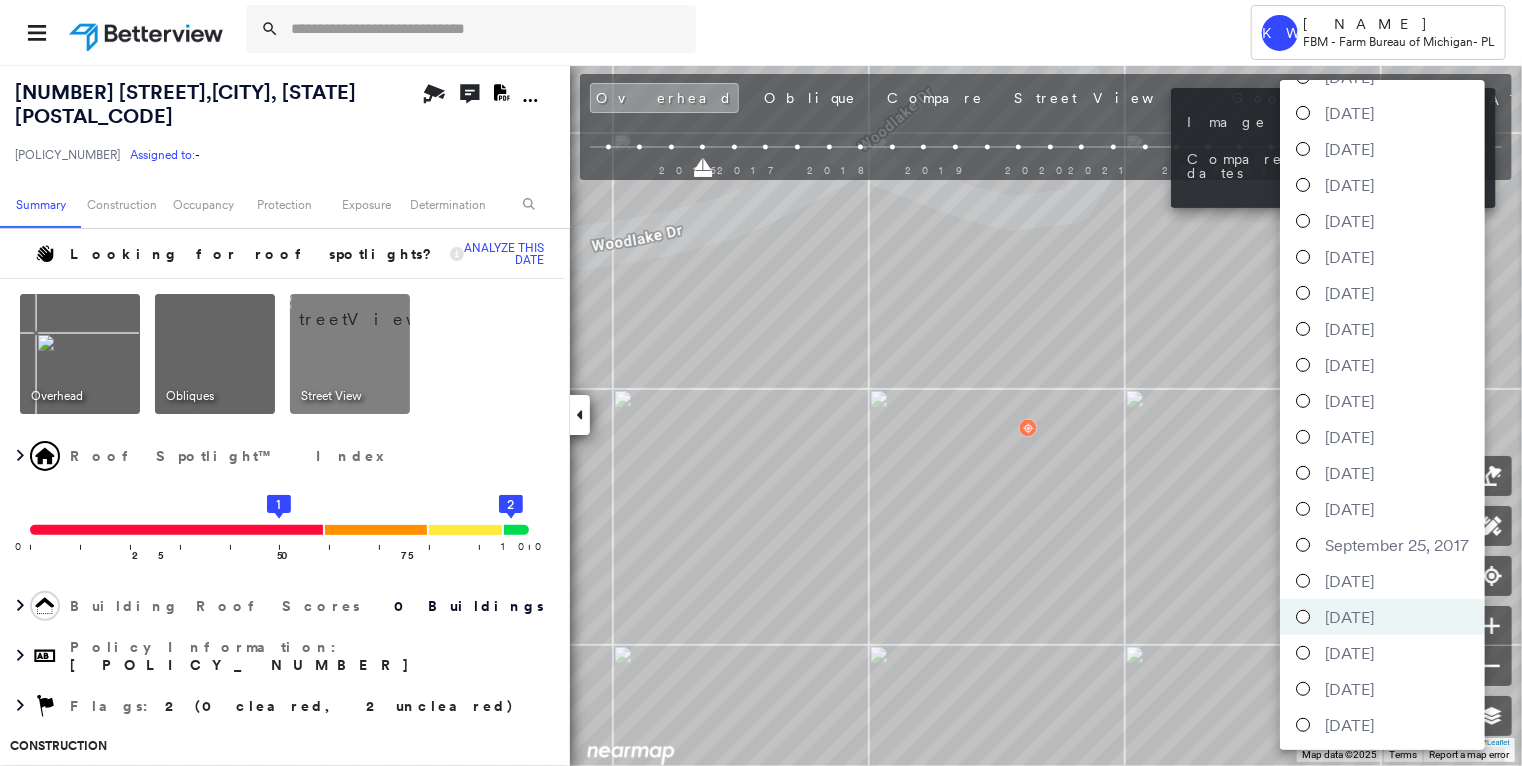 click on "March 22, 2018" at bounding box center [1349, 473] 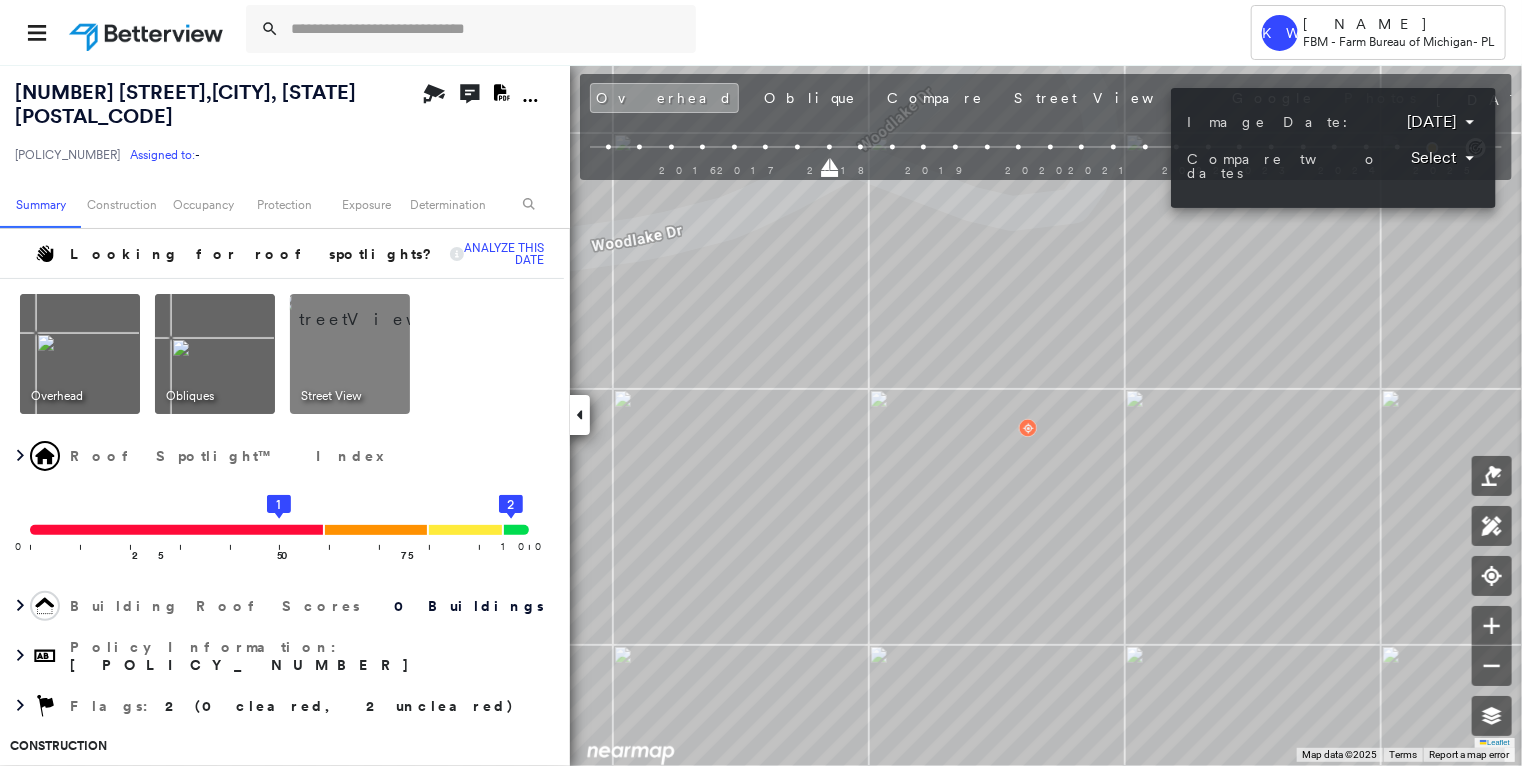 click on "Tower KW Kristina Wallace FBM - Farm Bureau of Michigan  -   PL 281 WOODLAKE DR ,  BRIGHTON, MI 48116 HO-11650909 Assigned to:  - Assigned to:  - HO-11650909 Assigned to:  - Open Comments Download PDF Report Summary Construction Occupancy Protection Exposure Determination Looking for roof spotlights? Analyze this date Overhead Obliques Street View Roof Spotlight™ Index 0 100 25 50 1 75 2 Building Roof Scores 0 Buildings Policy Information :  HO-11650909 Flags :  2 (0 cleared, 2 uncleared) Construction Occupancy Place Detail Protection Exposure FEMA Risk Index Additional Perils Determination Flags :  2 (0 cleared, 2 uncleared) Uncleared Flags (2) Cleared Flags  (0) Med Medium Priority Flagged 07/28/25 Clear Low Low Priority Flagged 07/28/25 Clear Action Taken New Entry History Quote/New Business Terms & Conditions Added ACV Endorsement Added Cosmetic Endorsement Inspection/Loss Control Report Information Added to Inspection Survey Onsite Inspection Ordered Determined No Inspection Needed General Save Renewal" at bounding box center (761, 383) 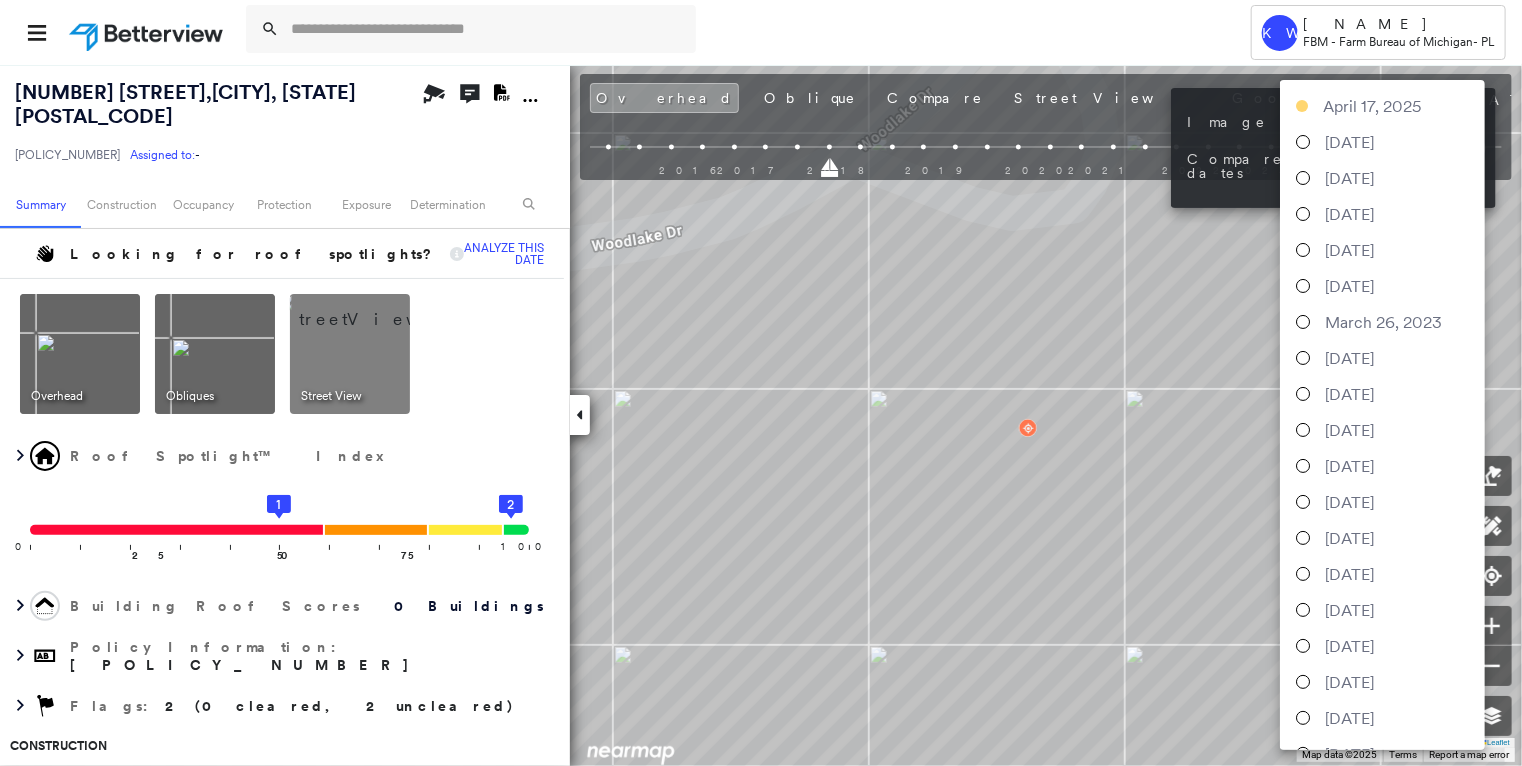 scroll, scrollTop: 317, scrollLeft: 0, axis: vertical 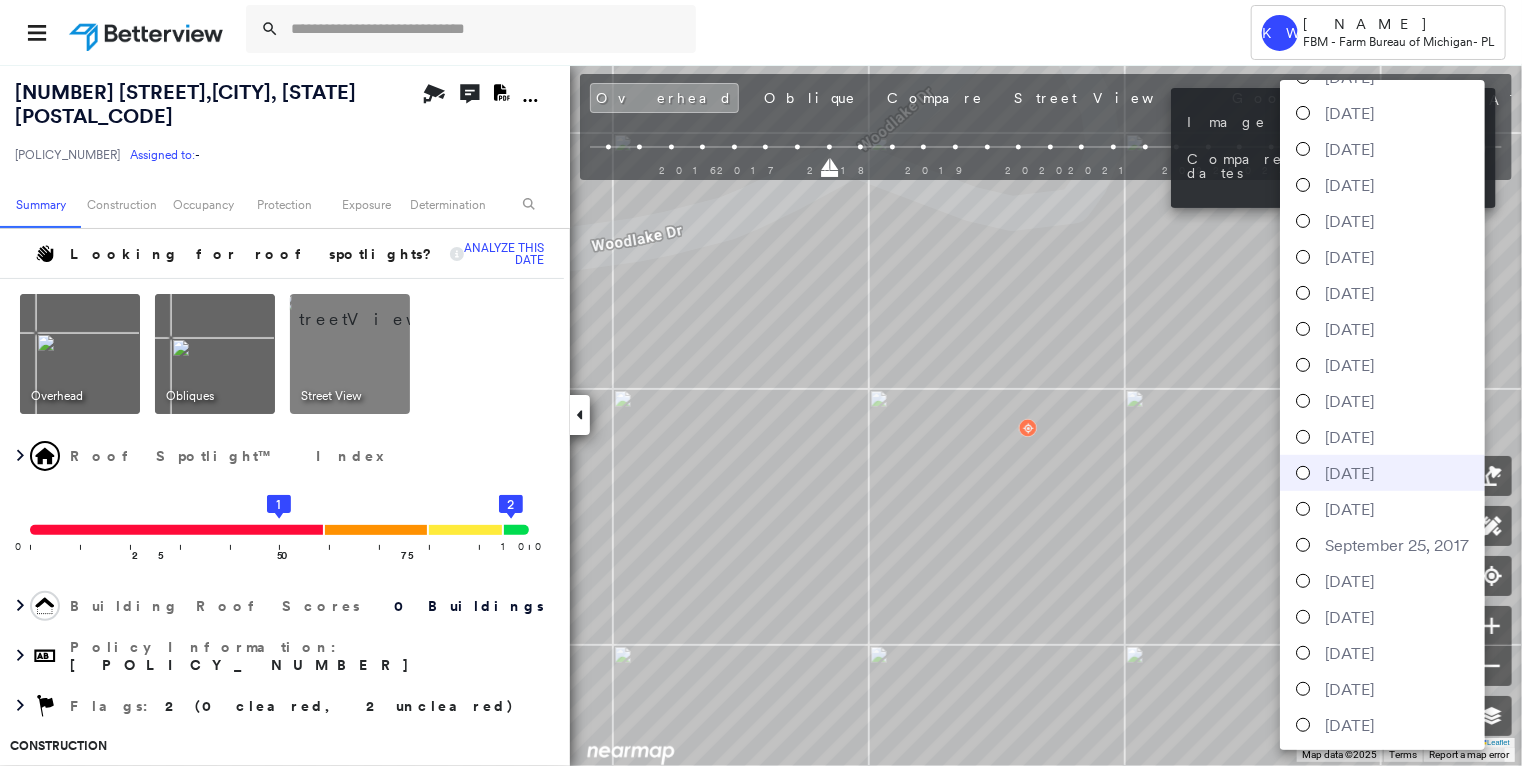 click on "March 22, 2018" at bounding box center (1349, 473) 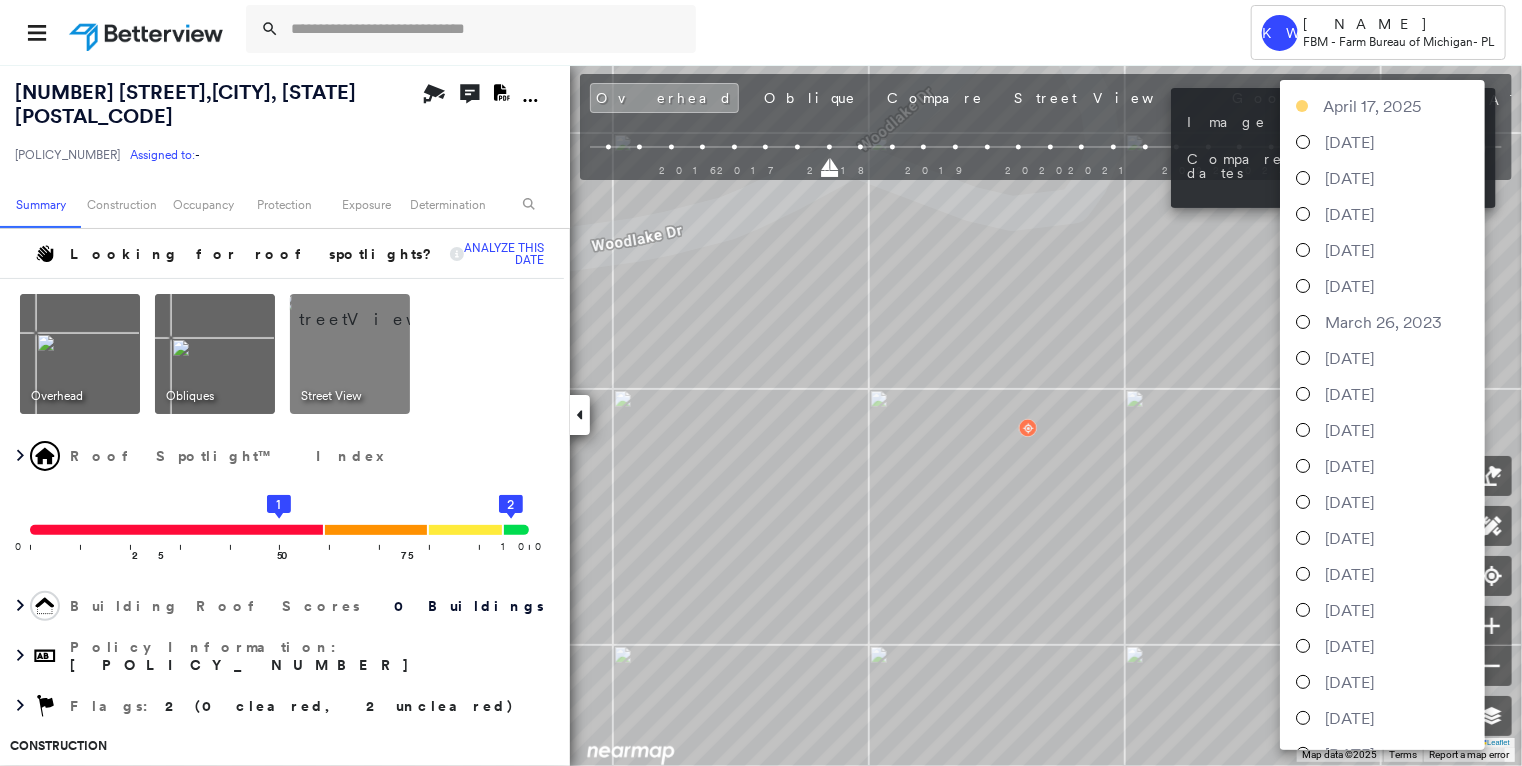 click on "Tower KW Kristina Wallace FBM - Farm Bureau of Michigan  -   PL 281 WOODLAKE DR ,  BRIGHTON, MI 48116 HO-11650909 Assigned to:  - Assigned to:  - HO-11650909 Assigned to:  - Open Comments Download PDF Report Summary Construction Occupancy Protection Exposure Determination Looking for roof spotlights? Analyze this date Overhead Obliques Street View Roof Spotlight™ Index 0 100 25 50 1 75 2 Building Roof Scores 0 Buildings Policy Information :  HO-11650909 Flags :  2 (0 cleared, 2 uncleared) Construction Occupancy Place Detail Protection Exposure FEMA Risk Index Additional Perils Determination Flags :  2 (0 cleared, 2 uncleared) Uncleared Flags (2) Cleared Flags  (0) Med Medium Priority Flagged 07/28/25 Clear Low Low Priority Flagged 07/28/25 Clear Action Taken New Entry History Quote/New Business Terms & Conditions Added ACV Endorsement Added Cosmetic Endorsement Inspection/Loss Control Report Information Added to Inspection Survey Onsite Inspection Ordered Determined No Inspection Needed General Save Renewal" at bounding box center (761, 383) 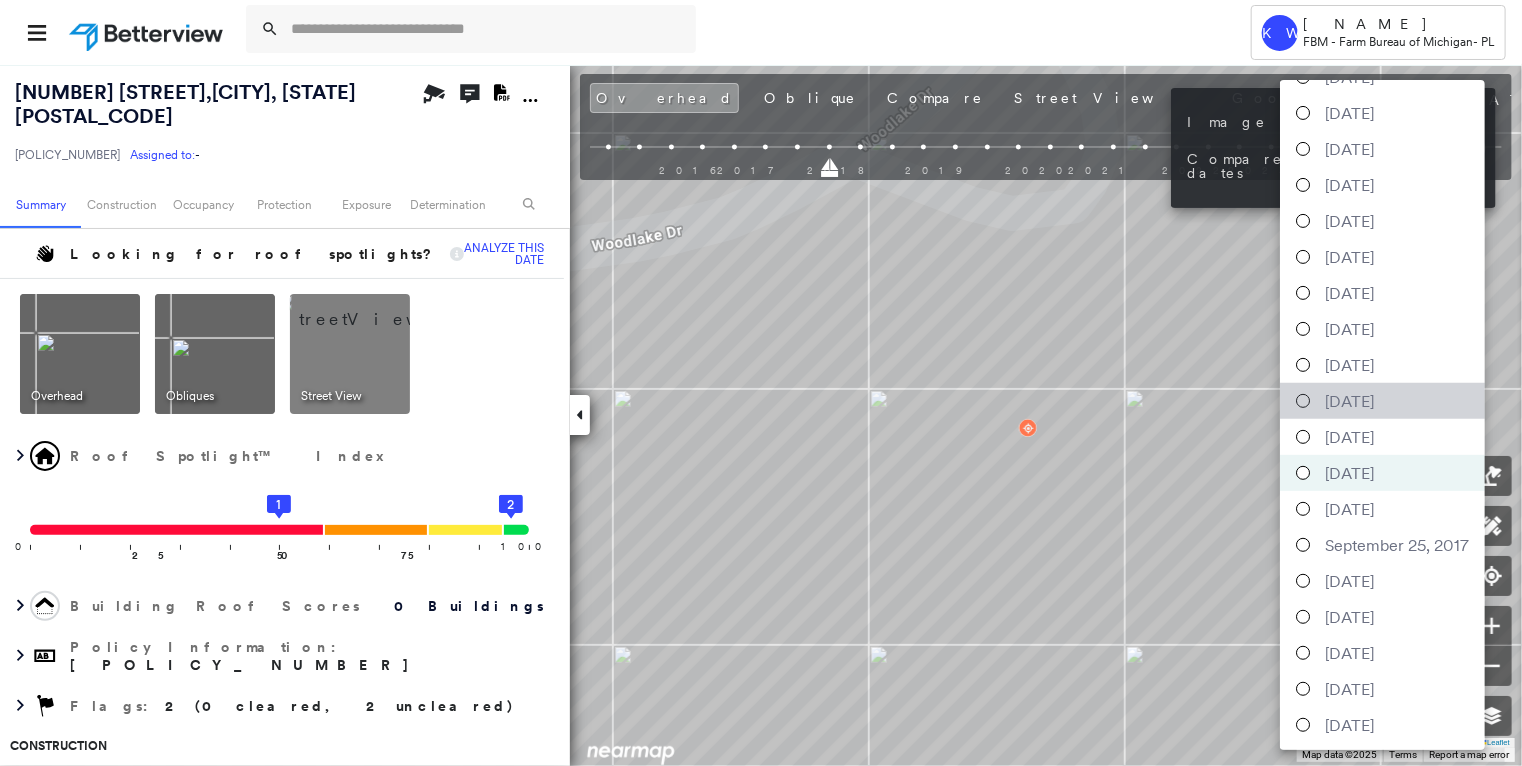 click on "October 14, 2018" at bounding box center (1349, 401) 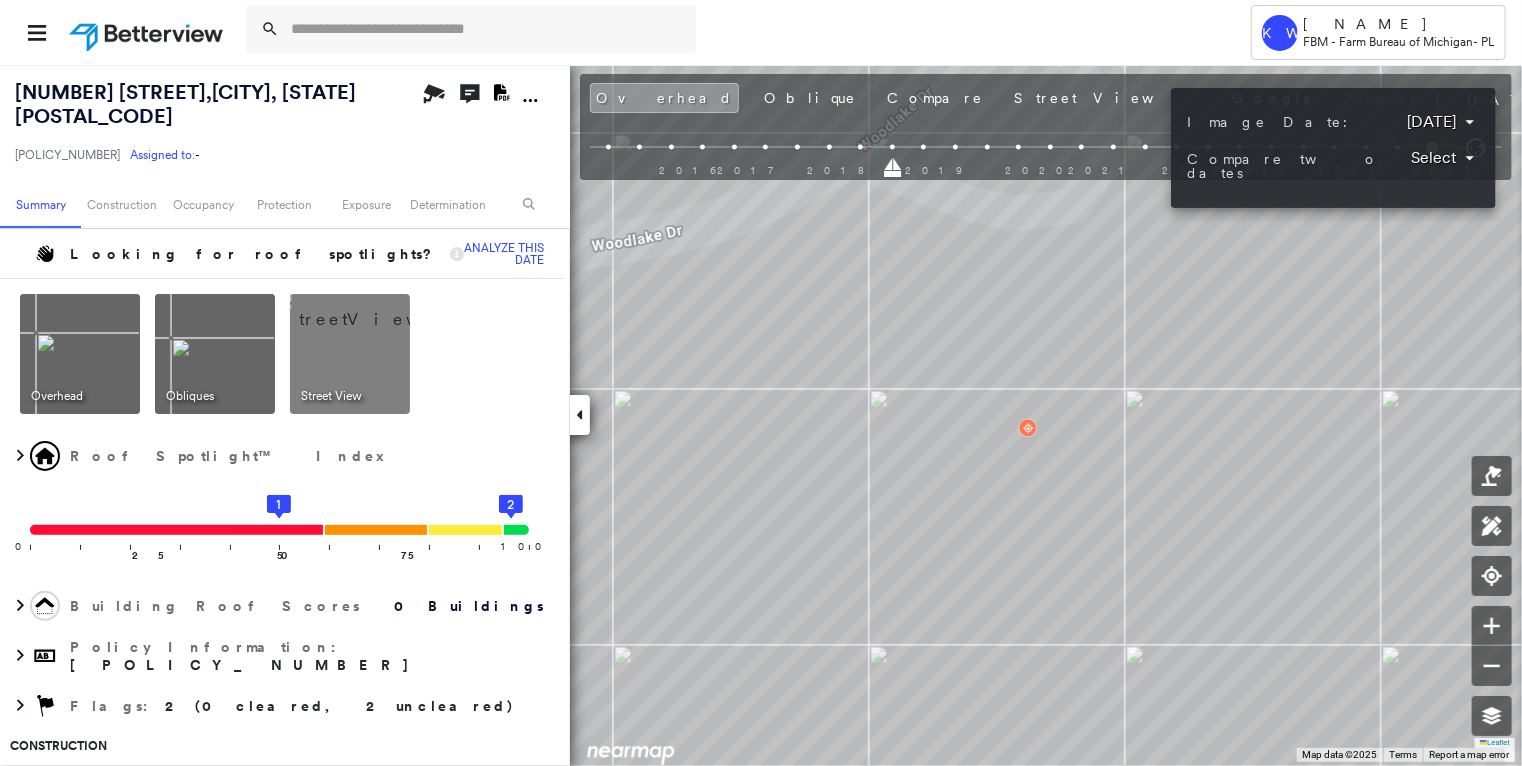 click on "Tower KW Kristina Wallace FBM - Farm Bureau of Michigan  -   PL 281 WOODLAKE DR ,  BRIGHTON, MI 48116 HO-11650909 Assigned to:  - Assigned to:  - HO-11650909 Assigned to:  - Open Comments Download PDF Report Summary Construction Occupancy Protection Exposure Determination Looking for roof spotlights? Analyze this date Overhead Obliques Street View Roof Spotlight™ Index 0 100 25 50 1 75 2 Building Roof Scores 0 Buildings Policy Information :  HO-11650909 Flags :  2 (0 cleared, 2 uncleared) Construction Occupancy Place Detail Protection Exposure FEMA Risk Index Additional Perils Determination Flags :  2 (0 cleared, 2 uncleared) Uncleared Flags (2) Cleared Flags  (0) Med Medium Priority Flagged 07/28/25 Clear Low Low Priority Flagged 07/28/25 Clear Action Taken New Entry History Quote/New Business Terms & Conditions Added ACV Endorsement Added Cosmetic Endorsement Inspection/Loss Control Report Information Added to Inspection Survey Onsite Inspection Ordered Determined No Inspection Needed General Save Renewal" at bounding box center [761, 383] 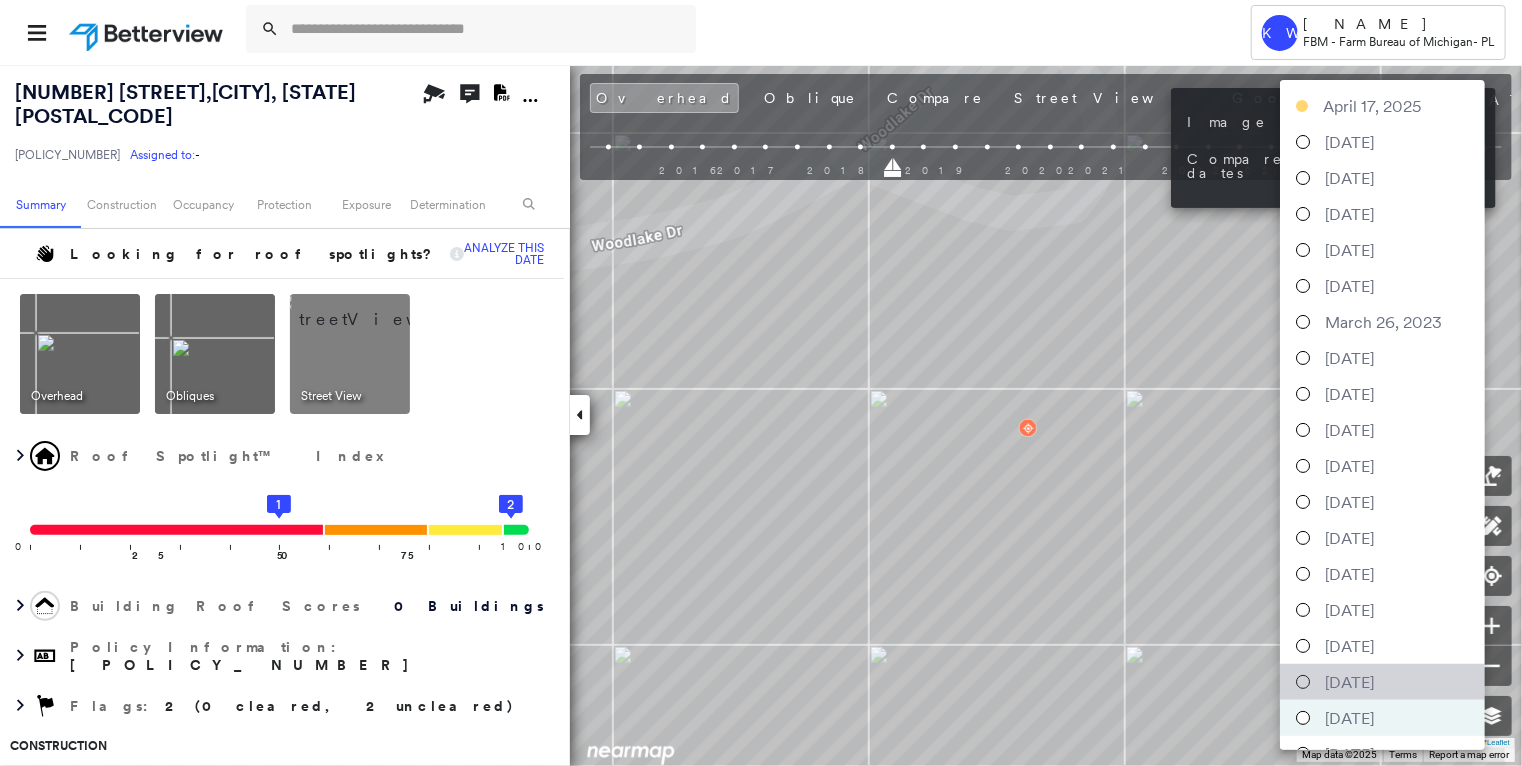 click on "April 13, 2019" at bounding box center (1349, 682) 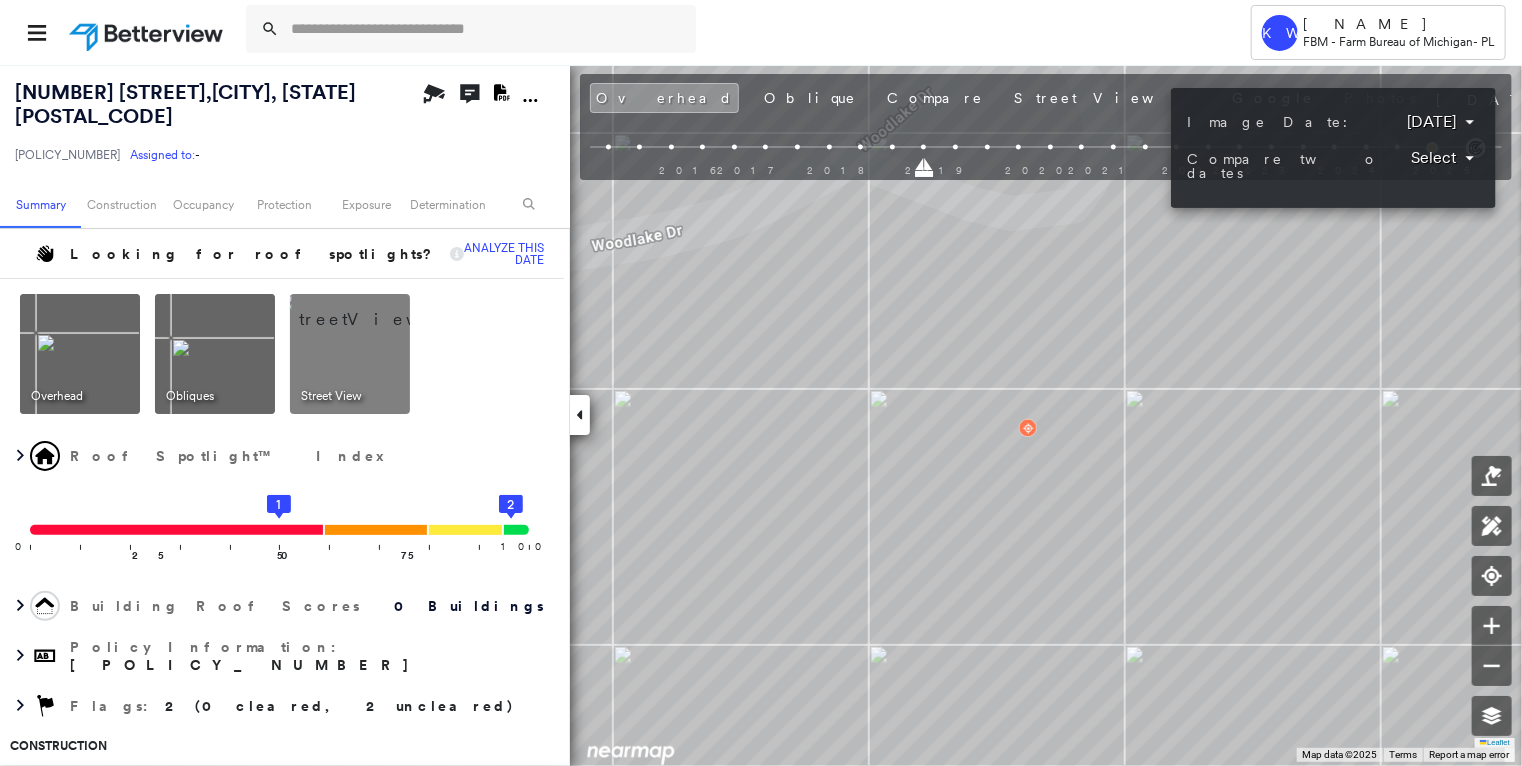 click on "Tower KW Kristina Wallace FBM - Farm Bureau of Michigan  -   PL 281 WOODLAKE DR ,  BRIGHTON, MI 48116 HO-11650909 Assigned to:  - Assigned to:  - HO-11650909 Assigned to:  - Open Comments Download PDF Report Summary Construction Occupancy Protection Exposure Determination Looking for roof spotlights? Analyze this date Overhead Obliques Street View Roof Spotlight™ Index 0 100 25 50 1 75 2 Building Roof Scores 0 Buildings Policy Information :  HO-11650909 Flags :  2 (0 cleared, 2 uncleared) Construction Occupancy Place Detail Protection Exposure FEMA Risk Index Additional Perils Determination Flags :  2 (0 cleared, 2 uncleared) Uncleared Flags (2) Cleared Flags  (0) Med Medium Priority Flagged 07/28/25 Clear Low Low Priority Flagged 07/28/25 Clear Action Taken New Entry History Quote/New Business Terms & Conditions Added ACV Endorsement Added Cosmetic Endorsement Inspection/Loss Control Report Information Added to Inspection Survey Onsite Inspection Ordered Determined No Inspection Needed General Save Renewal" at bounding box center (761, 383) 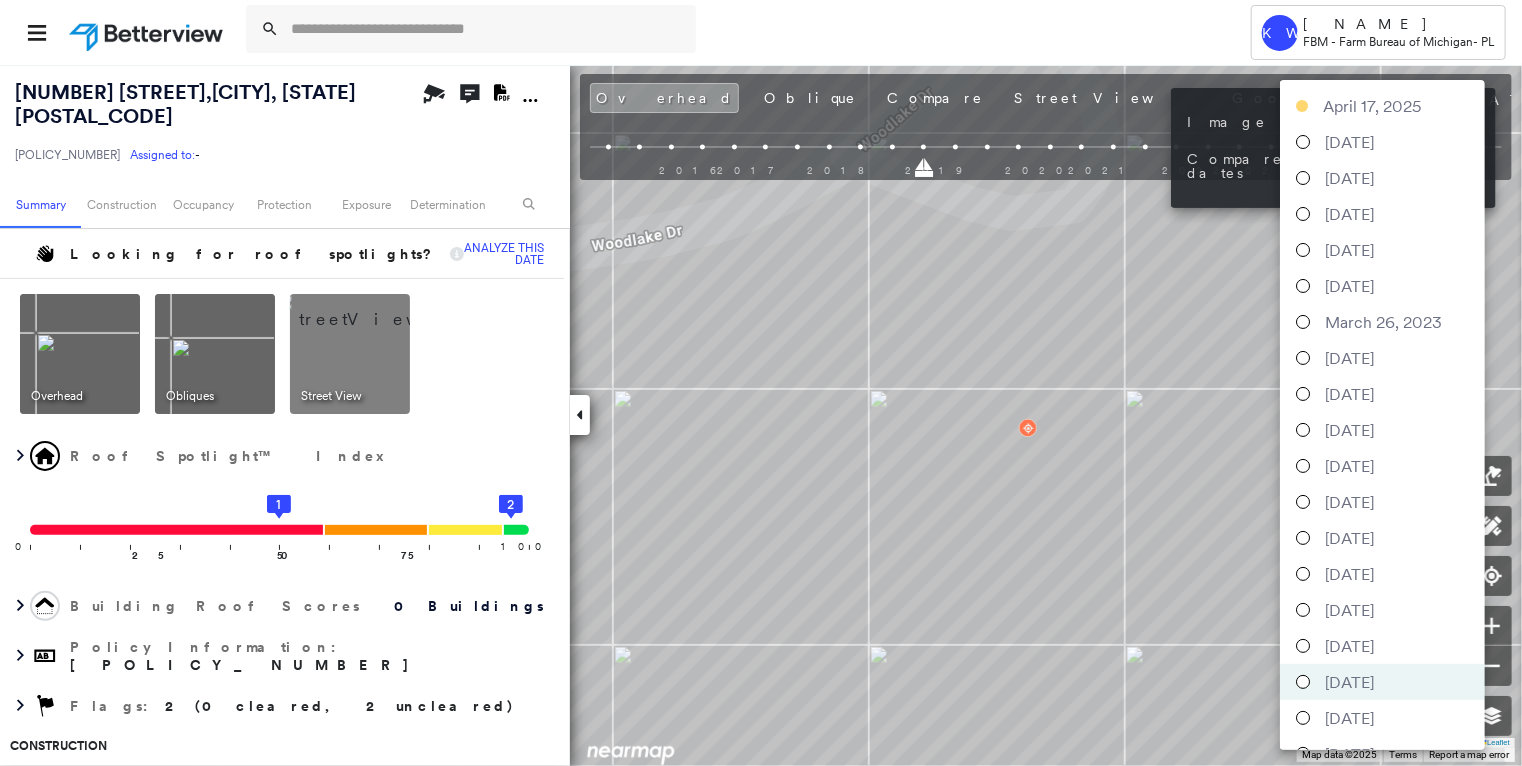 click on "June 21, 2019" at bounding box center (1349, 646) 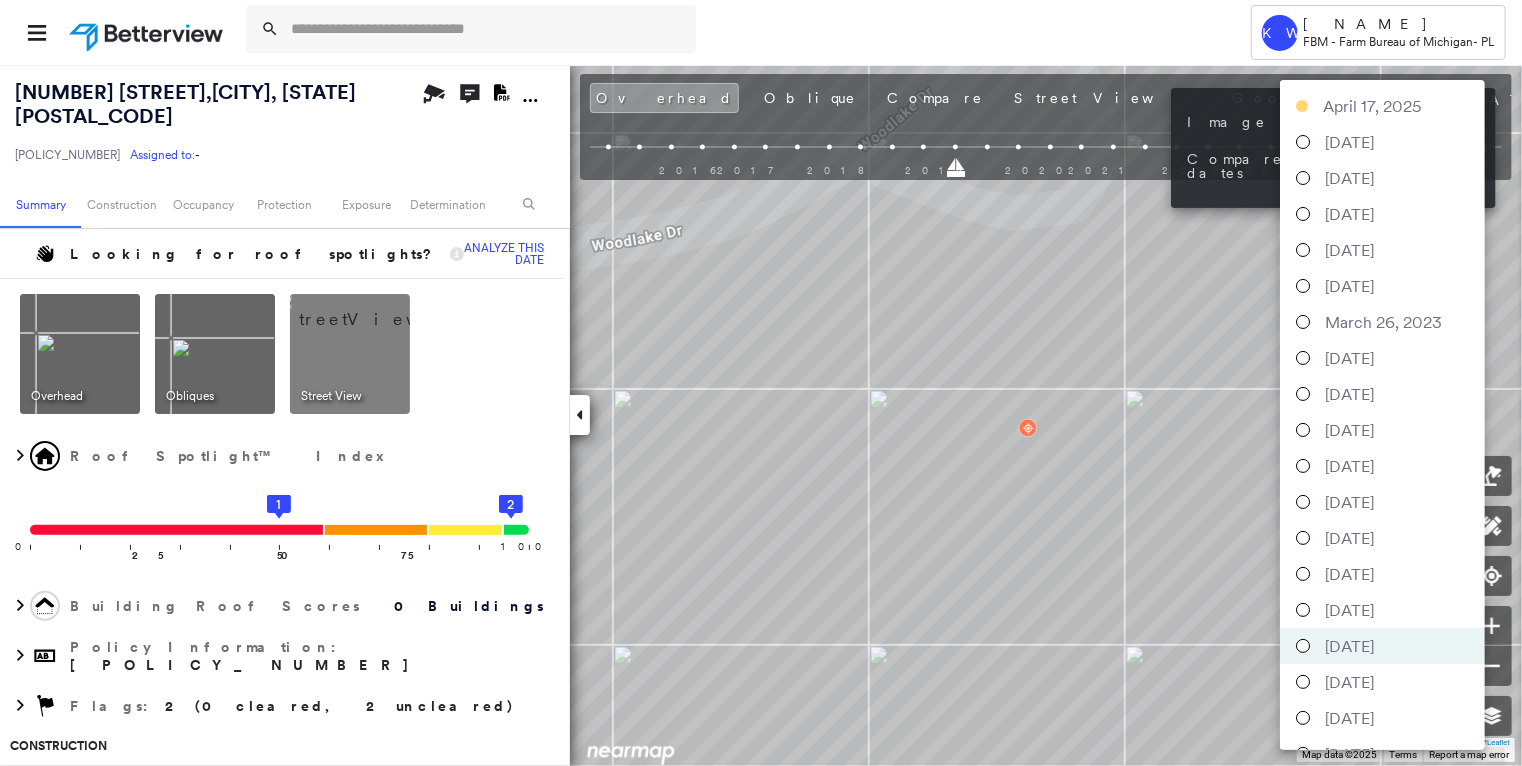 click on "Tower KW Kristina Wallace FBM - Farm Bureau of Michigan  -   PL 281 WOODLAKE DR ,  BRIGHTON, MI 48116 HO-11650909 Assigned to:  - Assigned to:  - HO-11650909 Assigned to:  - Open Comments Download PDF Report Summary Construction Occupancy Protection Exposure Determination Looking for roof spotlights? Analyze this date Overhead Obliques Street View Roof Spotlight™ Index 0 100 25 50 1 75 2 Building Roof Scores 0 Buildings Policy Information :  HO-11650909 Flags :  2 (0 cleared, 2 uncleared) Construction Occupancy Place Detail Protection Exposure FEMA Risk Index Additional Perils Determination Flags :  2 (0 cleared, 2 uncleared) Uncleared Flags (2) Cleared Flags  (0) Med Medium Priority Flagged 07/28/25 Clear Low Low Priority Flagged 07/28/25 Clear Action Taken New Entry History Quote/New Business Terms & Conditions Added ACV Endorsement Added Cosmetic Endorsement Inspection/Loss Control Report Information Added to Inspection Survey Onsite Inspection Ordered Determined No Inspection Needed General Save Renewal" at bounding box center (761, 383) 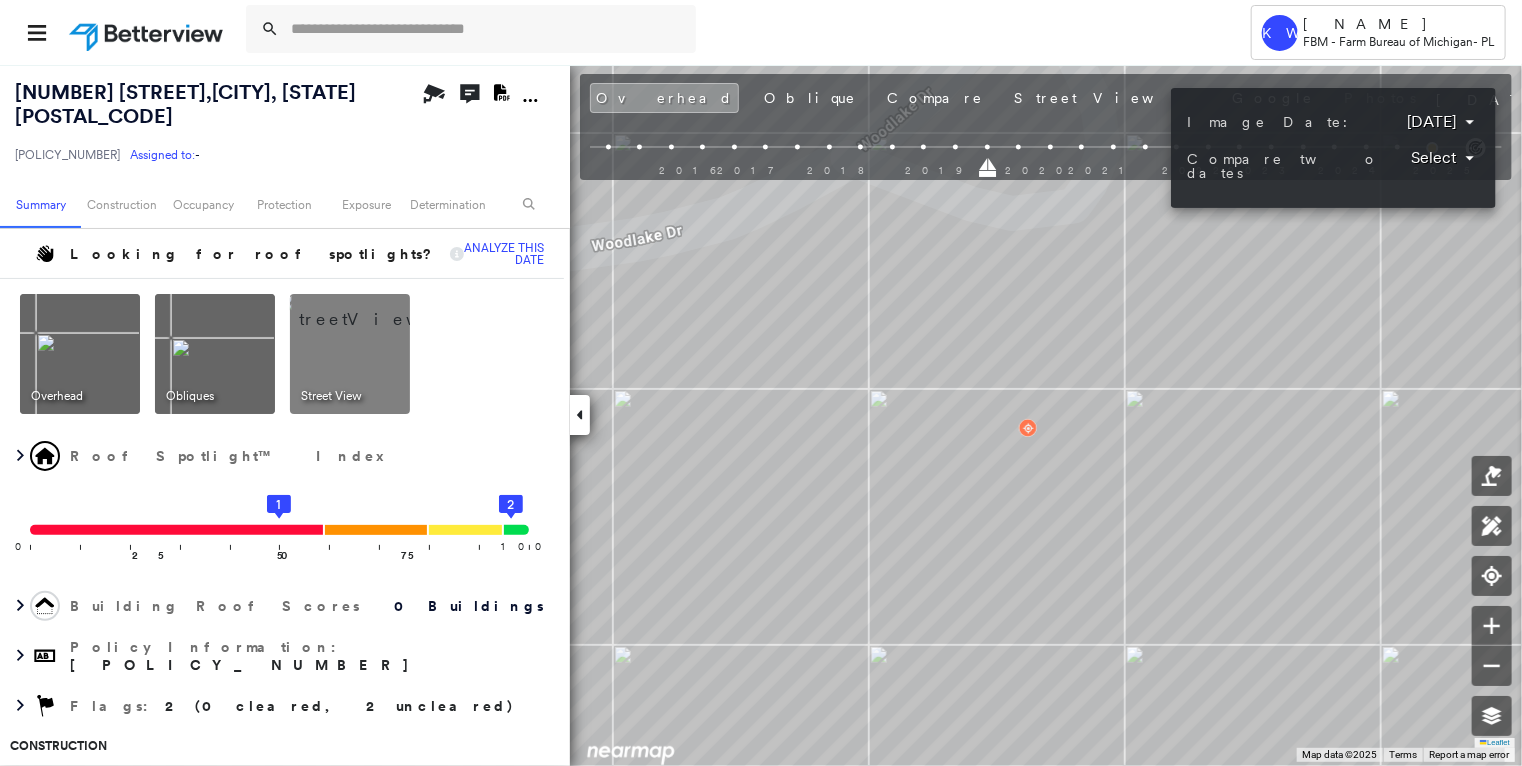 click at bounding box center (761, 383) 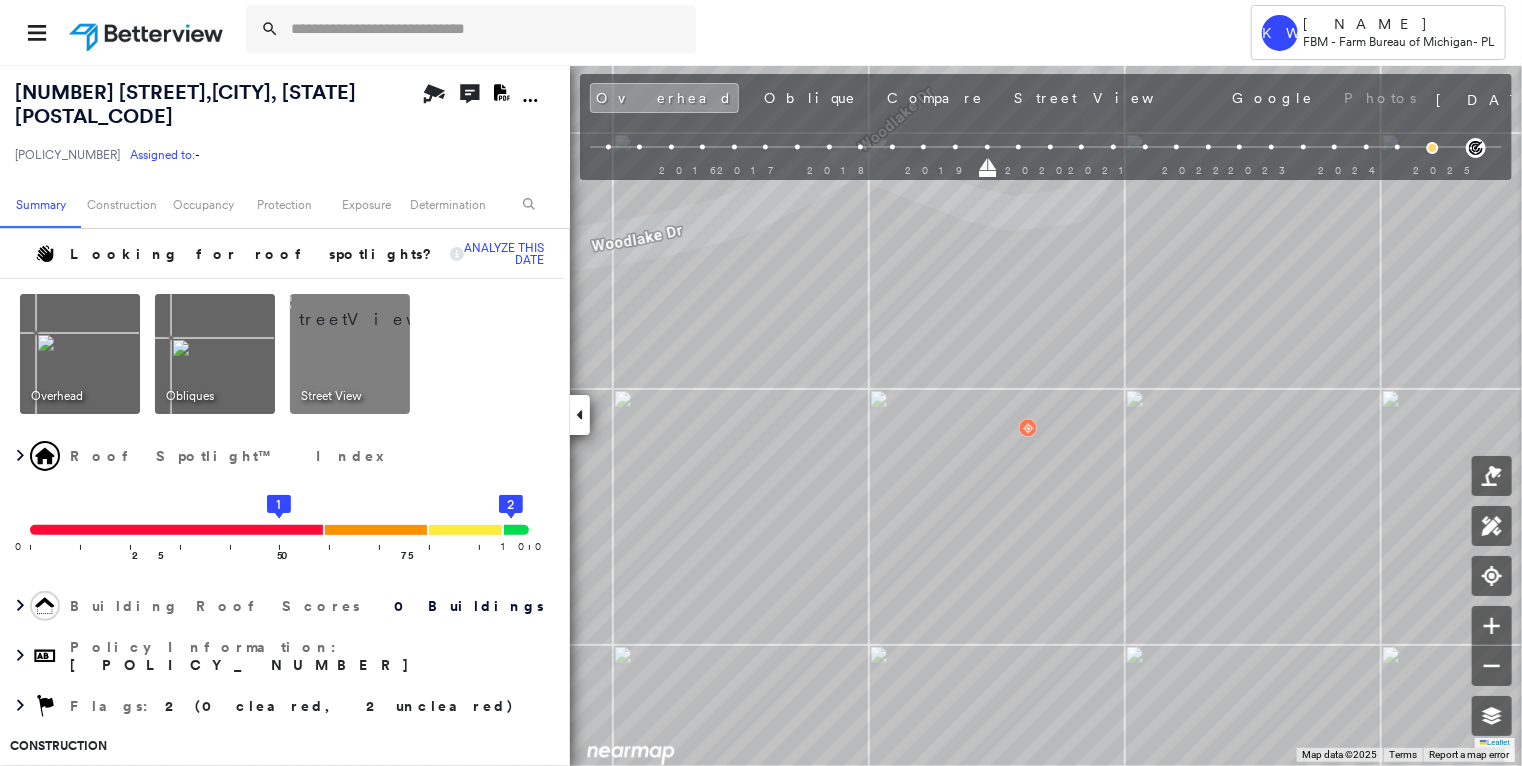 paste on "**********" 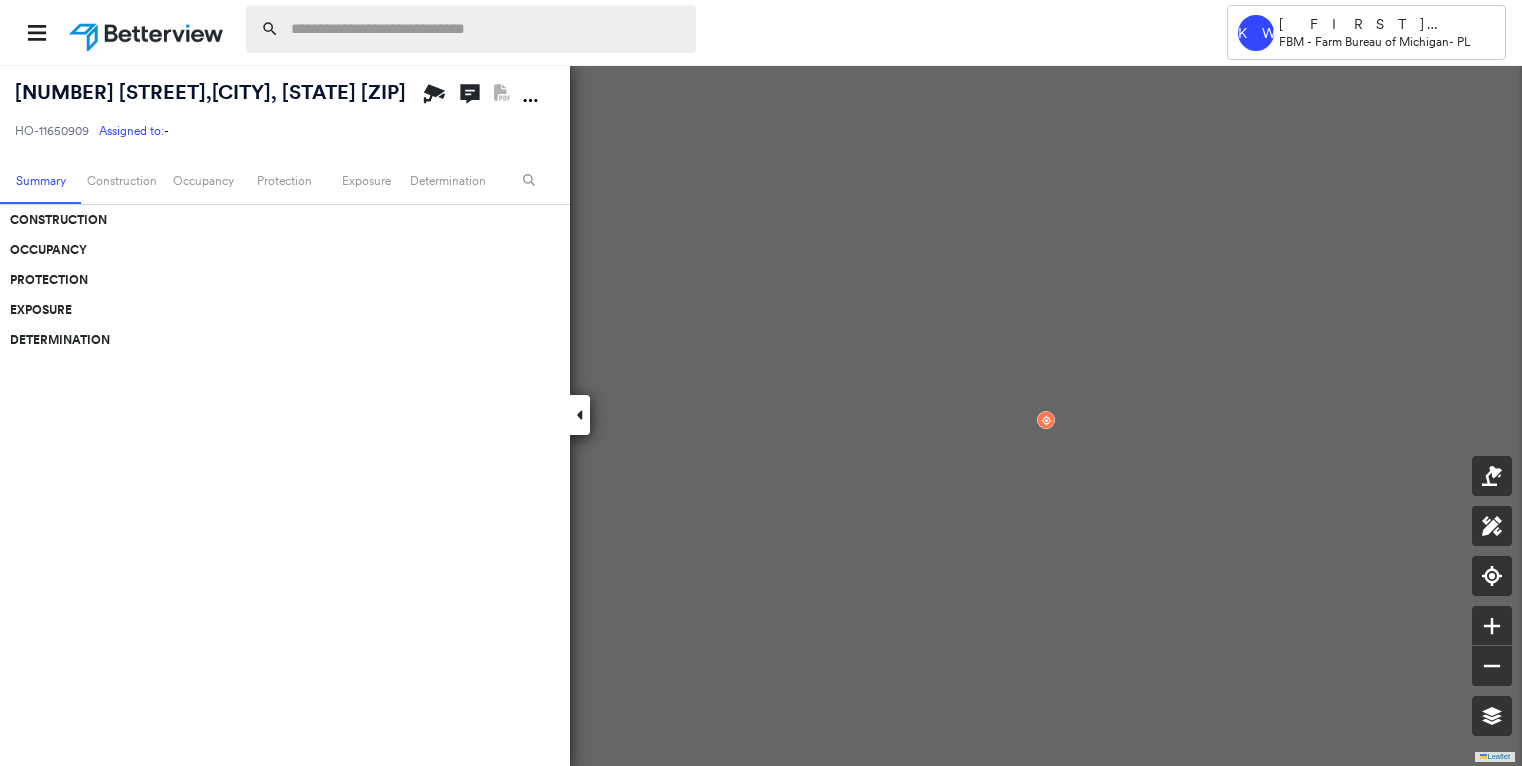 scroll, scrollTop: 0, scrollLeft: 0, axis: both 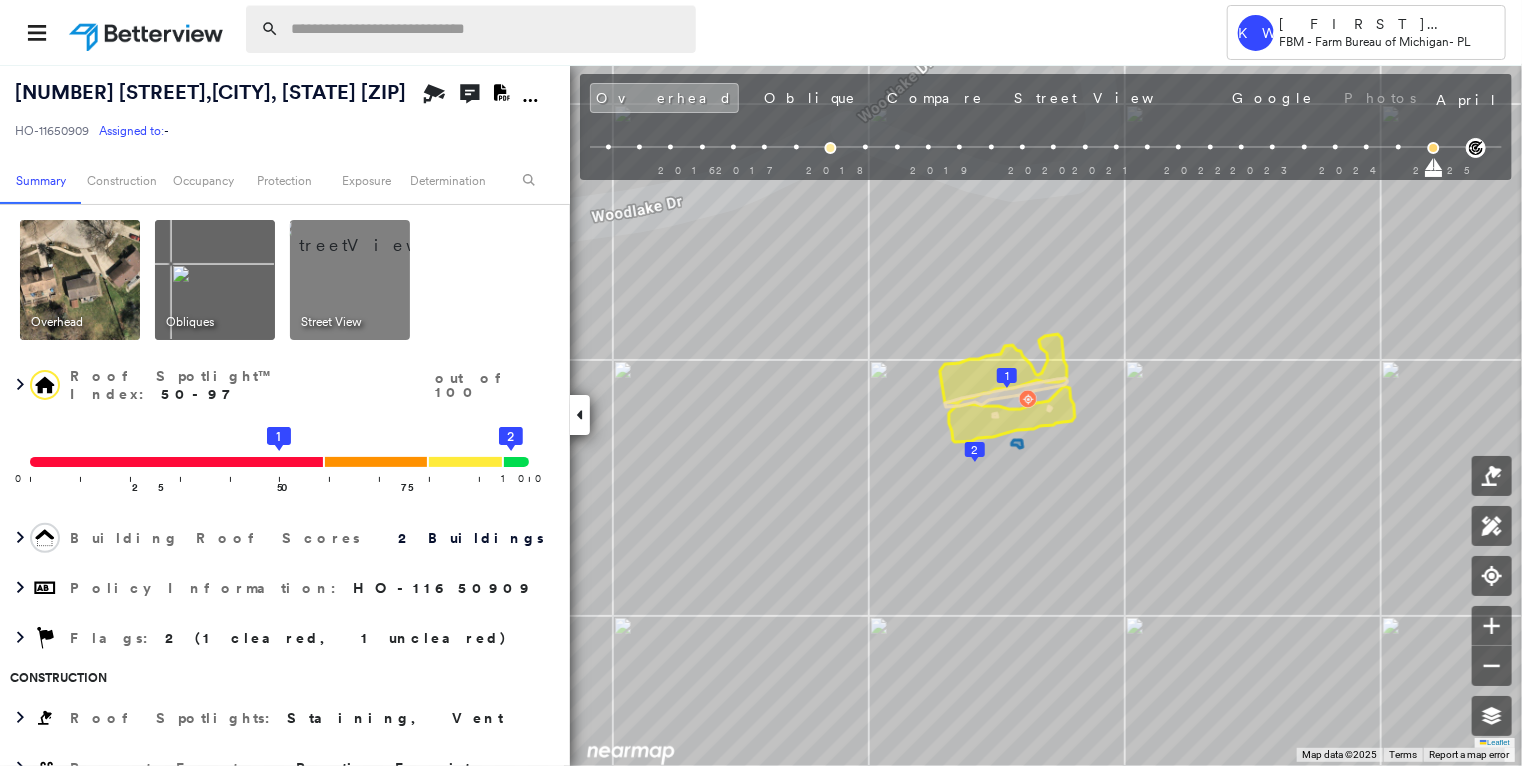 paste on "**********" 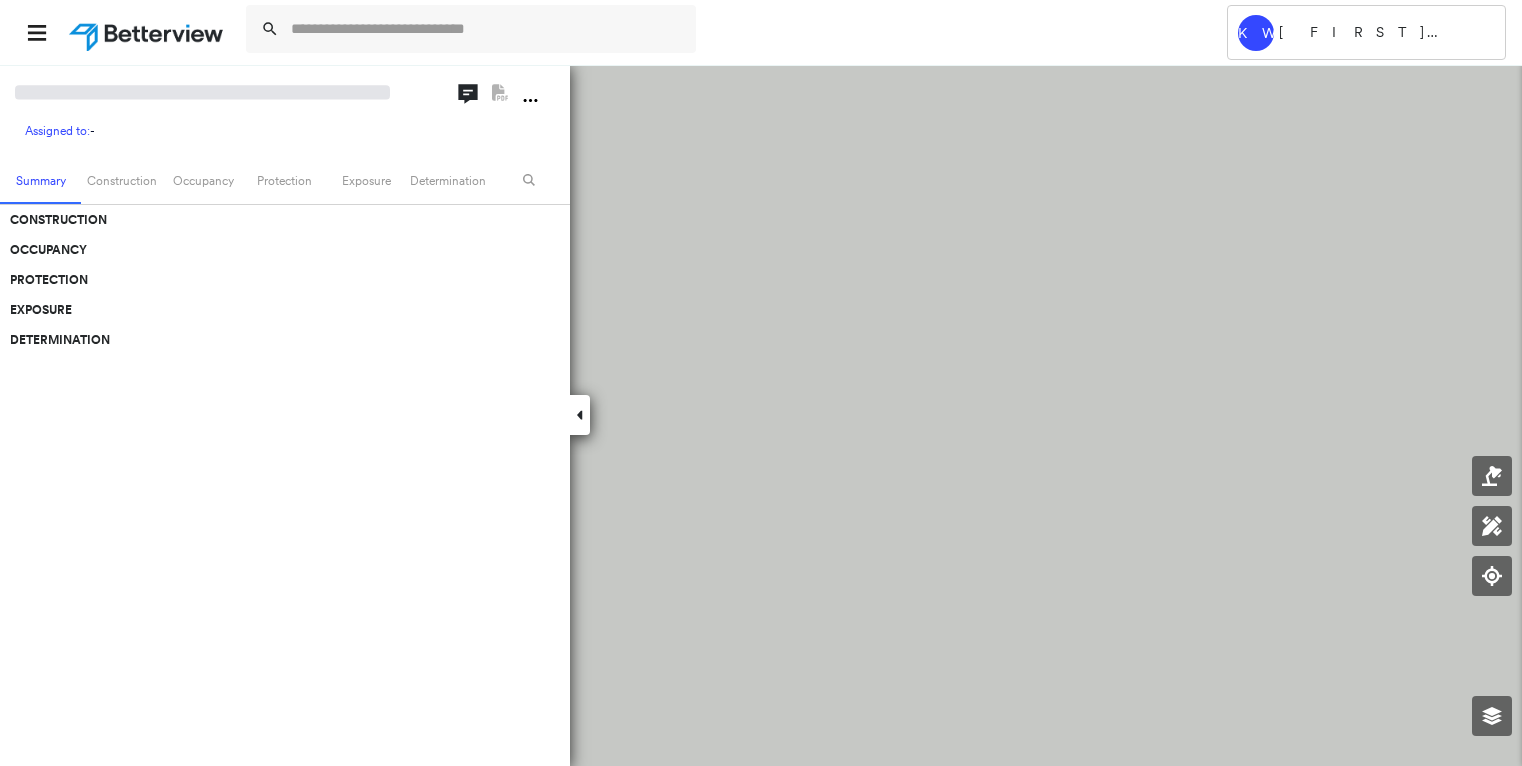 scroll, scrollTop: 0, scrollLeft: 0, axis: both 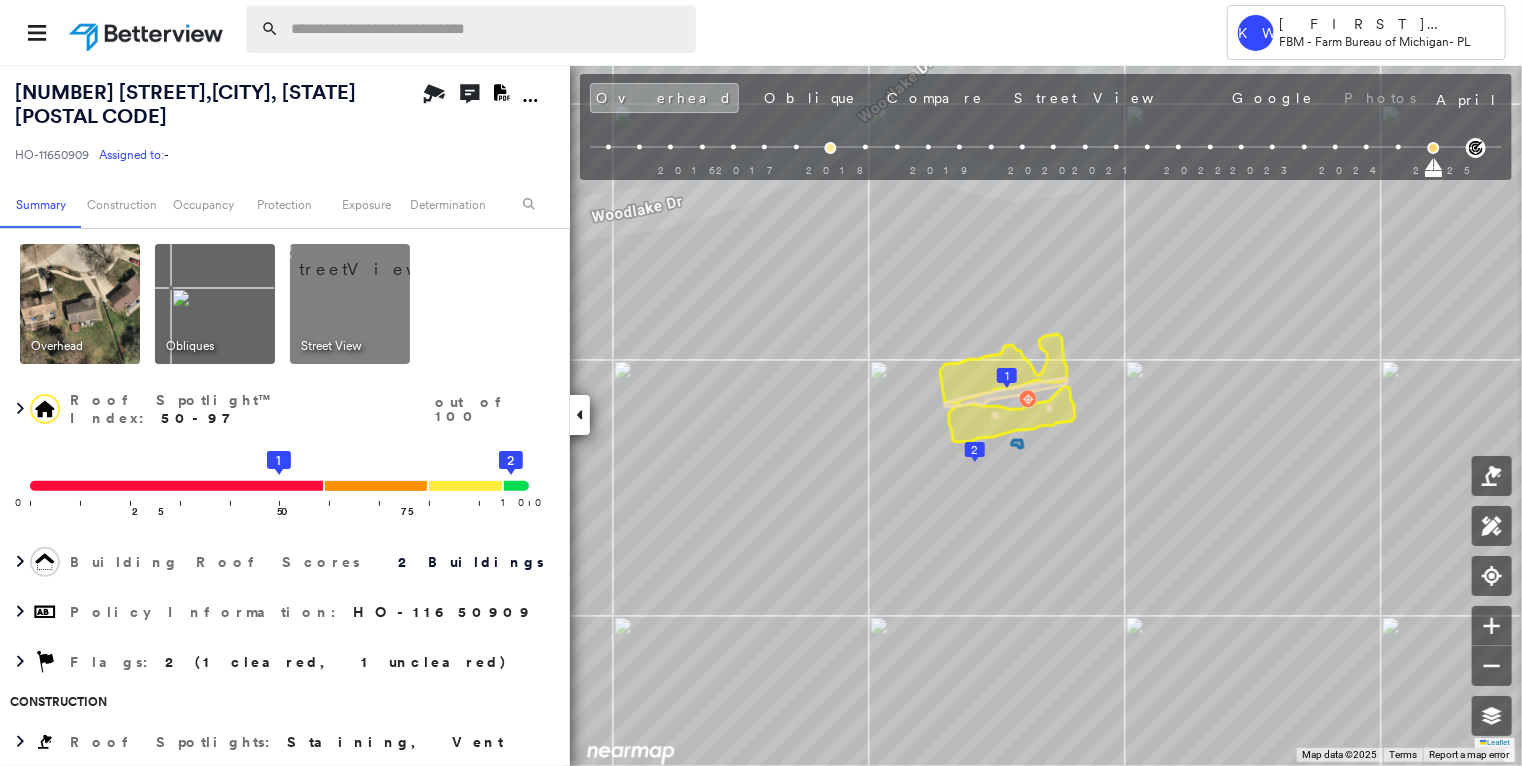 click at bounding box center (487, 29) 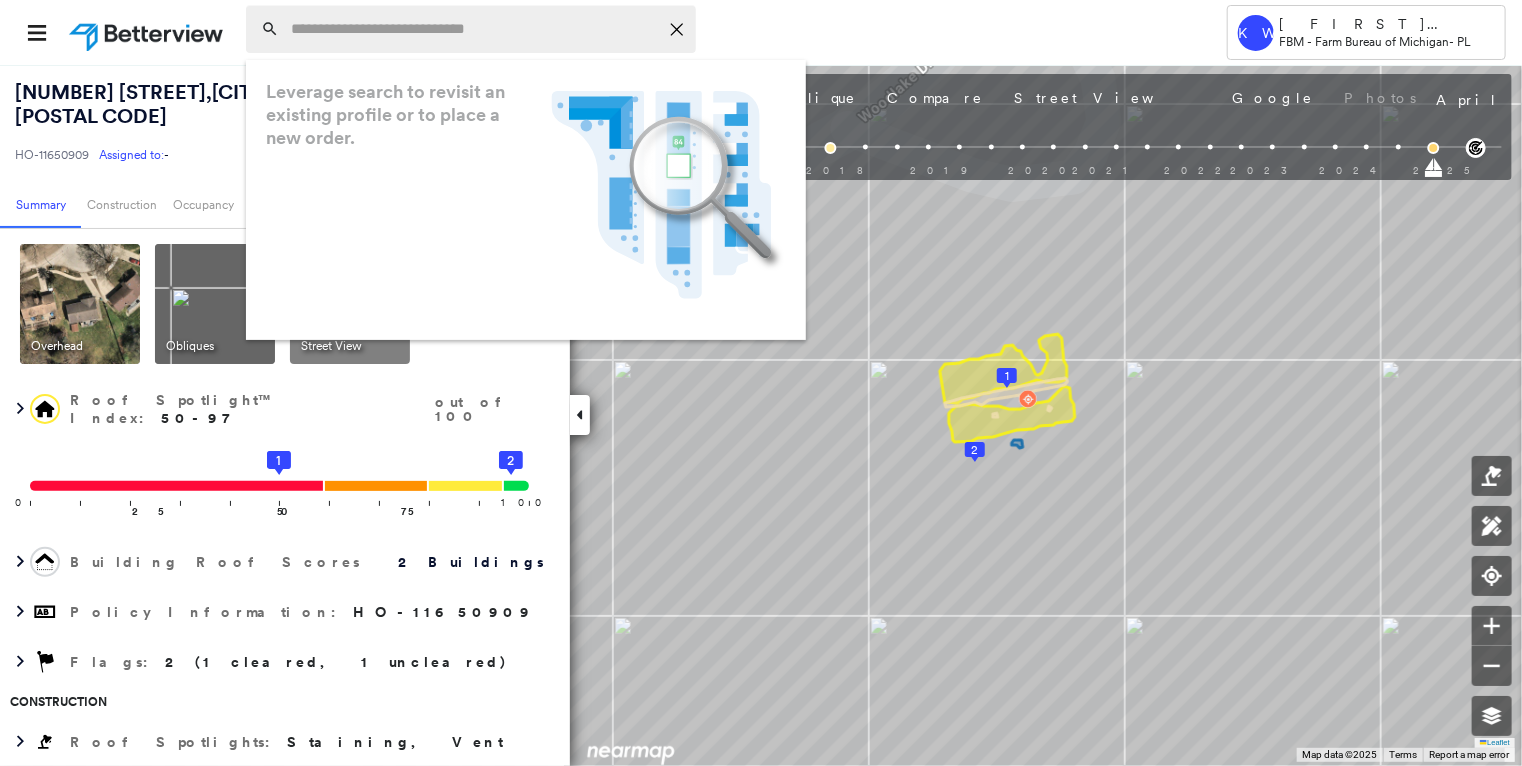 paste on "**********" 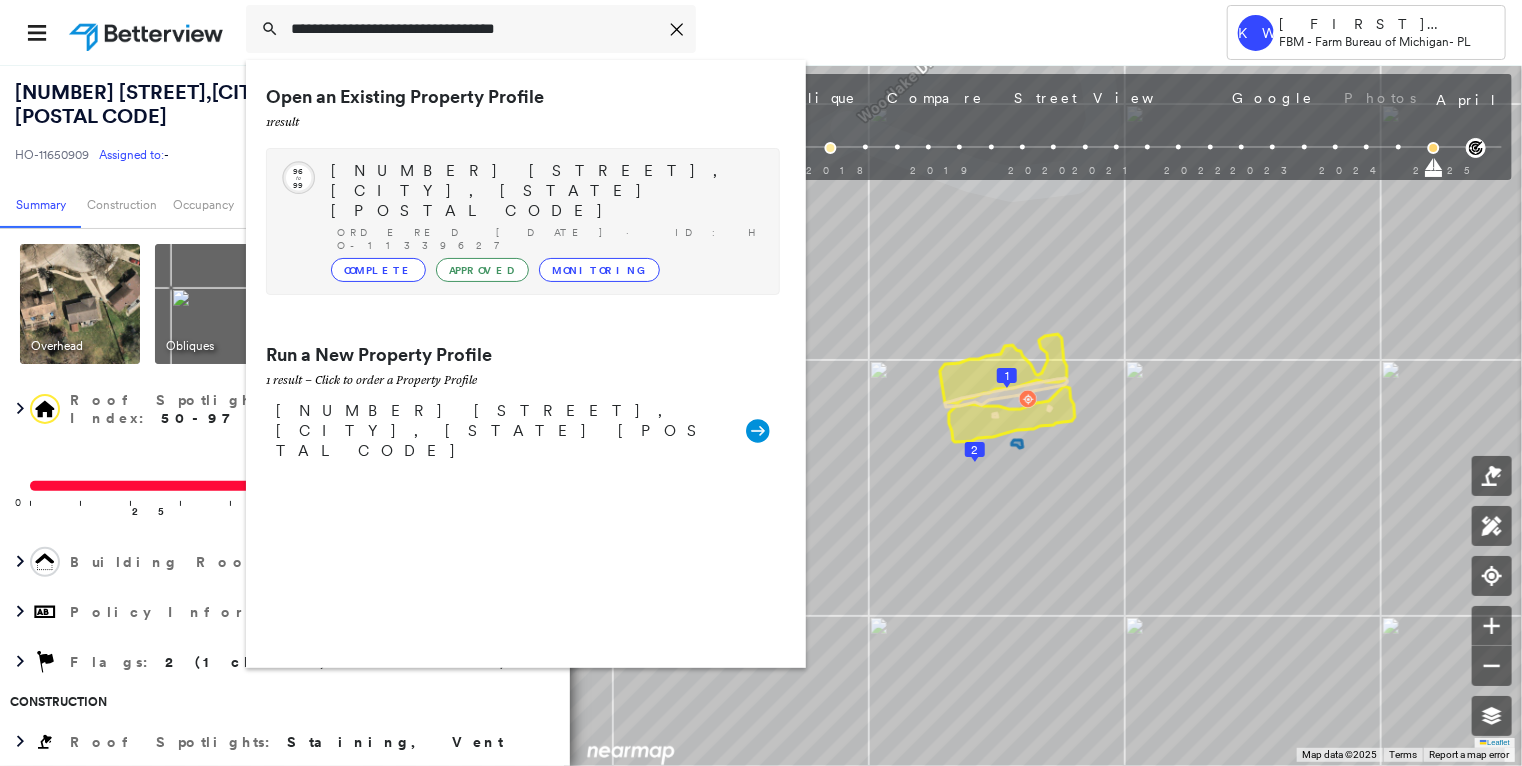 type on "**********" 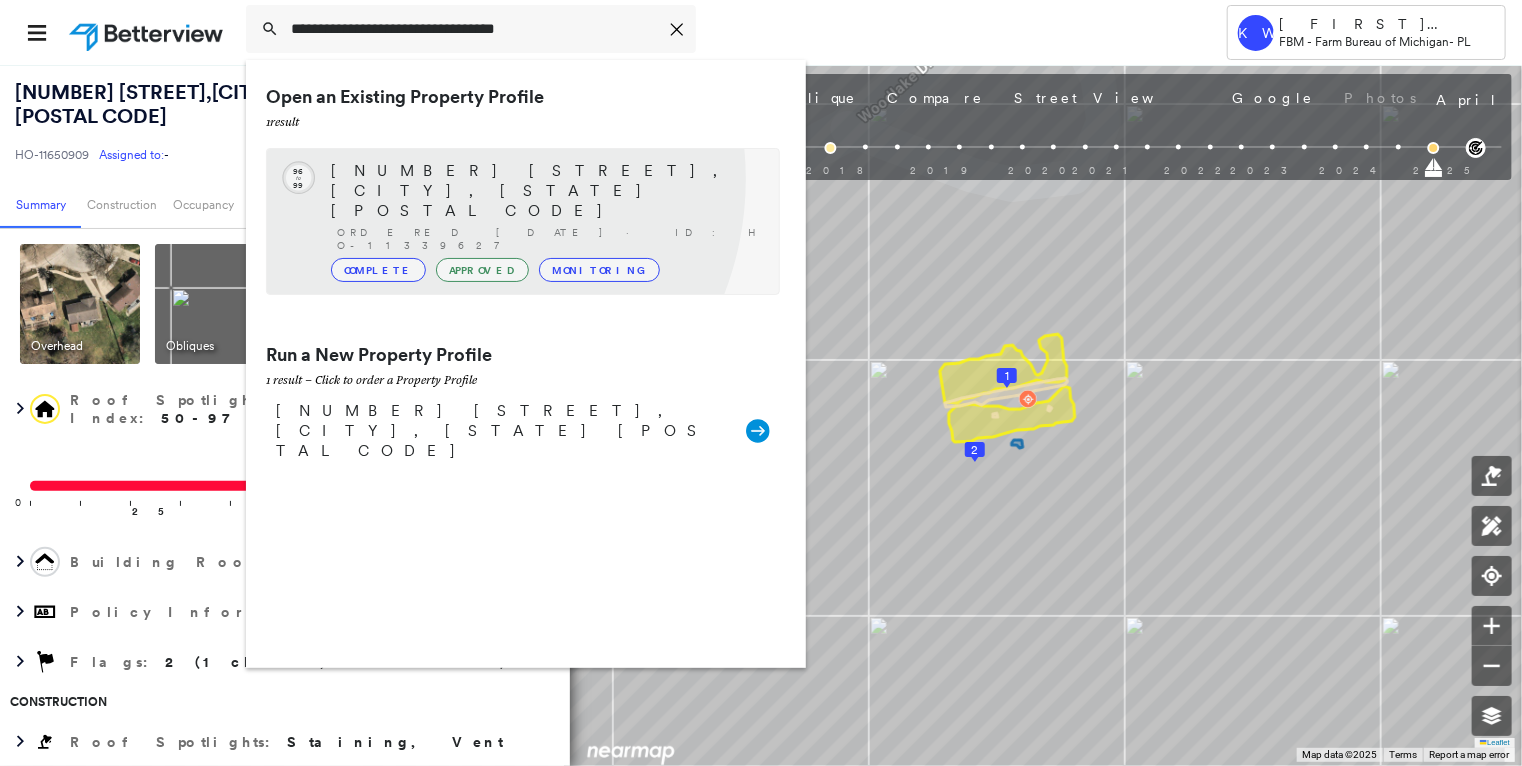 click on "[NUMBER] [STREET], [CITY], [STATE] [POSTAL CODE]" at bounding box center [545, 191] 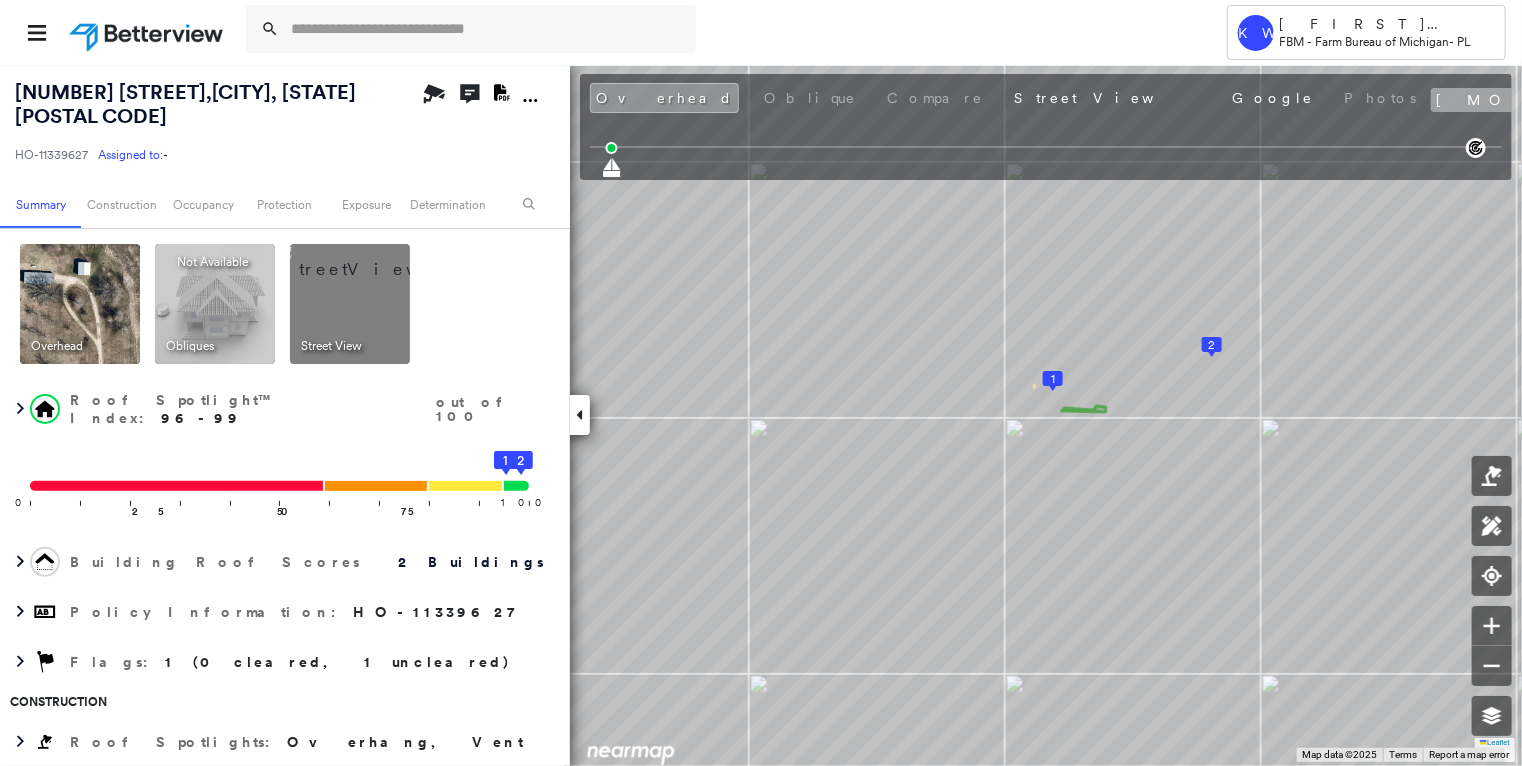 click 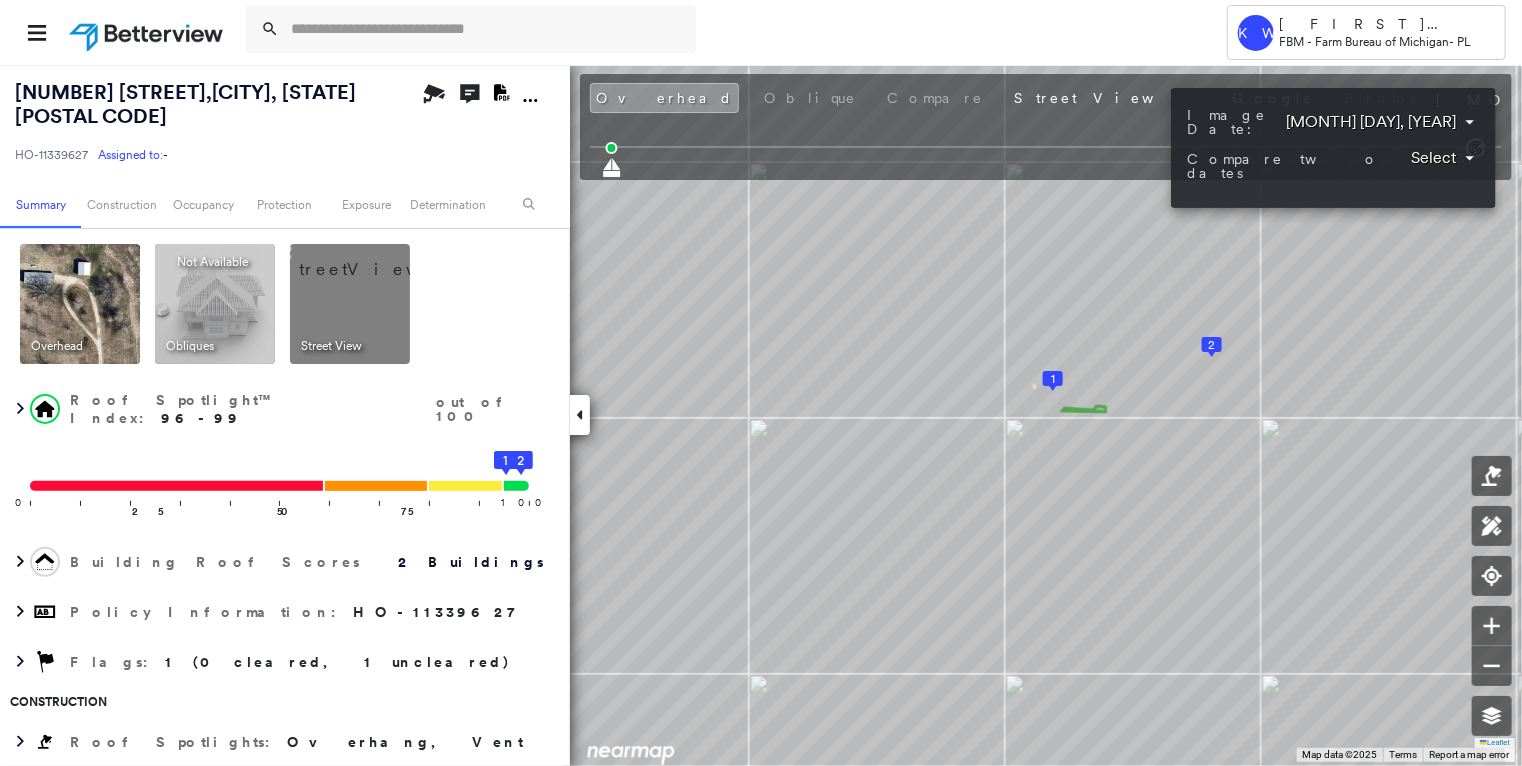 click on "Tower KW Kristina Wallace FBM - Farm Bureau of Michigan  -   PL [NUMBER] [STREET] ,  [CITY], [STATE] [POSTAL CODE] HO-11339627 Assigned to:  - Assigned to:  - HO-11339627 Assigned to:  - Open Comments Download PDF Report Summary Construction Occupancy Protection Exposure Determination Overhead Obliques Not Available ; Street View Roof Spotlight™ Index :  96-99 out of 100 0 100 25 50 75 2 1 Building Roof Scores 2 Buildings Policy Information :  HO-11339627 Flags :  1 (0 cleared, 1 uncleared) Construction Roof Spotlights :  Overhang, Vent Property Features Roof Size & Shape :  2 buildings  Occupancy Place Detail Protection Exposure FEMA Risk Index Additional Perils Tree Fall Risk:  Present   Determination Flags :  1 (0 cleared, 1 uncleared) Uncleared Flags (1) Cleared Flags  (0) Low Low Priority Flagged [DATE] Clear Action Taken New Entry History Quote/New Business Terms & Conditions Added ACV Endorsement Added Cosmetic Endorsement Inspection/Loss Control Report Information Added to Inspection Survey General Save" at bounding box center [761, 383] 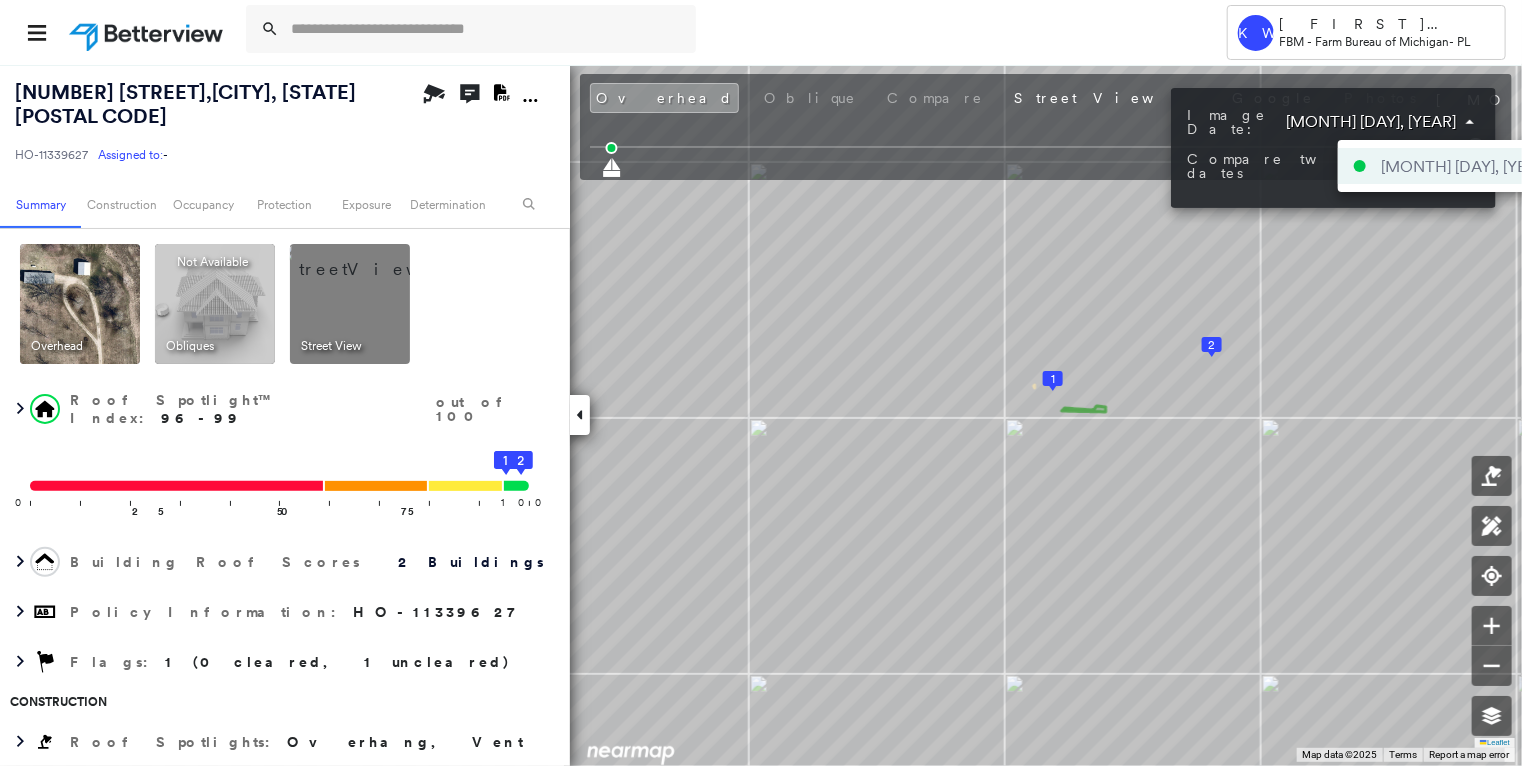 click at bounding box center (761, 383) 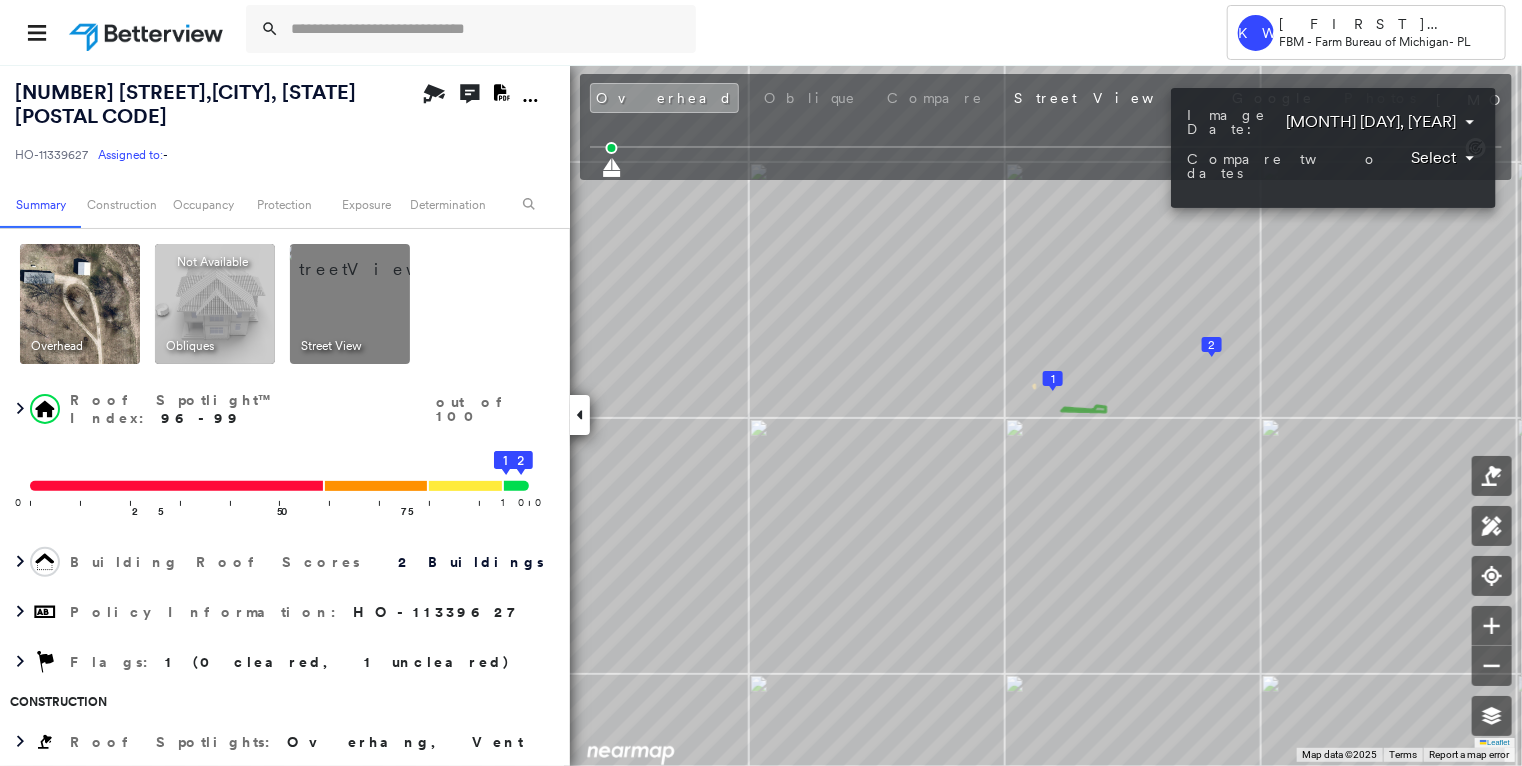 click at bounding box center [761, 383] 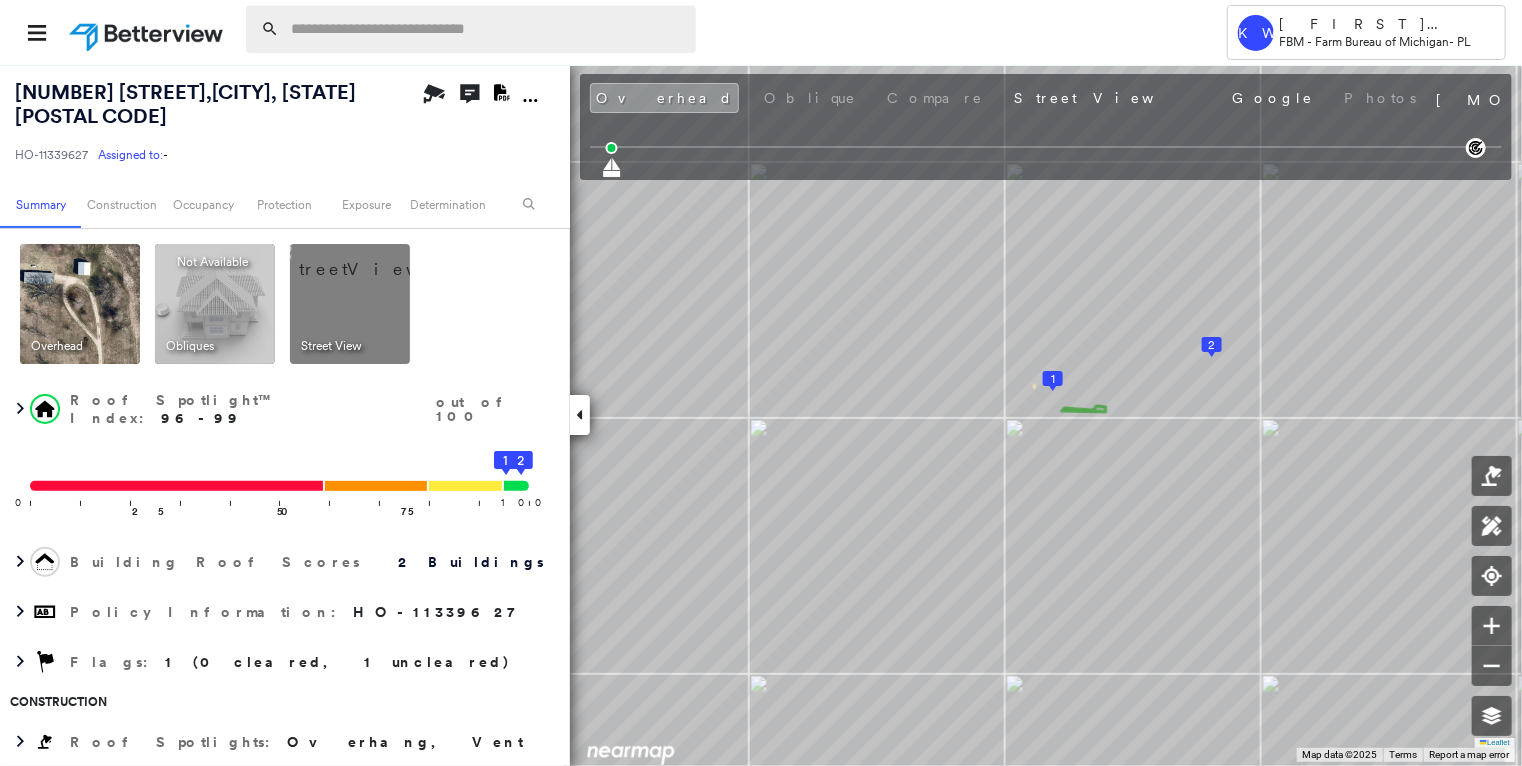 click at bounding box center (487, 29) 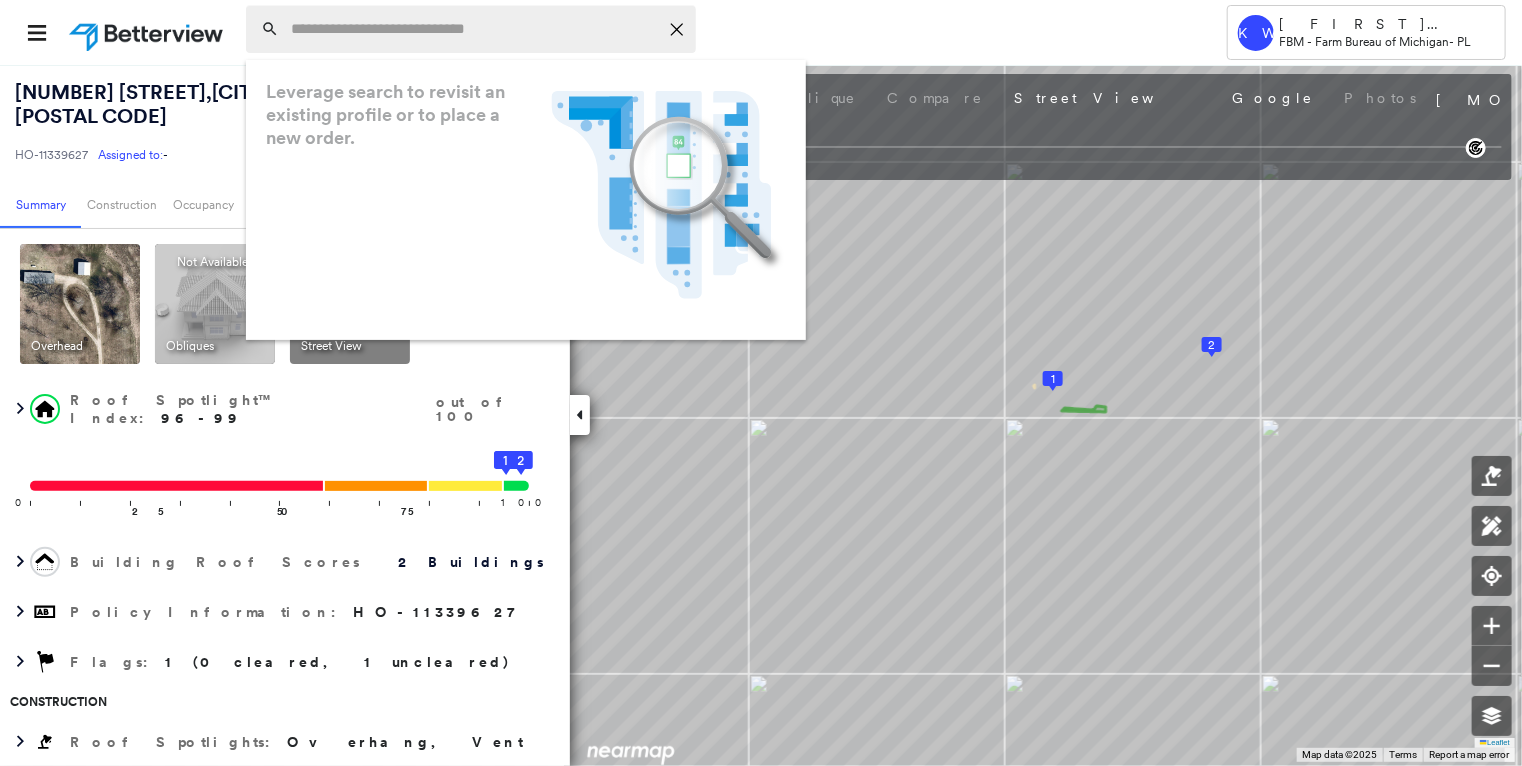 paste on "**********" 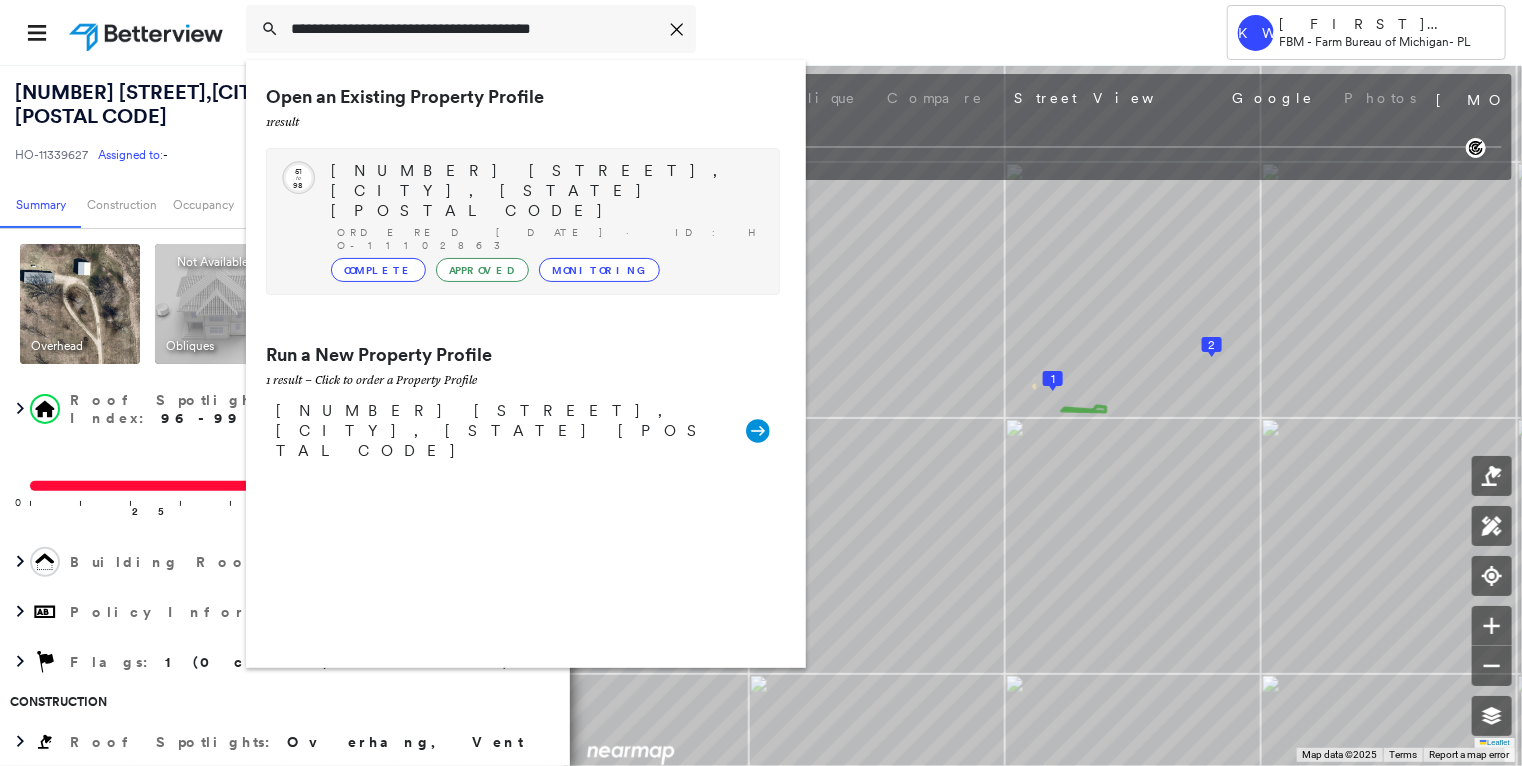 type on "**********" 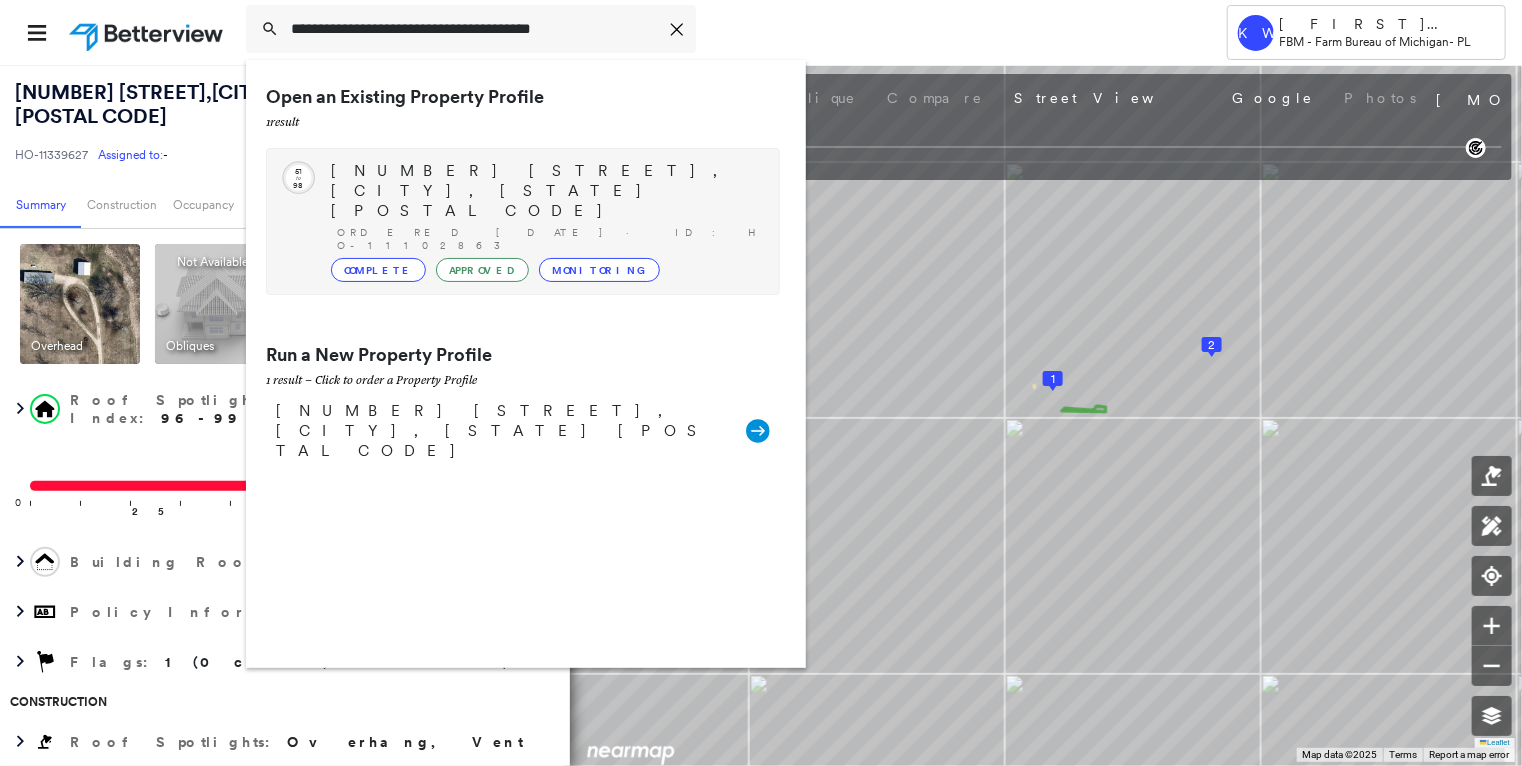 click on "[NUMBER] [STREET], [CITY], [STATE] [POSTAL CODE]" at bounding box center [545, 191] 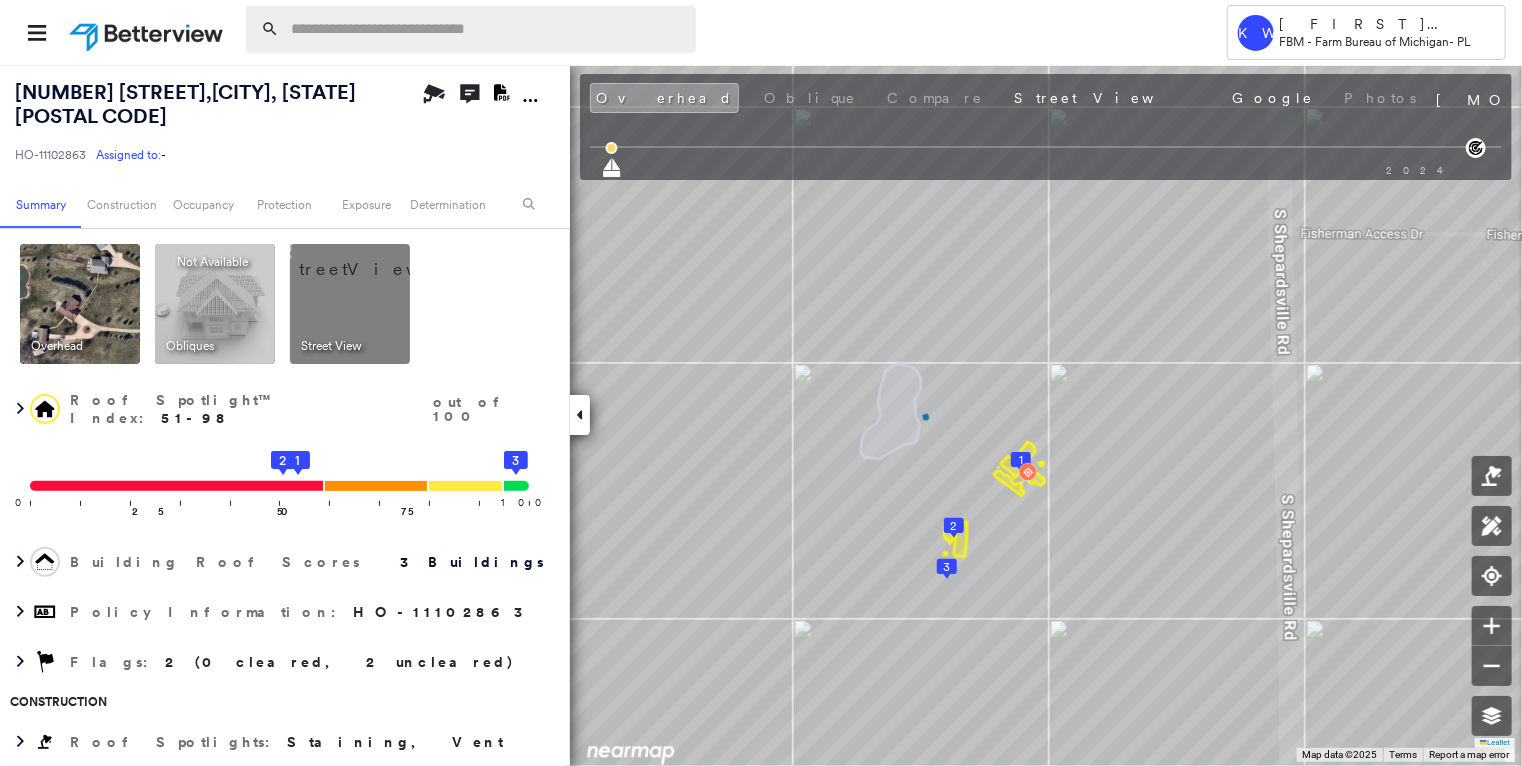 click at bounding box center (487, 29) 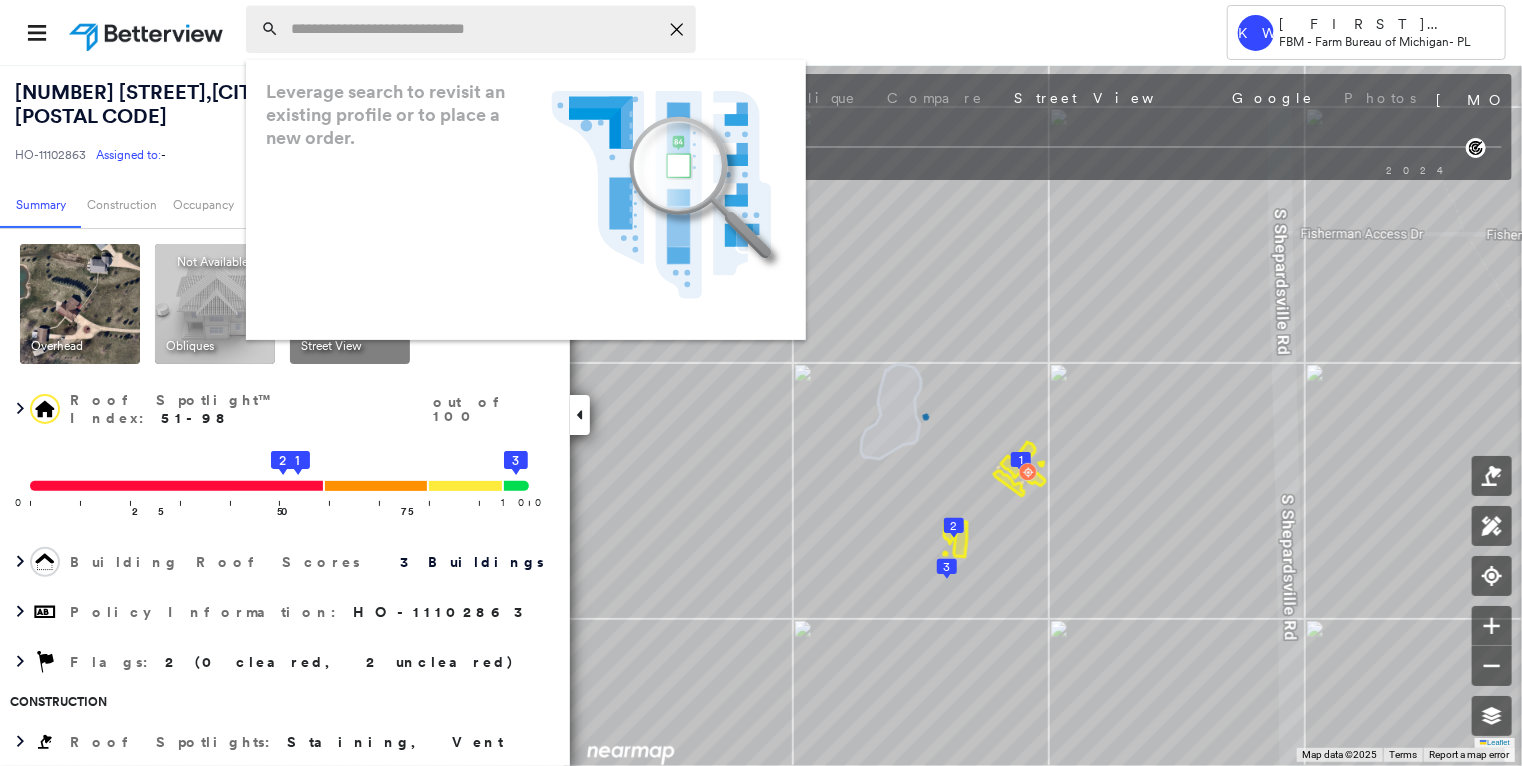 paste on "**********" 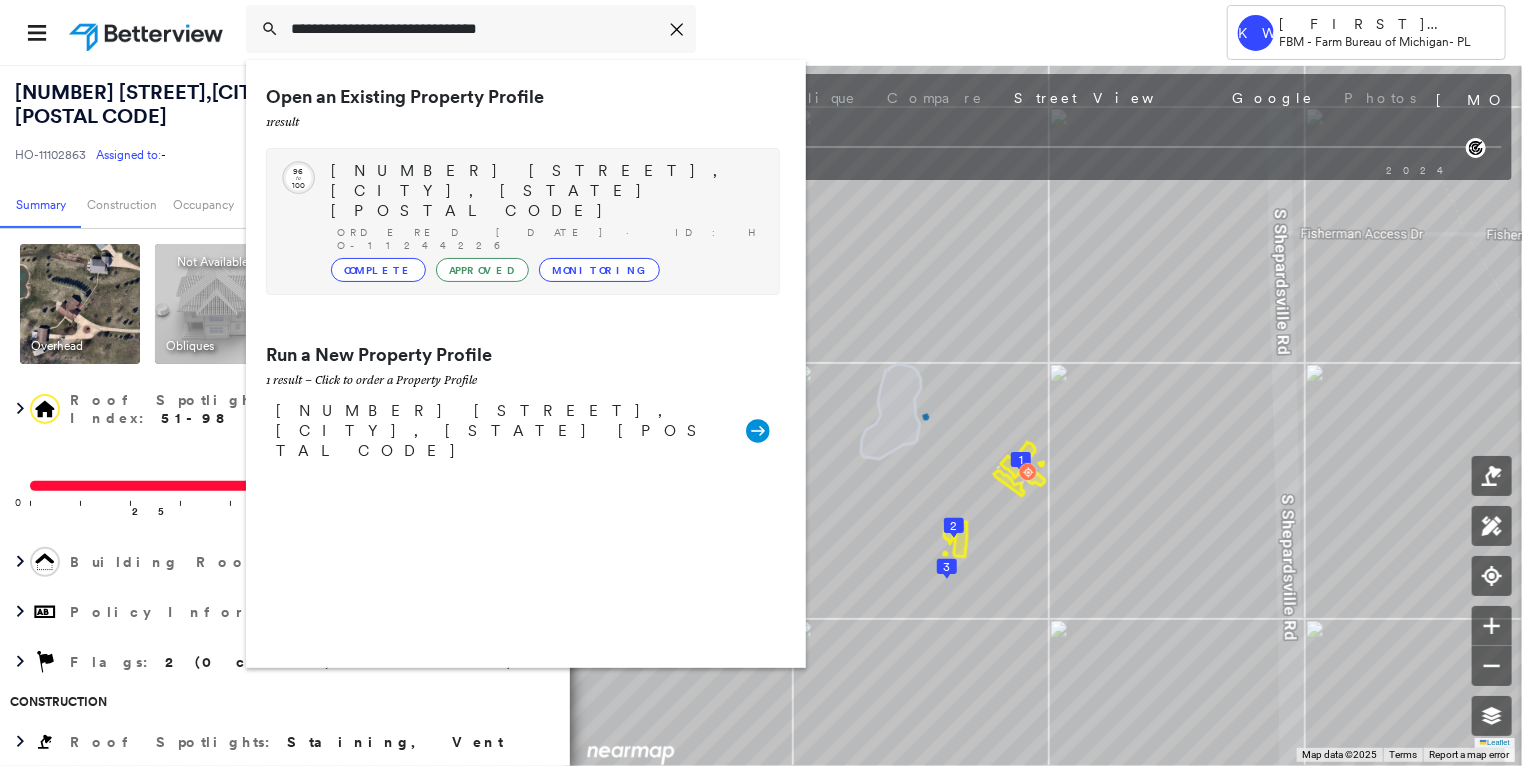 type on "**********" 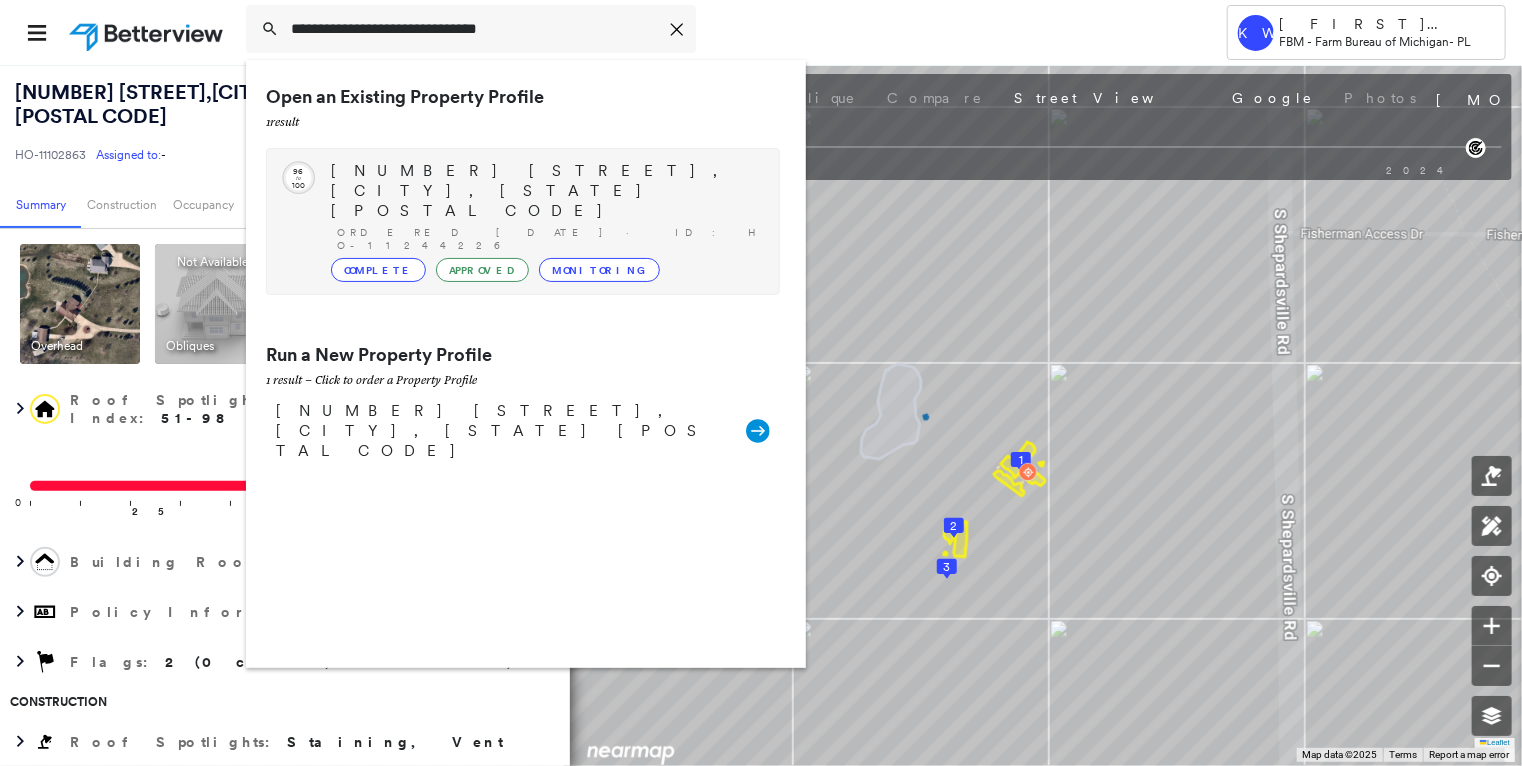 click on "[NUMBER] [STREET], [CITY], [STATE] [POSTAL CODE]" at bounding box center (545, 191) 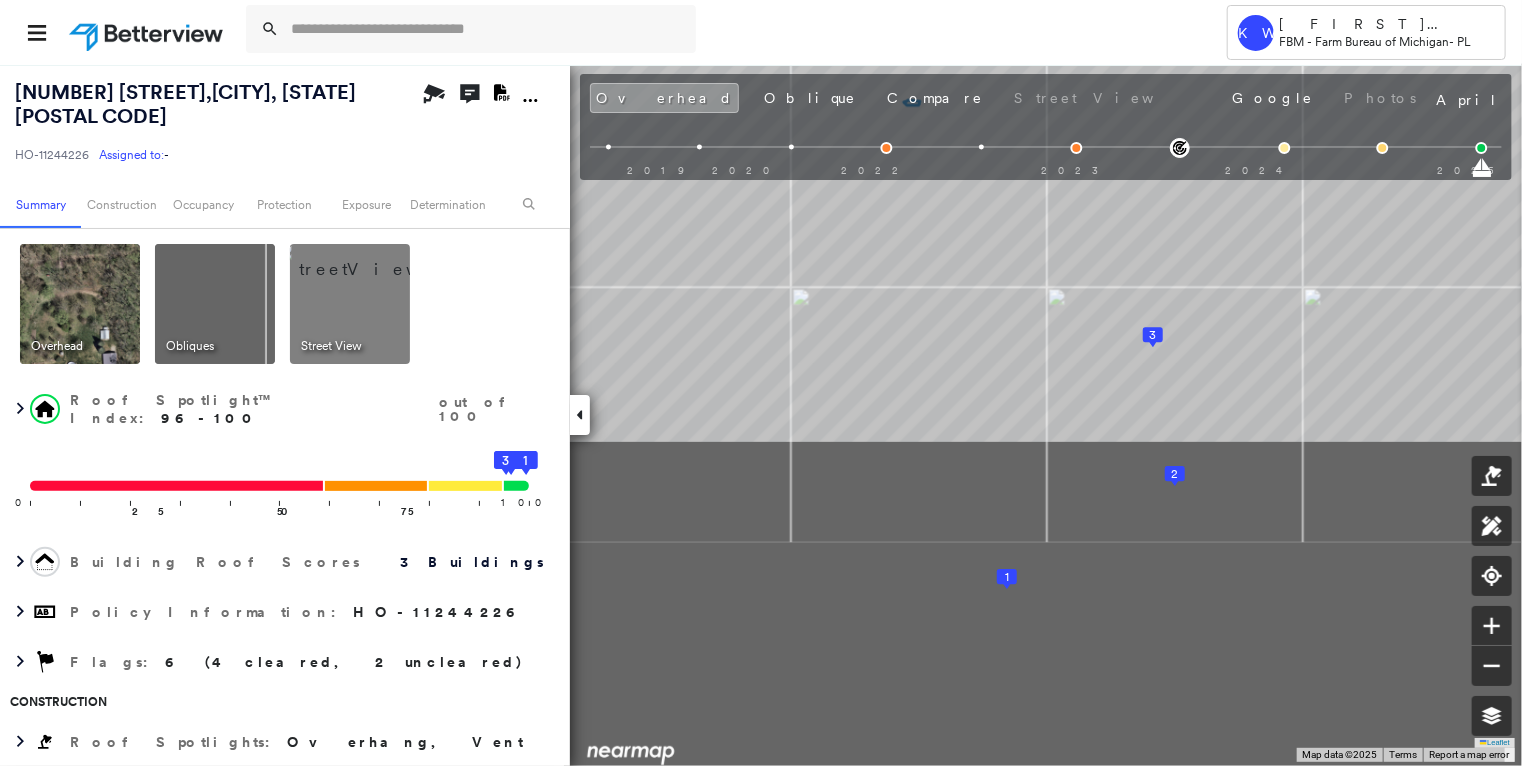 click on "KW Kristina Wallace FBM - Farm Bureau of Michigan  -   PL [NUMBER] [STREET] ,  [CITY], [STATE] [POSTAL CODE] HO-11244226 Assigned to:  - Assigned to:  - HO-11244226 Assigned to:  - Open Comments Download PDF Report Summary Construction Occupancy Protection Exposure Determination Overhead Obliques Street View Roof Spotlight™ Index :  96-100 out of 100 0 100 25 50 75 2 3 1 Building Roof Scores 3 Buildings Policy Information :  HO-11244226 Flags :  6 (4 cleared, 2 uncleared) Construction Roof Spotlights :  Overhang, Vent Property Features :  Patio Furniture, Boat, Pool, Yard Debris, Dumpster Roof Size & Shape :  3 buildings  Occupancy Place Detail Protection Exposure FEMA Risk Index Additional Perils Determination Flags :  6 (4 cleared, 2 uncleared) Uncleared Flags (2) Cleared Flags  (4) Increase in Building Size Flagged [DATE] Clear Low Low Priority Flagged [DATE] Clear Action Taken New Entry History Quote/New Business Terms & Conditions Added ACV Endorsement Added Cosmetic Endorsement Inspection/Loss Control Save" at bounding box center [761, 415] 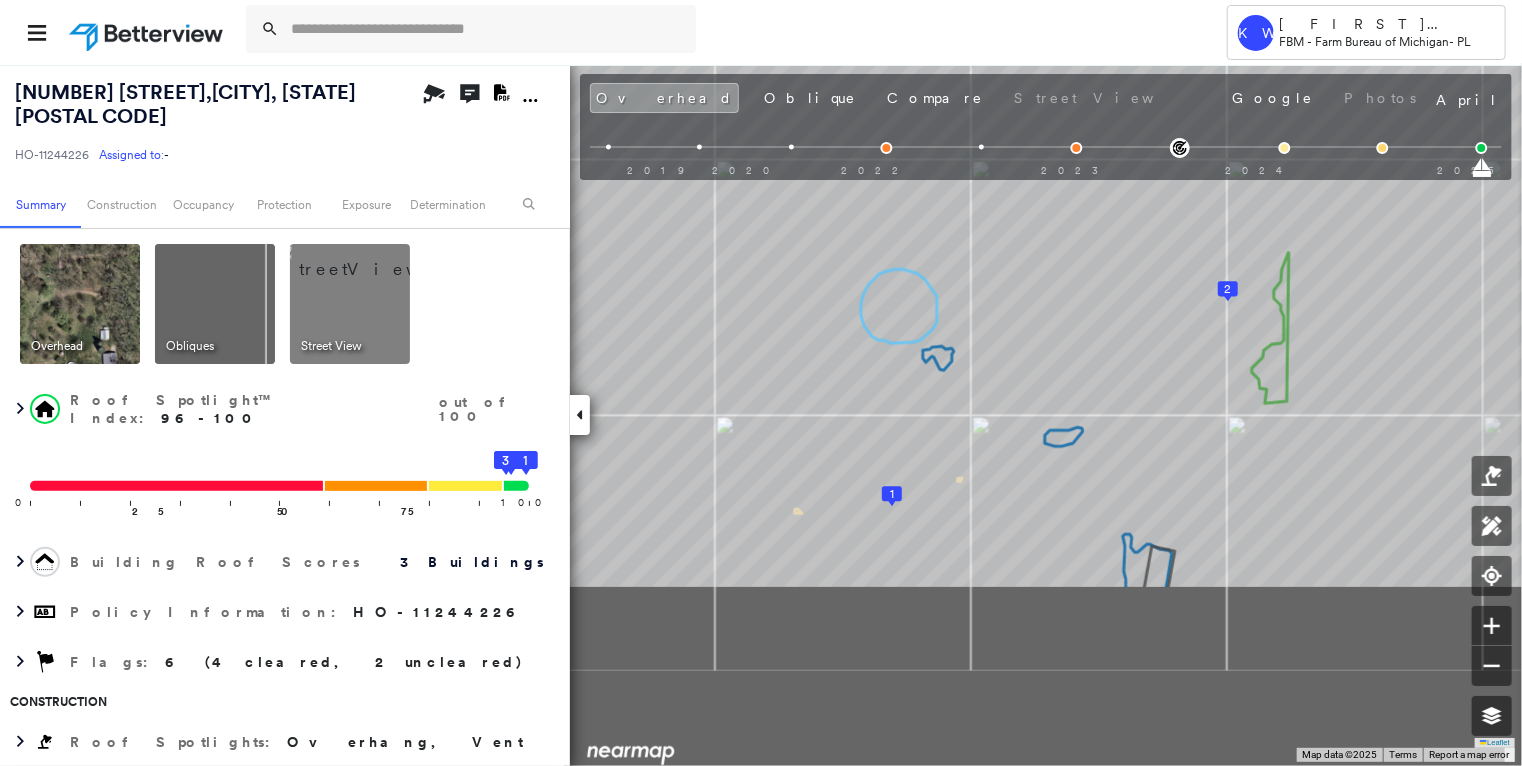 click on "Tower KW Kristina Wallace FBM - Farm Bureau of Michigan  -   PL [NUMBER] [STREET] ,  [CITY], [STATE] [POSTAL CODE] HO-11244226 Assigned to:  - Assigned to:  - HO-11244226 Assigned to:  - Open Comments Download PDF Report Summary Construction Occupancy Protection Exposure Determination Overhead Obliques Street View Roof Spotlight™ Index :  96-100 out of 100 0 100 25 50 75 2 3 1 Building Roof Scores 3 Buildings Policy Information :  HO-11244226 Flags :  6 (4 cleared, 2 uncleared) Construction Roof Spotlights :  Overhang, Vent Property Features :  Patio Furniture, Boat, Pool, Yard Debris, Dumpster Roof Size & Shape :  3 buildings  Occupancy Place Detail Protection Exposure FEMA Risk Index Additional Perils Determination Flags :  6 (4 cleared, 2 uncleared) Uncleared Flags (2) Cleared Flags  (4) Increase in Building Size Flagged [DATE] Clear Low Low Priority Flagged [DATE] Clear Action Taken New Entry History Quote/New Business Terms & Conditions Added ACV Endorsement Added Cosmetic Endorsement Inspection/Loss Control" at bounding box center [761, 383] 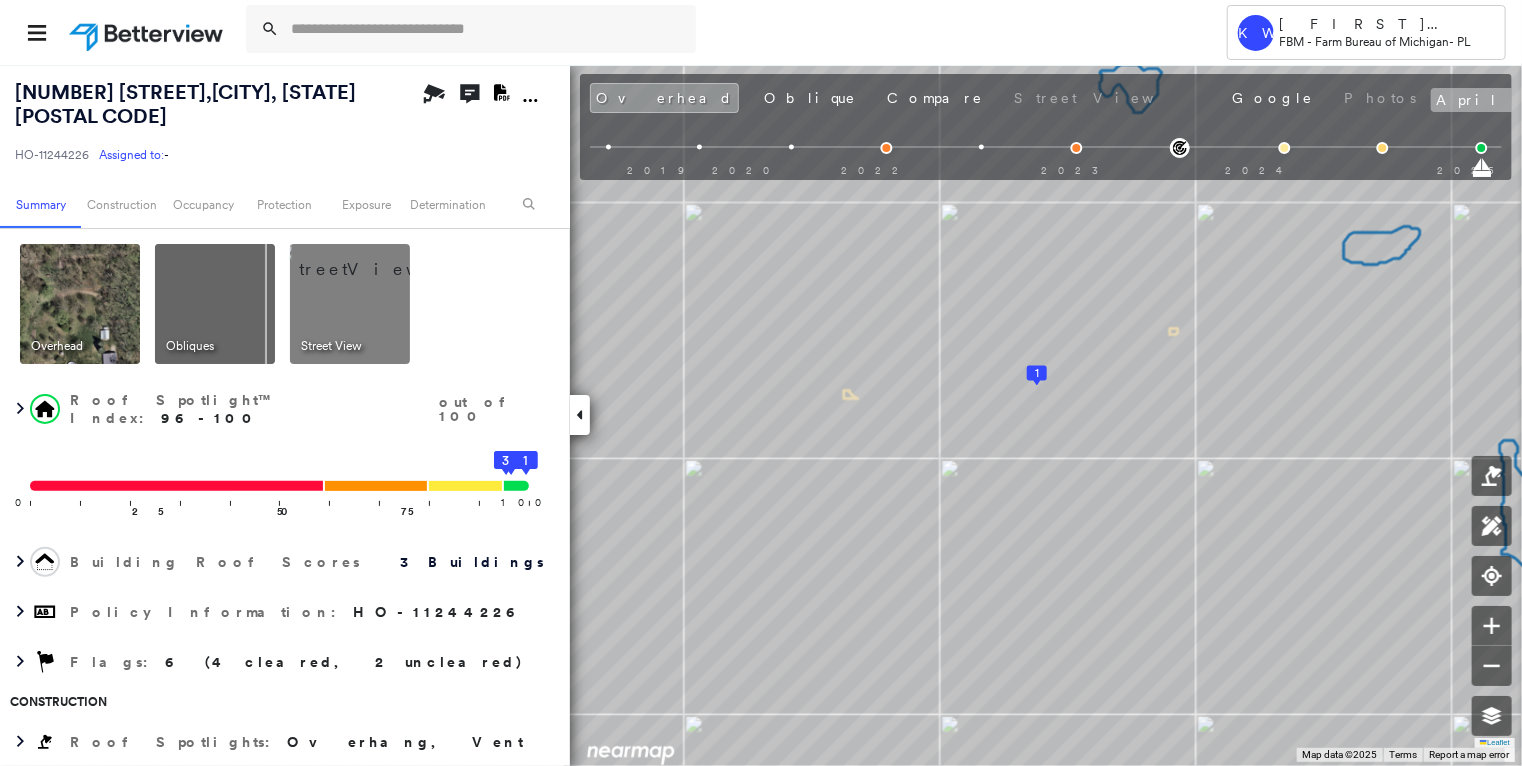 click 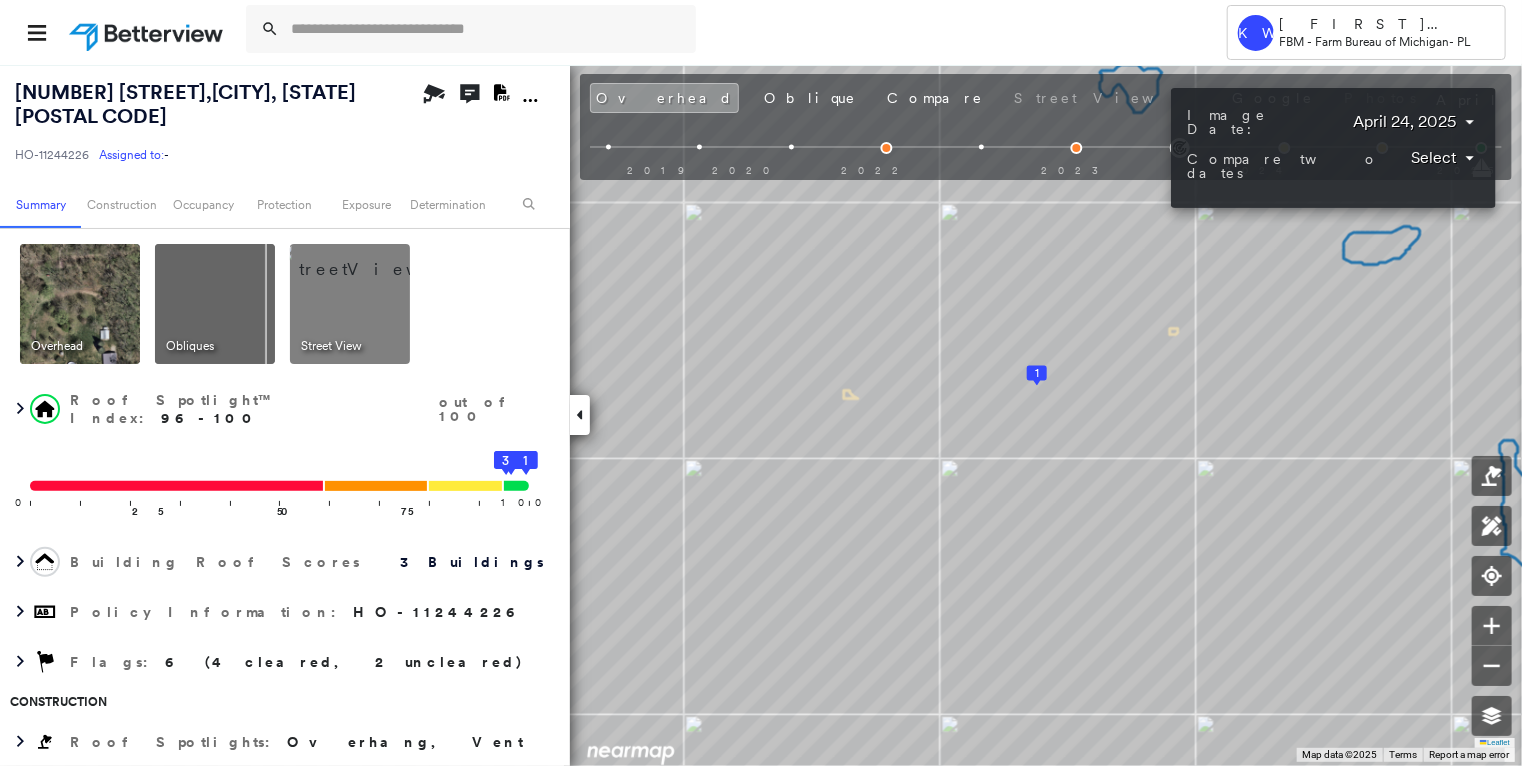 click on "Tower KW Kristina Wallace FBM - Farm Bureau of Michigan  -   PL [NUMBER] [STREET] ,  [CITY], [STATE] [POSTAL CODE] HO-11244226 Assigned to:  - Assigned to:  - HO-11244226 Assigned to:  - Open Comments Download PDF Report Summary Construction Occupancy Protection Exposure Determination Overhead Obliques Street View Roof Spotlight™ Index :  96-100 out of 100 0 100 25 50 75 2 3 1 Building Roof Scores 3 Buildings Policy Information :  HO-11244226 Flags :  6 (4 cleared, 2 uncleared) Construction Roof Spotlights :  Overhang, Vent Property Features :  Patio Furniture, Boat, Pool, Yard Debris, Dumpster Roof Size & Shape :  3 buildings  Occupancy Place Detail Protection Exposure FEMA Risk Index Additional Perils Determination Flags :  6 (4 cleared, 2 uncleared) Uncleared Flags (2) Cleared Flags  (4) Increase in Building Size Flagged [DATE] Clear Low Low Priority Flagged [DATE] Clear Action Taken New Entry History Quote/New Business Terms & Conditions Added ACV Endorsement Added Cosmetic Endorsement Inspection/Loss Control" at bounding box center [761, 383] 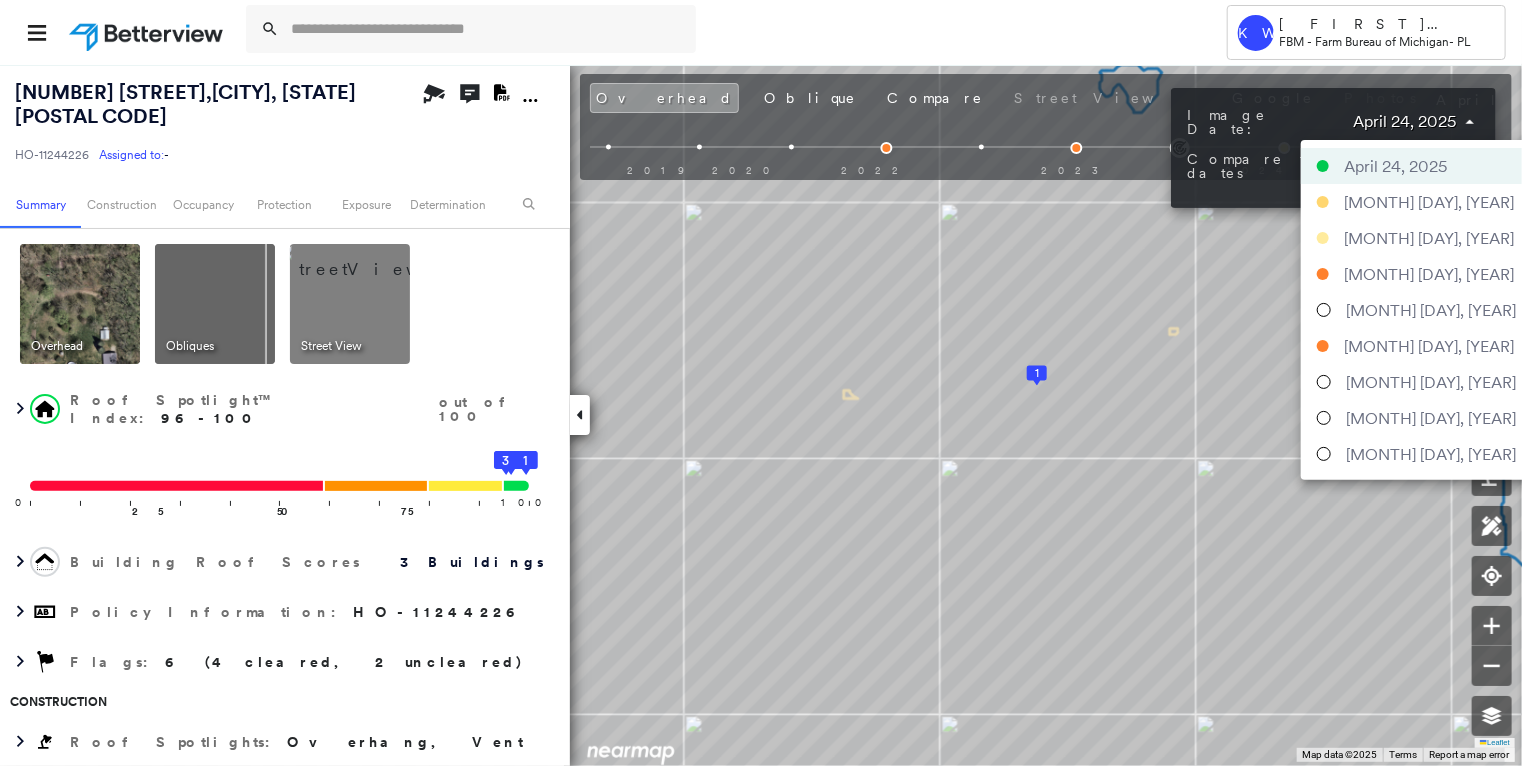 click on "[MONTH] [DAY], [YEAR]" at bounding box center [1429, 202] 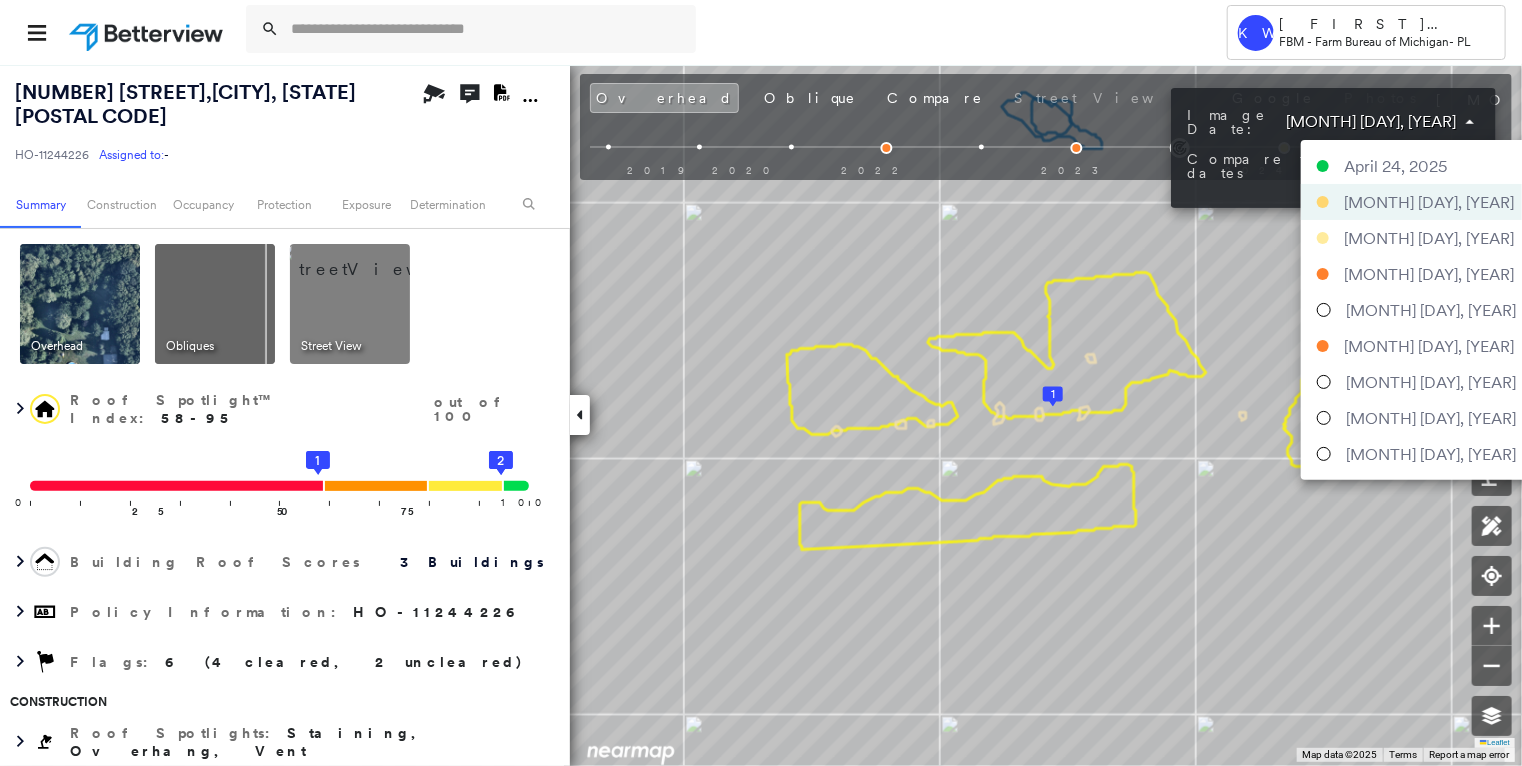 click on "Tower KW Kristina Wallace FBM - Farm Bureau of Michigan  -   PL [NUMBER] [STREET] ,  [CITY], [STATE] [POSTAL CODE] HO-11244226 Assigned to:  - Assigned to:  - HO-11244226 Assigned to:  - Open Comments Download PDF Report Summary Construction Occupancy Protection Exposure Determination Overhead Obliques Street View Roof Spotlight™ Index :  58-95 out of 100 0 100 25 50 75 1 3 2 Building Roof Scores 3 Buildings Policy Information :  HO-11244226 Flags :  6 (4 cleared, 2 uncleared) Construction Roof Spotlights :  Staining, Overhang, Vent Property Features :  Patio Furniture, Playground, Yard Debris, Trailer Roof Size & Shape :  3 buildings  Occupancy Place Detail Protection Exposure FEMA Risk Index Additional Perils Determination Flags :  6 (4 cleared, 2 uncleared) Uncleared Flags (2) Cleared Flags  (4) Increase in Building Size Flagged [DATE] Clear Low Low Priority Flagged [DATE] Clear Action Taken New Entry History Quote/New Business Terms & Conditions Added ACV Endorsement Added Cosmetic Endorsement General Save" at bounding box center [761, 383] 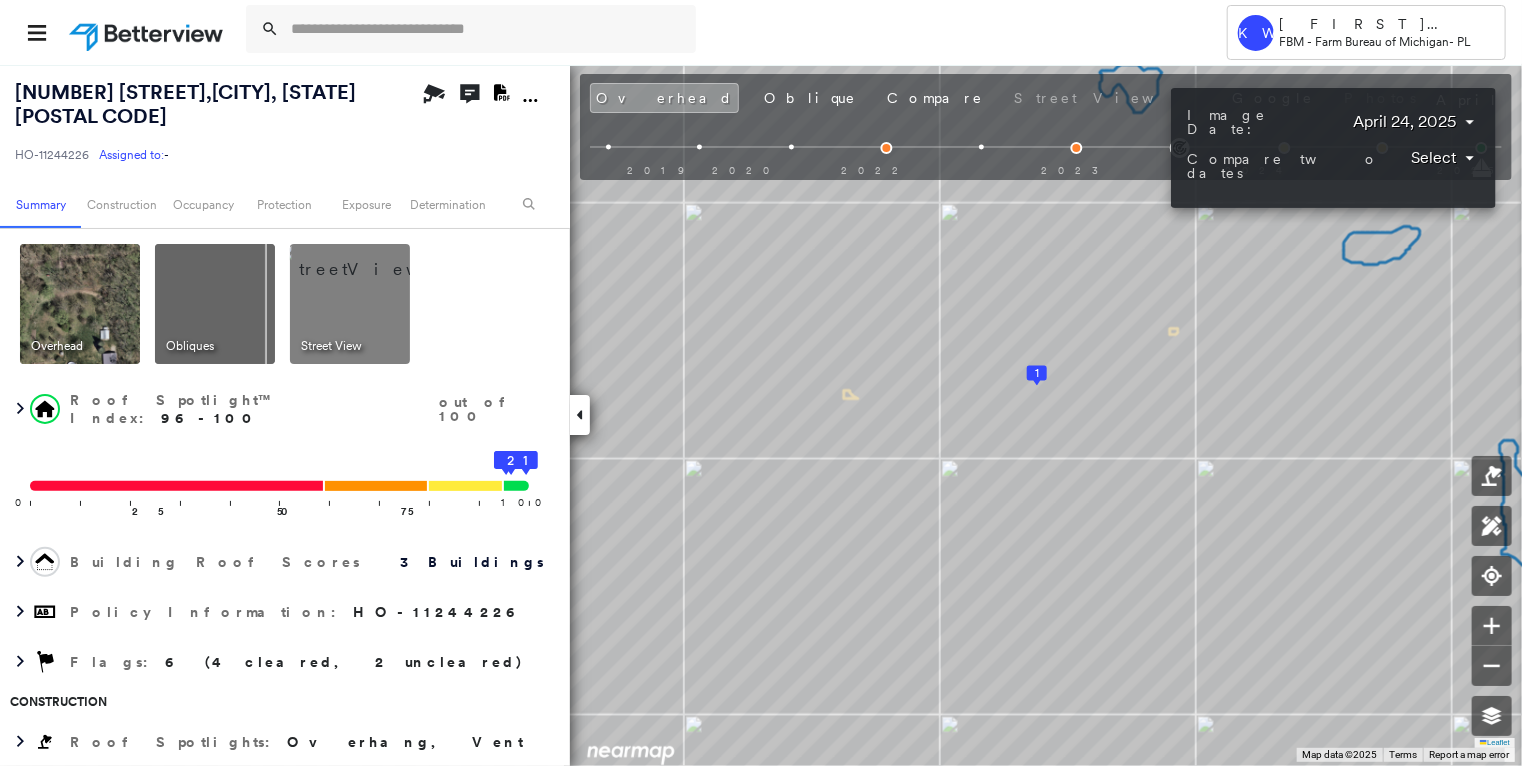 click on "Tower KW Kristina Wallace FBM - Farm Bureau of Michigan  -   PL [NUMBER] [STREET] ,  [CITY], [STATE] [POSTAL CODE] HO-11244226 Assigned to:  - Assigned to:  - HO-11244226 Assigned to:  - Open Comments Download PDF Report Summary Construction Occupancy Protection Exposure Determination Overhead Obliques Street View Roof Spotlight™ Index :  96-100 out of 100 0 100 25 50 75 1 3 2 Building Roof Scores 3 Buildings Policy Information :  HO-11244226 Flags :  6 (4 cleared, 2 uncleared) Construction Roof Spotlights :  Overhang, Vent Property Features :  Patio Furniture, Boat, Pool, Yard Debris, Dumpster Roof Size & Shape :  3 buildings  Occupancy Place Detail Protection Exposure FEMA Risk Index Additional Perils Determination Flags :  6 (4 cleared, 2 uncleared) Uncleared Flags (2) Cleared Flags  (4) Increase in Building Size Flagged [DATE] Clear Low Low Priority Flagged [DATE] Clear Action Taken New Entry History Quote/New Business Terms & Conditions Added ACV Endorsement Added Cosmetic Endorsement Inspection/Loss Control" at bounding box center [761, 383] 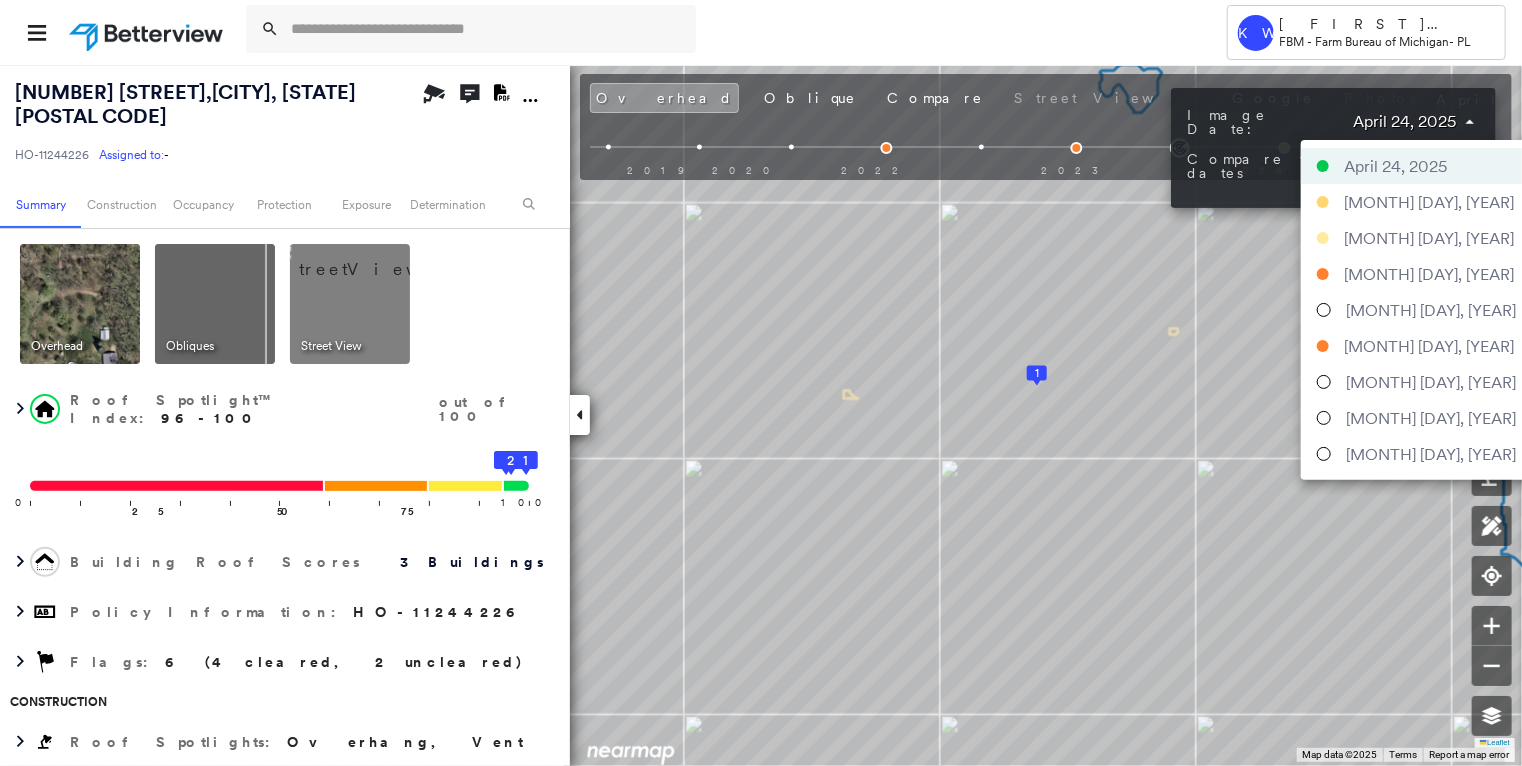 click on "[MONTH] [DAY], [YEAR]" at bounding box center [1429, 274] 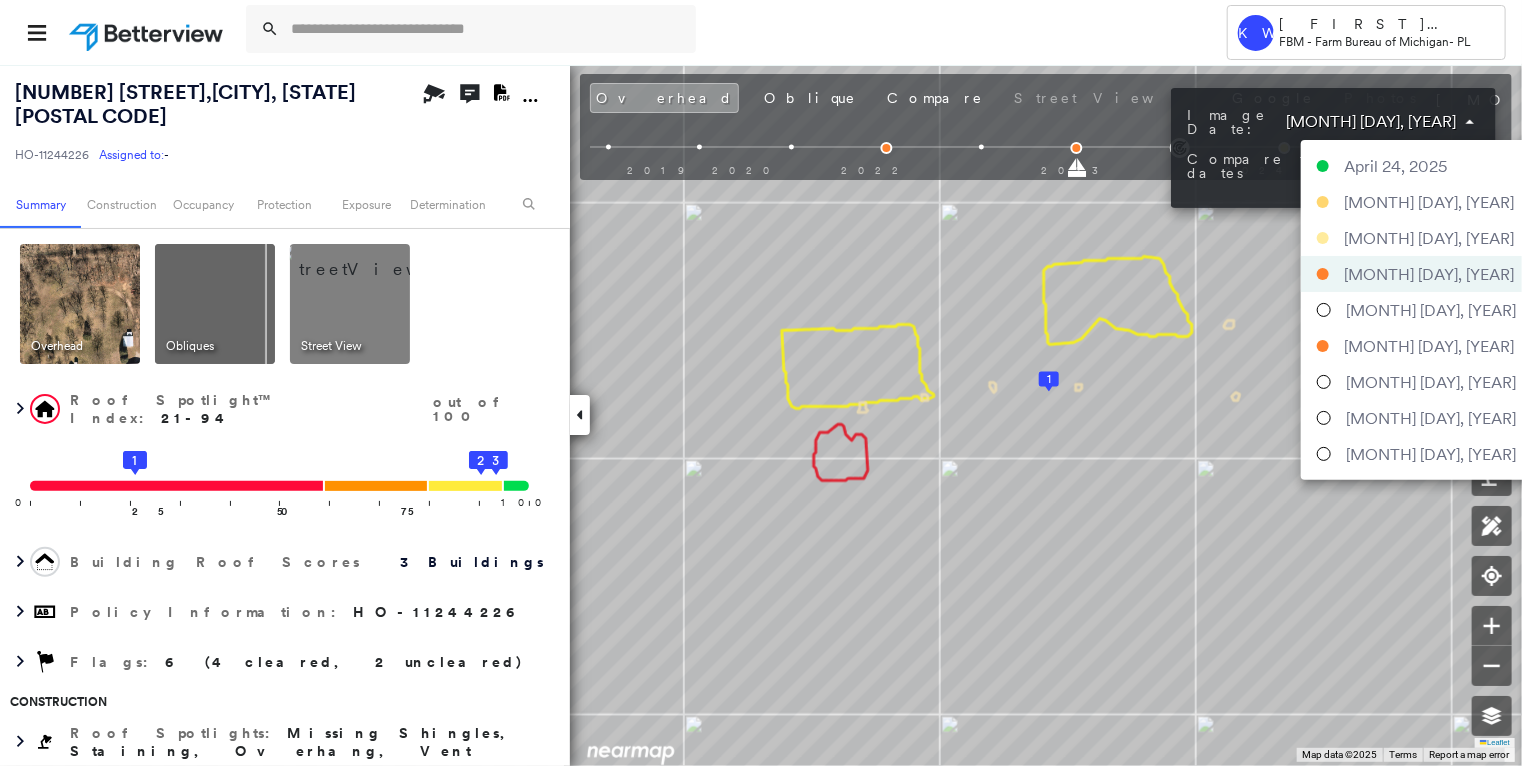 click on "Tower KW Kristina Wallace FBM - Farm Bureau of Michigan  -   PL [NUMBER] [STREET] ,  [CITY], [STATE] [POSTAL CODE] HO-11244226 Assigned to:  - Assigned to:  - HO-11244226 Assigned to:  - Open Comments Download PDF Report Summary Construction Occupancy Protection Exposure Determination Overhead Obliques Street View Roof Spotlight™ Index :  21-94 out of 100 0 100 25 1 50 75 3 2 Building Roof Scores 3 Buildings Policy Information :  HO-11244226 Flags :  6 (4 cleared, 2 uncleared) Construction Roof Spotlights :  Missing Shingles, Staining, Overhang, Vent Property Features :  Cracked Pavement, Trailer Roof Size & Shape :  3 buildings  Occupancy Place Detail Protection Exposure FEMA Risk Index Additional Perils Tree Fall Risk:  Present   Determination Flags :  6 (4 cleared, 2 uncleared) Uncleared Flags (2) Cleared Flags  (4) Increase in Building Size Flagged [DATE] Clear Low Low Priority Flagged [DATE] Clear Action Taken New Entry History Quote/New Business Terms & Conditions Added ACV Endorsement General Save Renewal" at bounding box center [761, 383] 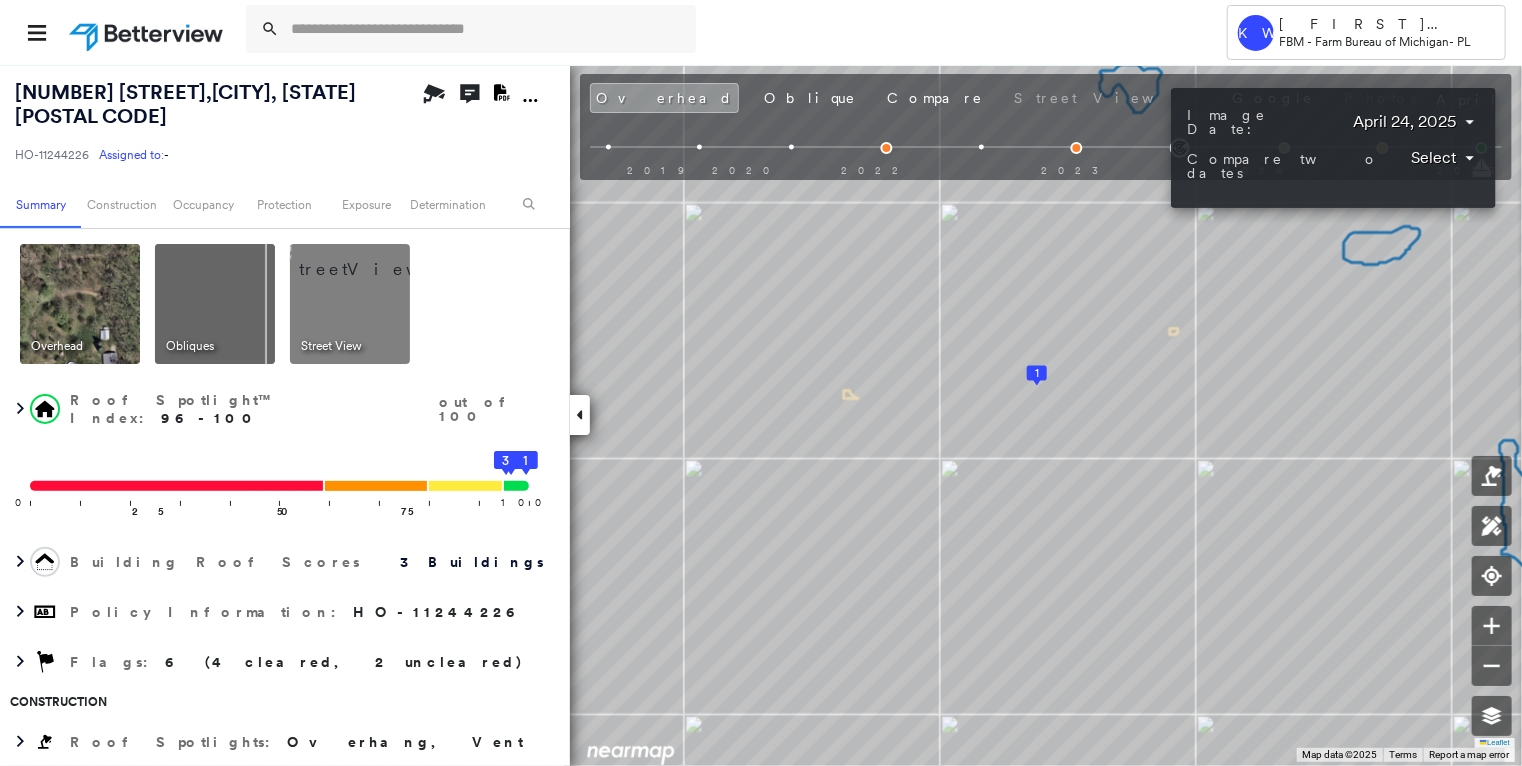 click at bounding box center [761, 383] 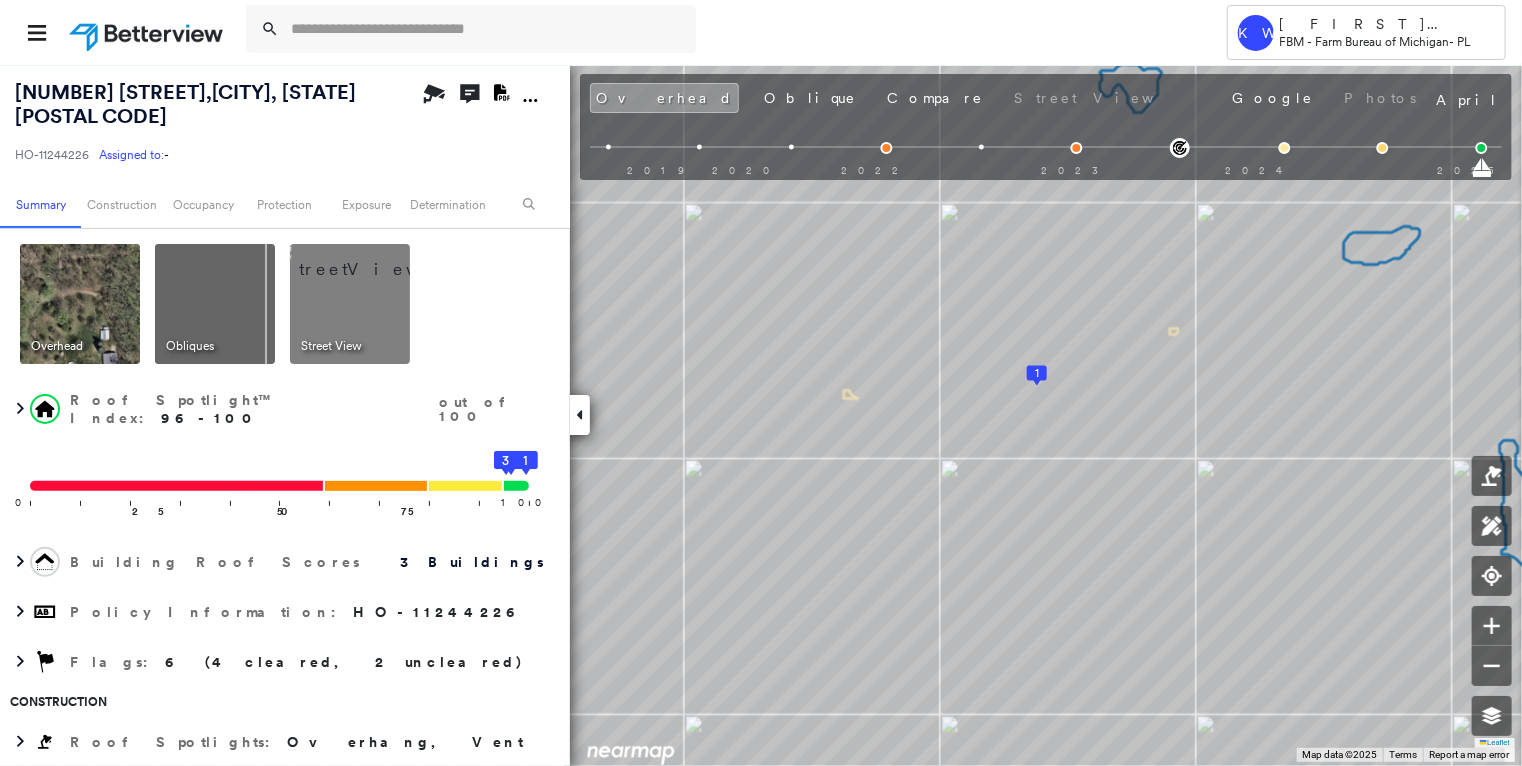 click at bounding box center (487, 29) 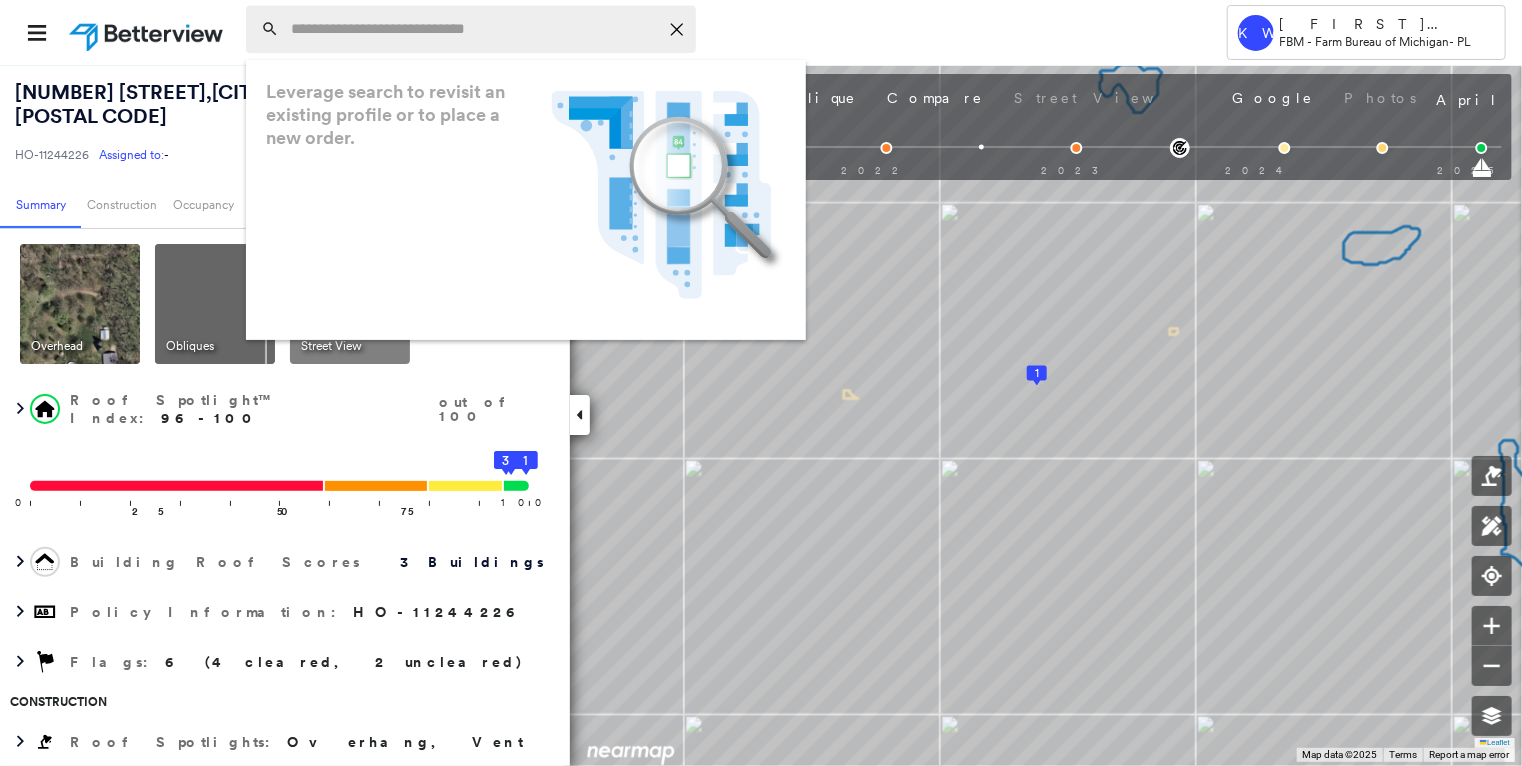 paste on "**********" 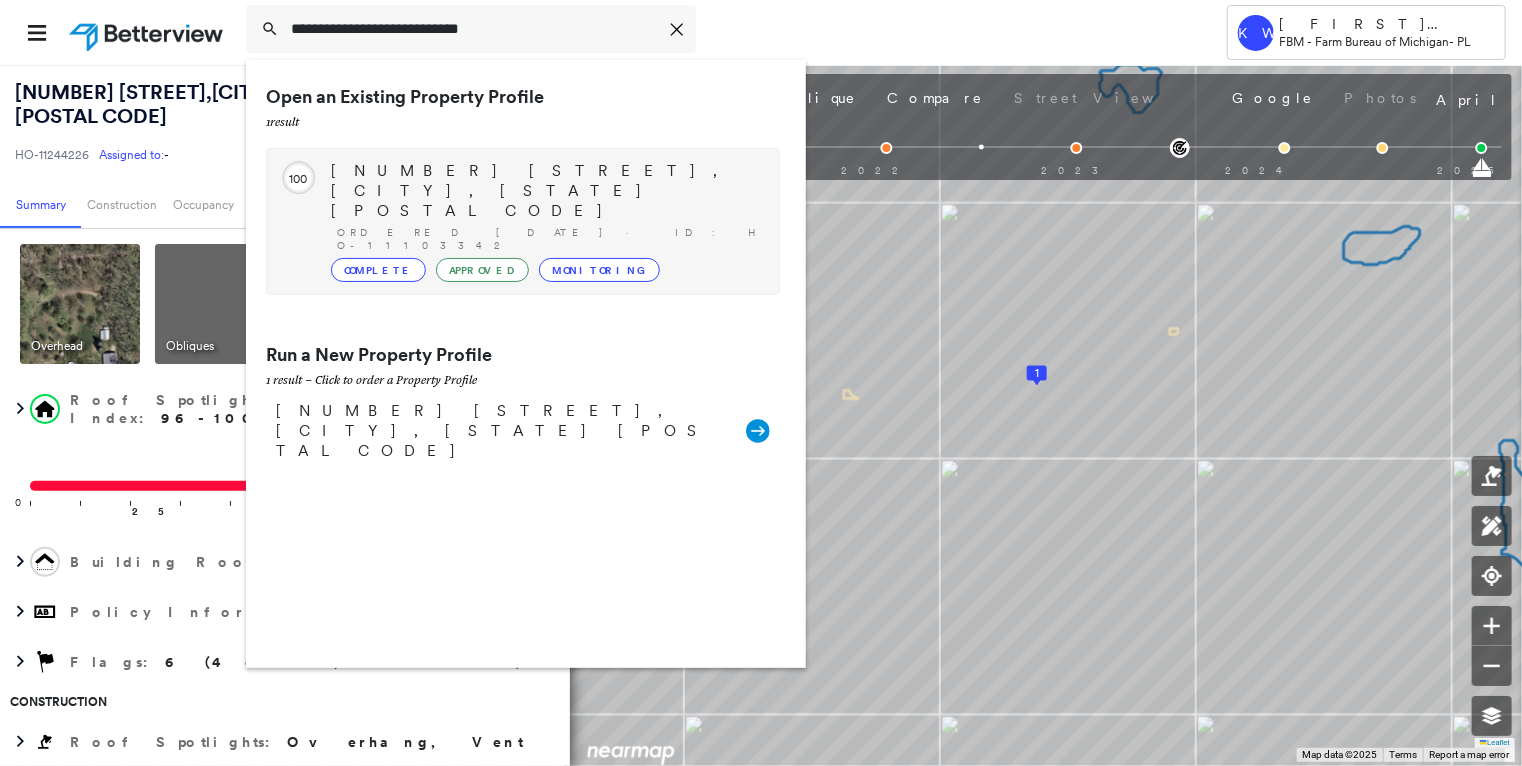 type on "**********" 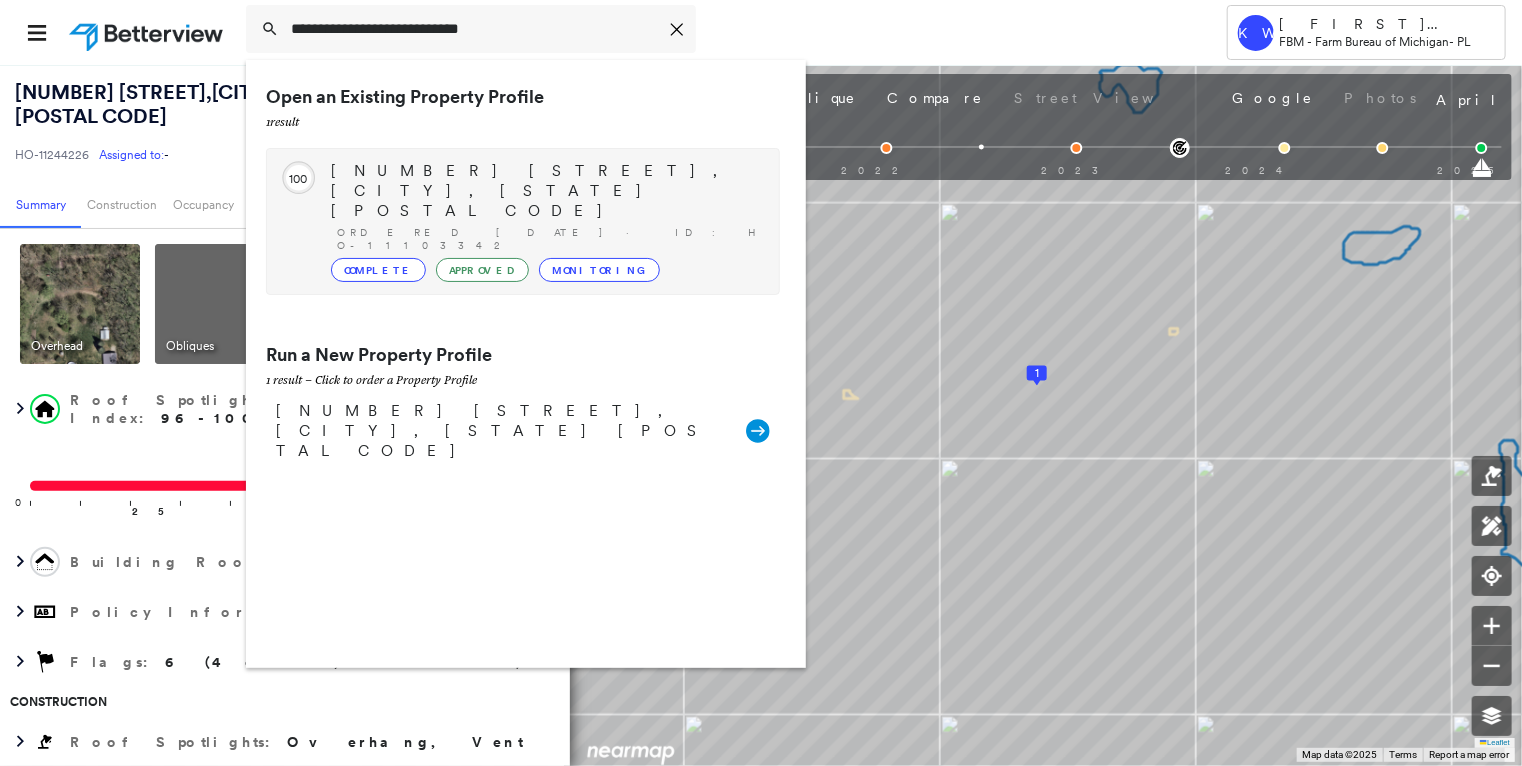 click on "[NUMBER] [STREET], [CITY], [STATE] [POSTAL CODE]" at bounding box center (545, 191) 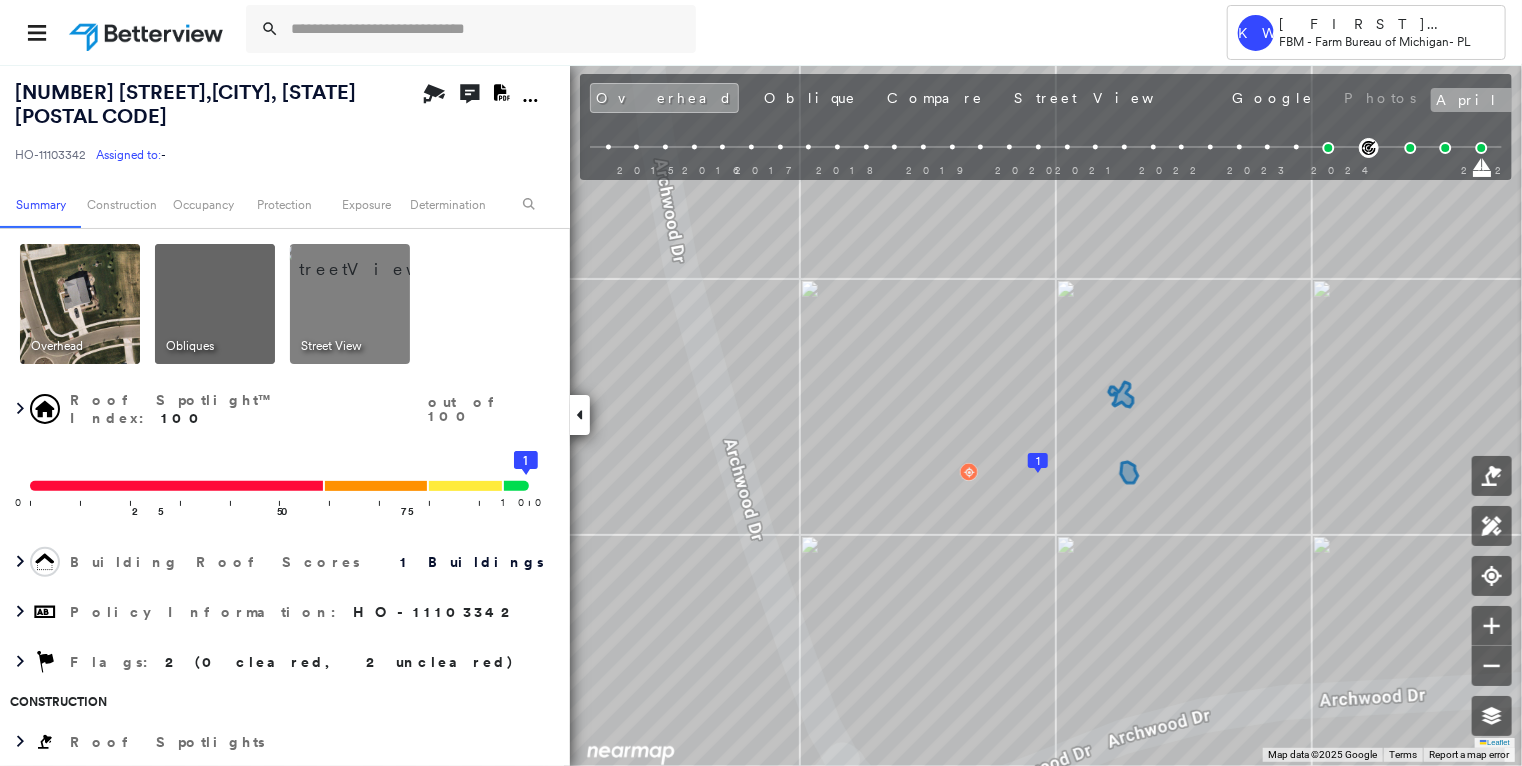 click 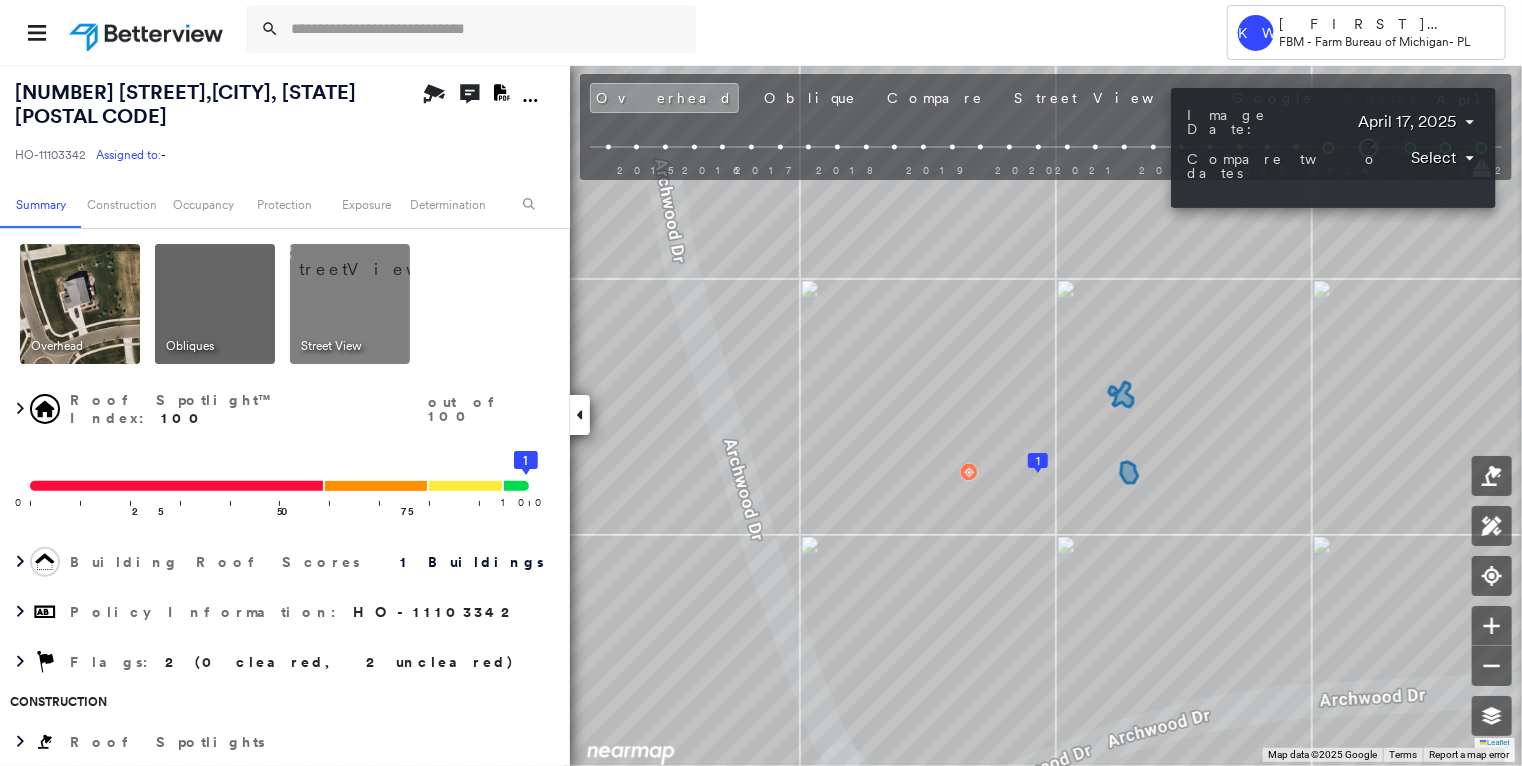 click on "Tower KW Kristina Wallace FBM - Farm Bureau of Michigan  -   PL [NUMBER] [STREET] ,  [CITY], [STATE] [POSTAL CODE] HO-11103342 Assigned to:  - Assigned to:  - HO-11103342 Assigned to:  - Open Comments Download PDF Report Summary Construction Occupancy Protection Exposure Determination Overhead Obliques Street View Roof Spotlight™ Index :  100 out of 100 0 100 25 50 75 1 Building Roof Scores 1 Buildings Policy Information :  HO-11103342 Flags :  2 (0 cleared, 2 uncleared) Construction Roof Spotlights Property Features :  Patio Furniture Roof Size & Shape :  1 building  - Gable | Asphalt Shingle Occupancy Place Detail Protection Exposure FEMA Risk Index Additional Perils Determination Flags :  2 (0 cleared, 2 uncleared) Uncleared Flags (2) Cleared Flags  (0) Increase in Building Size Flagged [DATE] Clear Low Low Priority Flagged [DATE] Clear Action Taken New Entry History Quote/New Business Terms & Conditions Added ACV Endorsement Added Cosmetic Endorsement Inspection/Loss Control Onsite Inspection Ordered General" at bounding box center (761, 383) 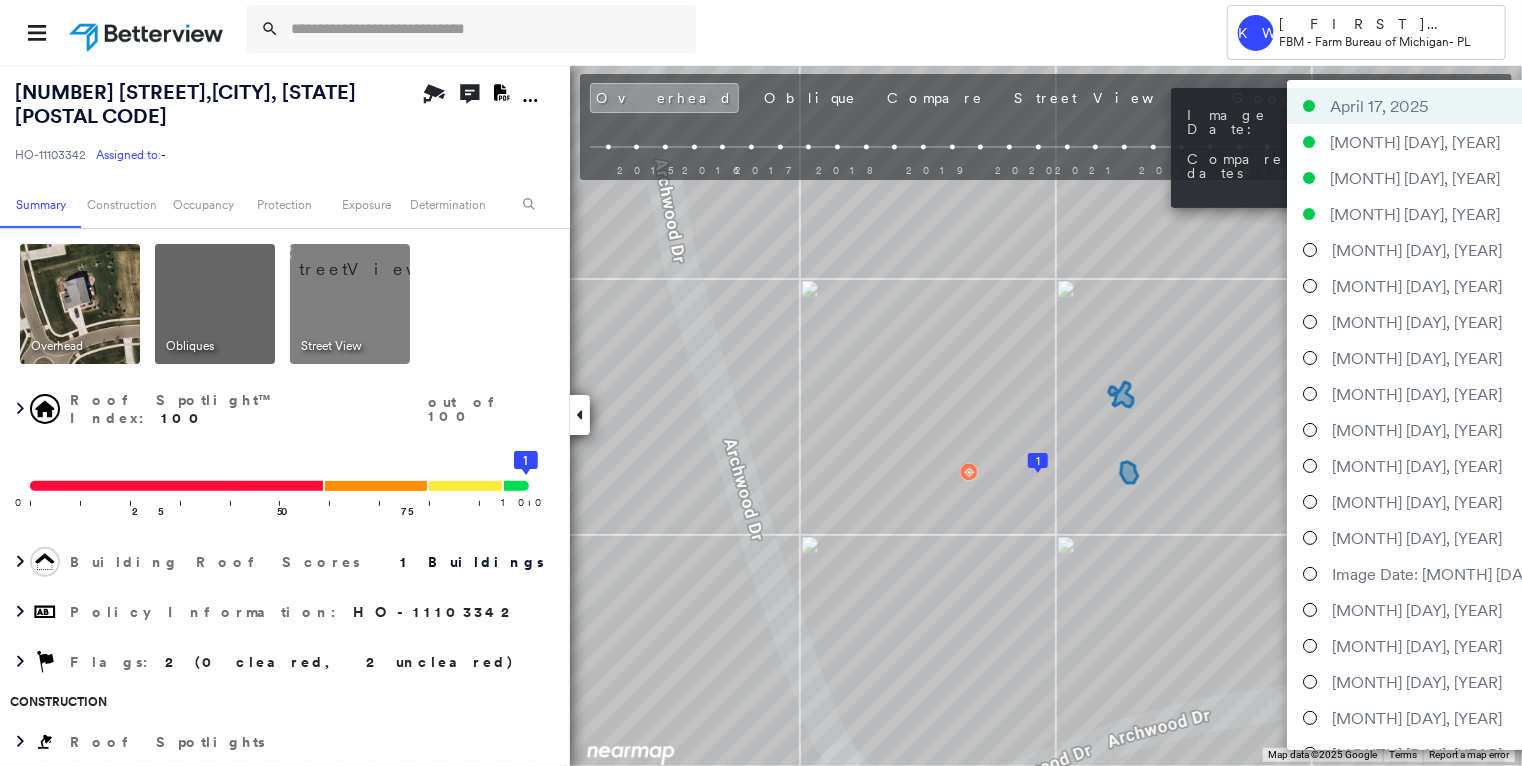 click on "[MONTH] [DAY], [YEAR]" at bounding box center [1417, 646] 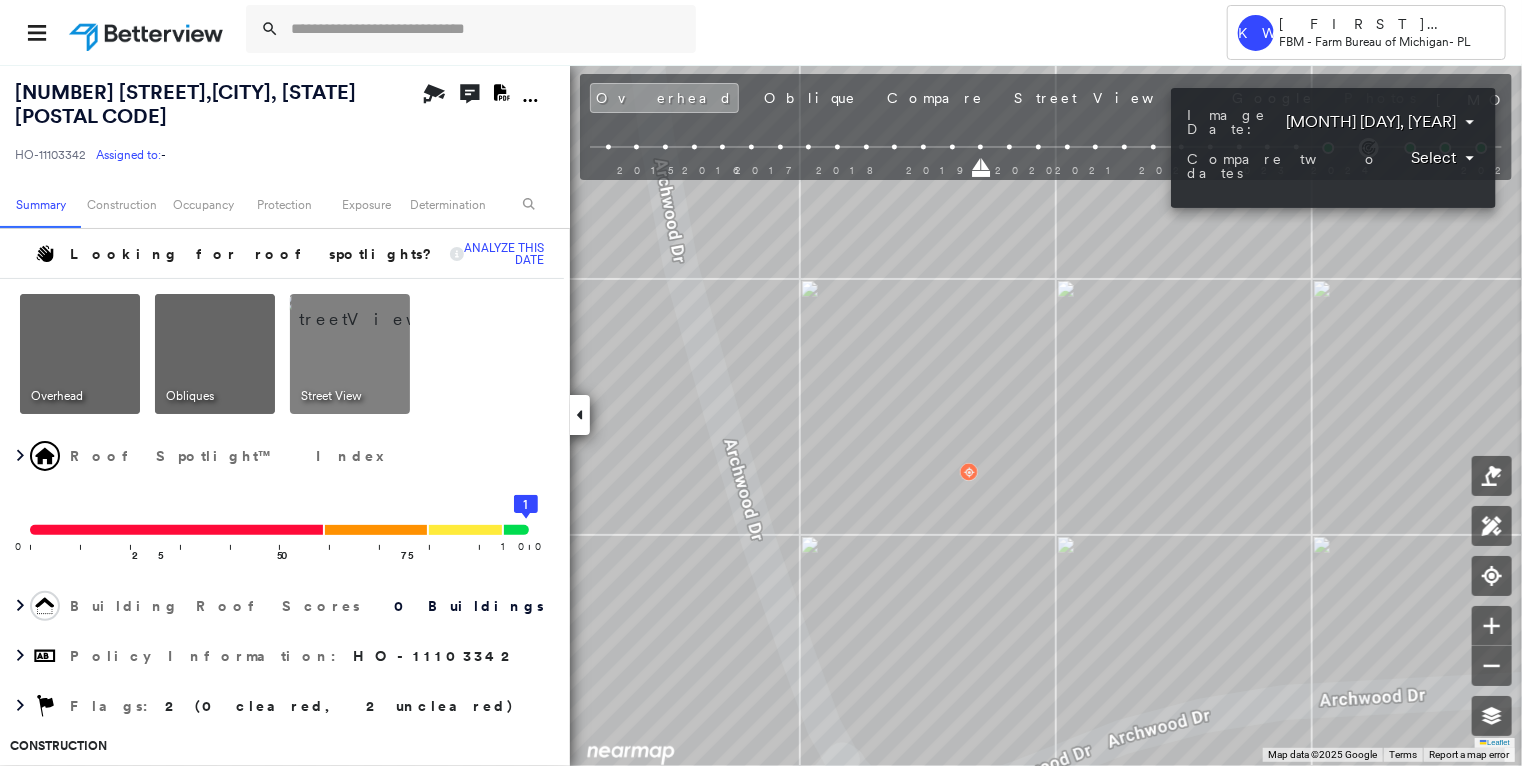 click on "Tower KW Kristina Wallace FBM - Farm Bureau of Michigan  -   PL [NUMBER] [STREET] ,  [CITY], [STATE] [POSTAL CODE] HO-11103342 Assigned to:  - Assigned to:  - HO-11103342 Assigned to:  - Open Comments Download PDF Report Summary Construction Occupancy Protection Exposure Determination Looking for roof spotlights? Analyze this date Overhead Obliques Street View Roof Spotlight™ Index 0 100 25 50 75 1 Building Roof Scores 0 Buildings Policy Information :  HO-11103342 Flags :  2 (0 cleared, 2 uncleared) Construction Occupancy Place Detail Protection Exposure FEMA Risk Index Additional Perils Determination Flags :  2 (0 cleared, 2 uncleared) Uncleared Flags (2) Cleared Flags  (0) Increase in Building Size Flagged [DATE] Clear Low Low Priority Flagged [DATE] Clear Action Taken New Entry History Quote/New Business Terms & Conditions Added ACV Endorsement Added Cosmetic Endorsement Inspection/Loss Control Report Information Added to Inspection Survey Onsite Inspection Ordered Determined No Inspection Needed General Save" at bounding box center (761, 383) 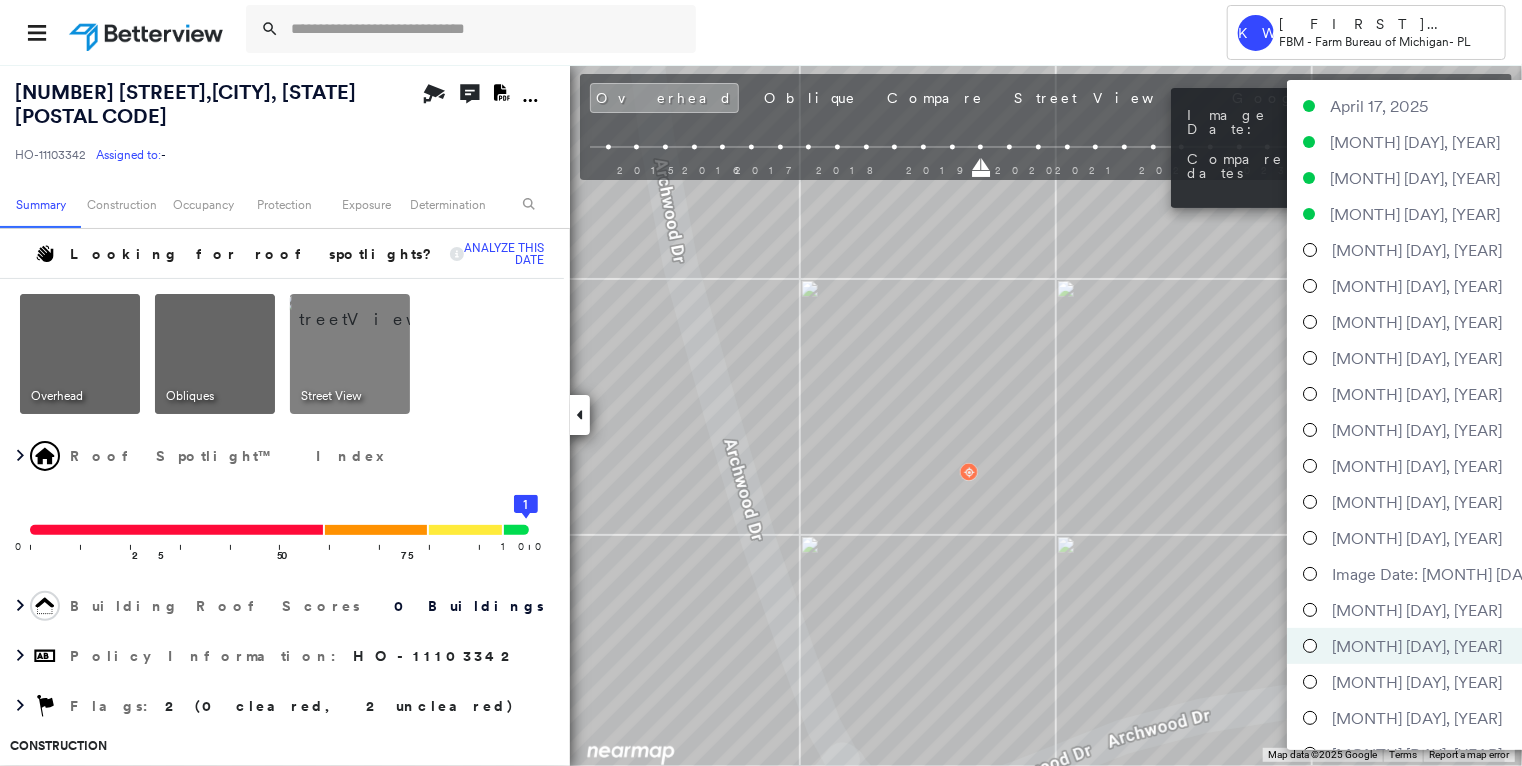 click on "**********" at bounding box center [1595, 574] 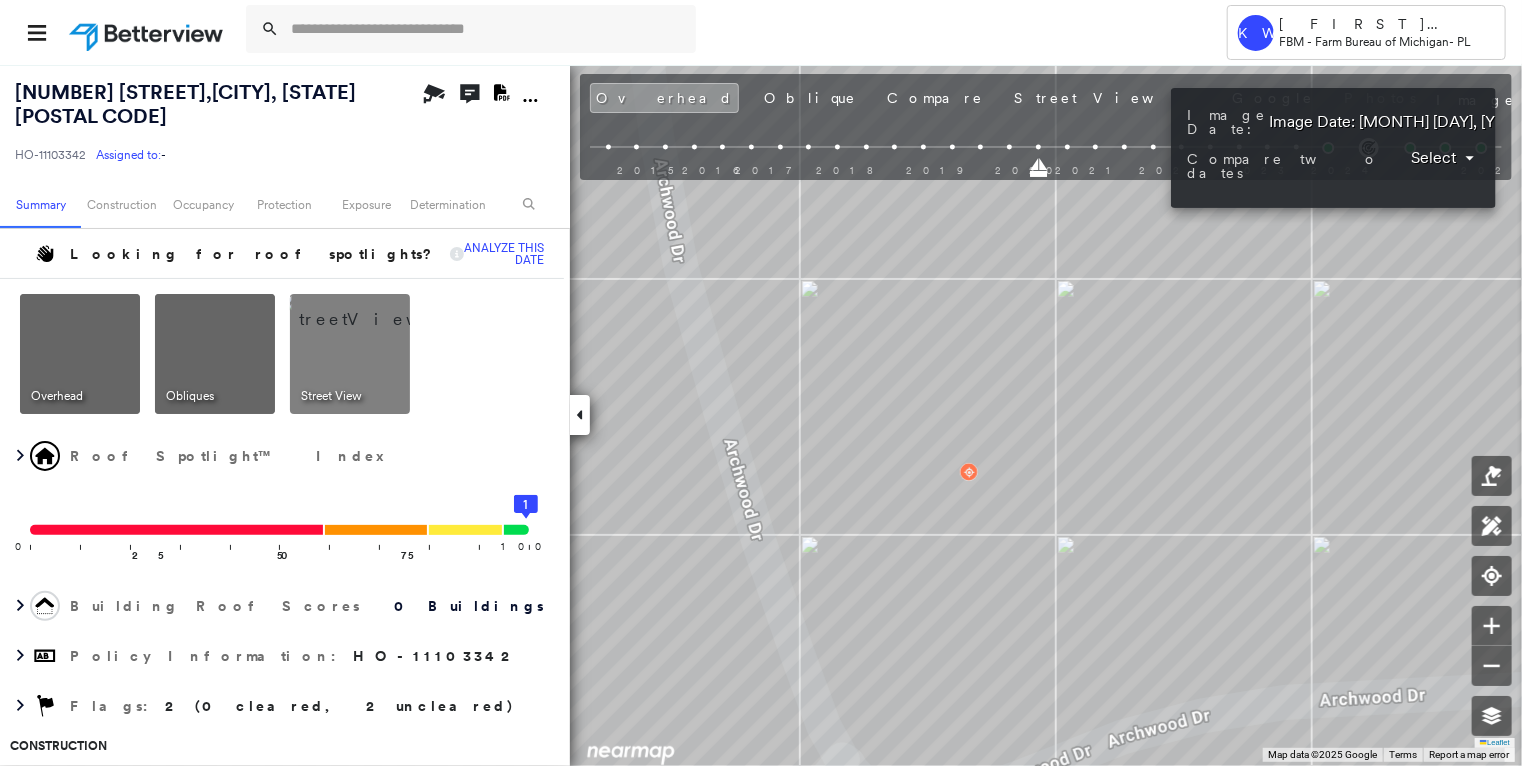 click at bounding box center (761, 383) 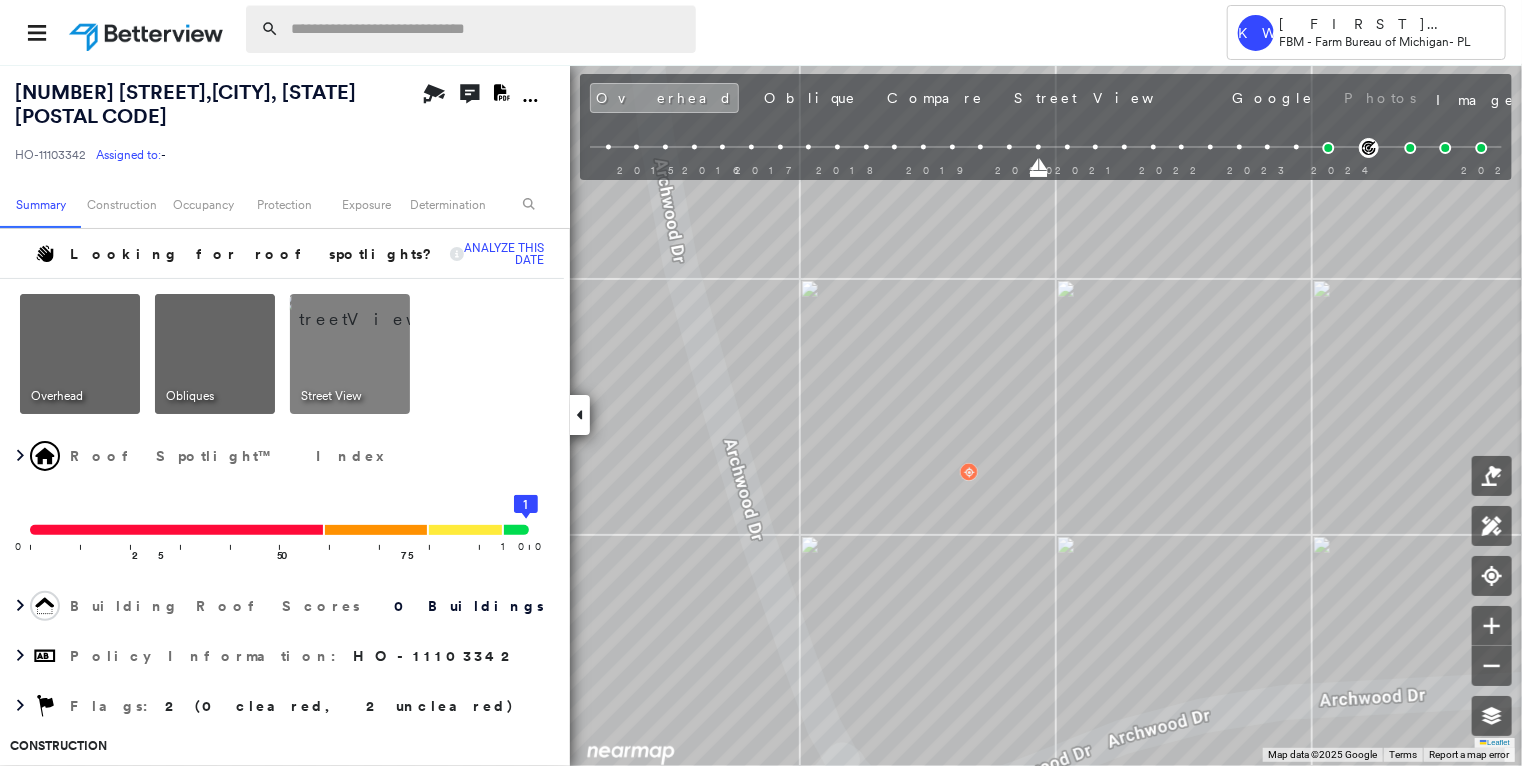 click at bounding box center [487, 29] 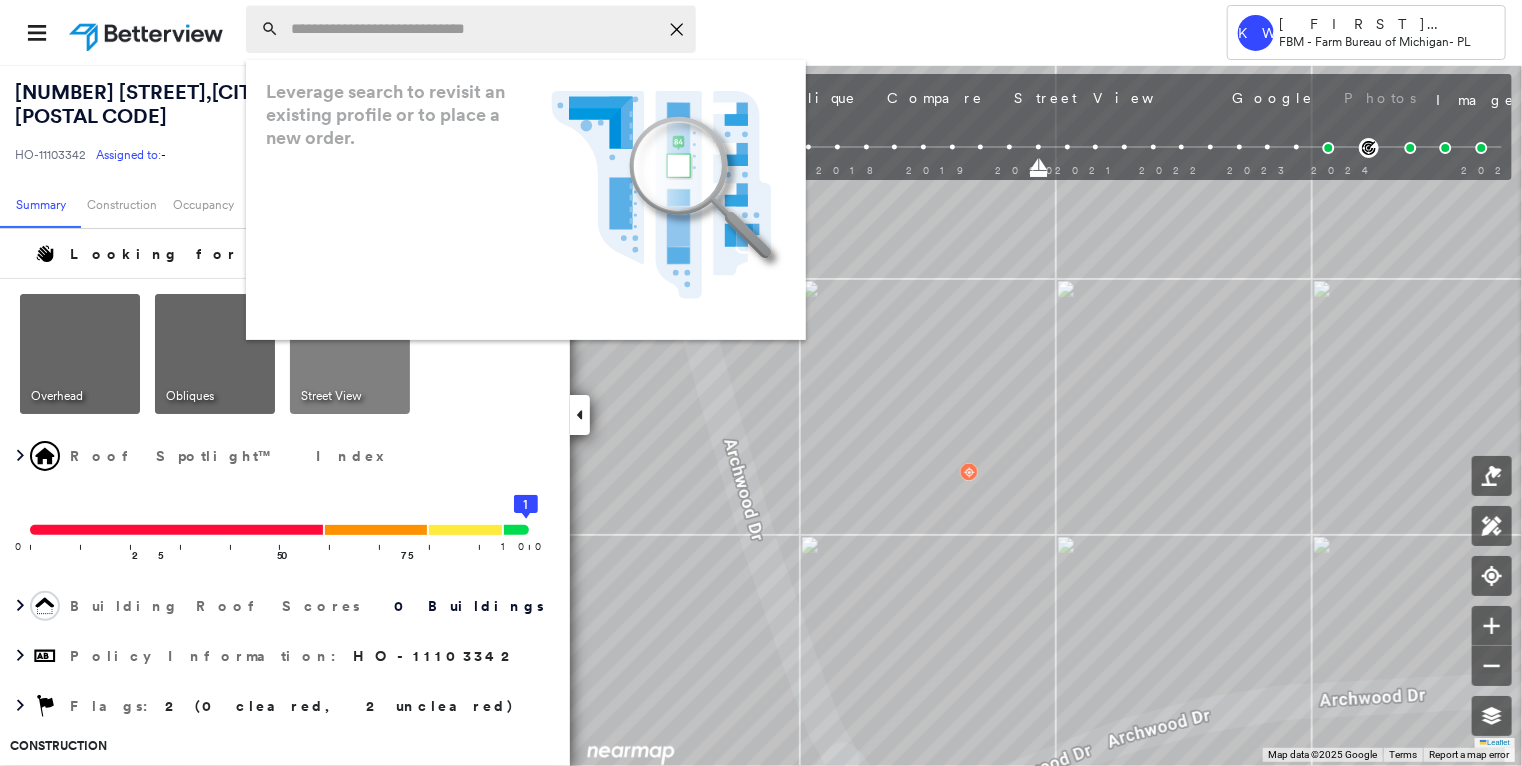 paste on "**********" 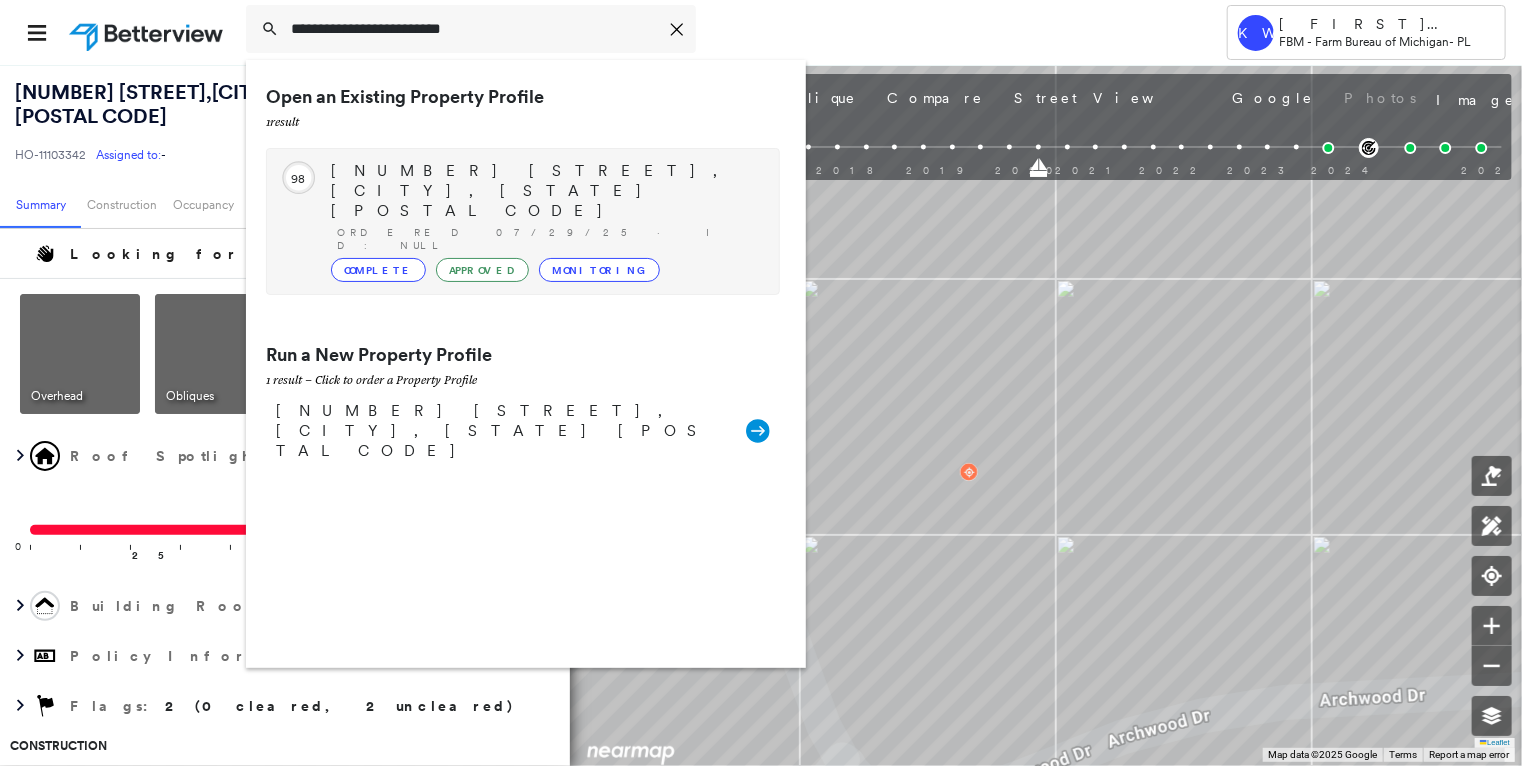 type on "**********" 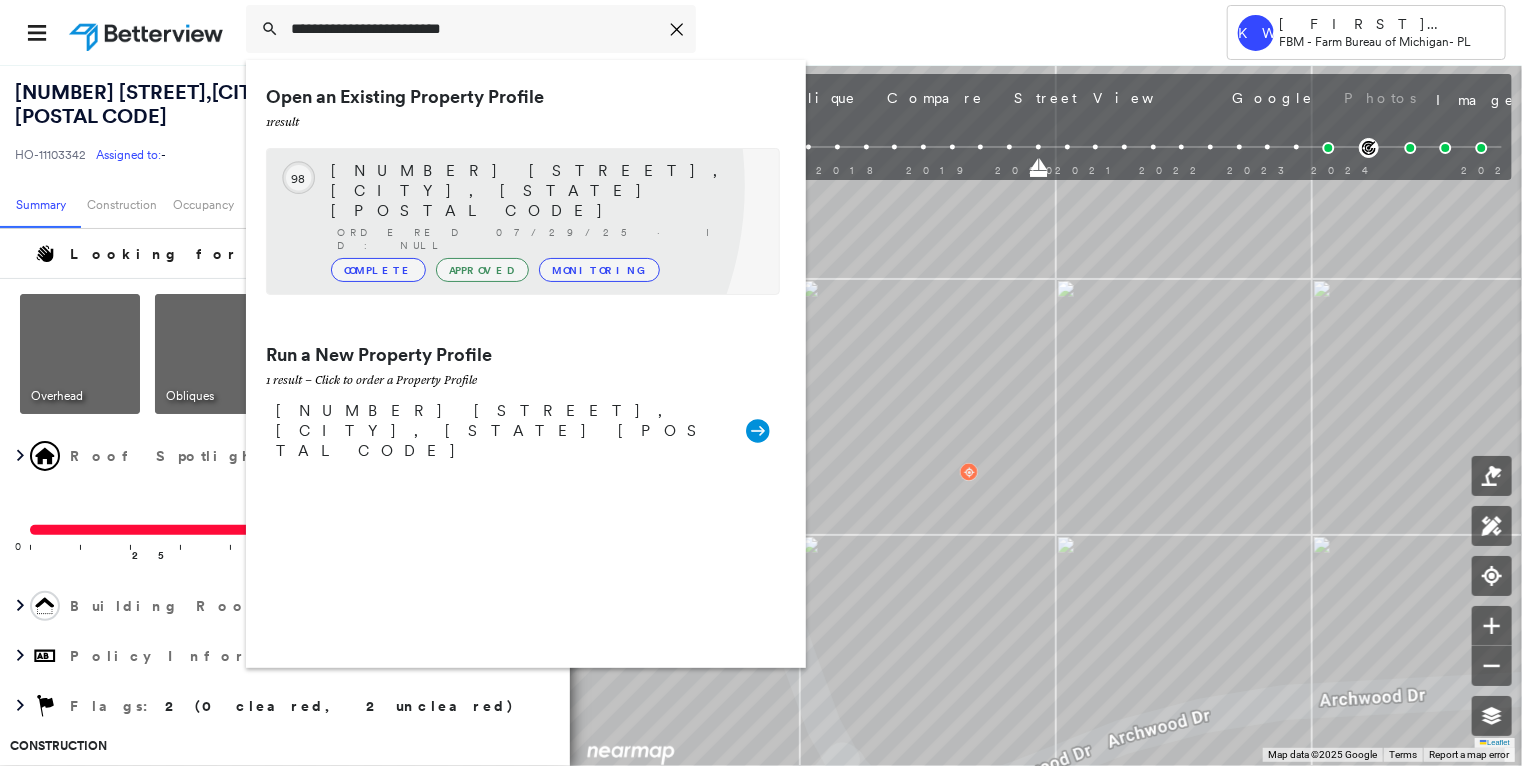 click on "Ordered 07/29/25 · ID: null" at bounding box center [548, 239] 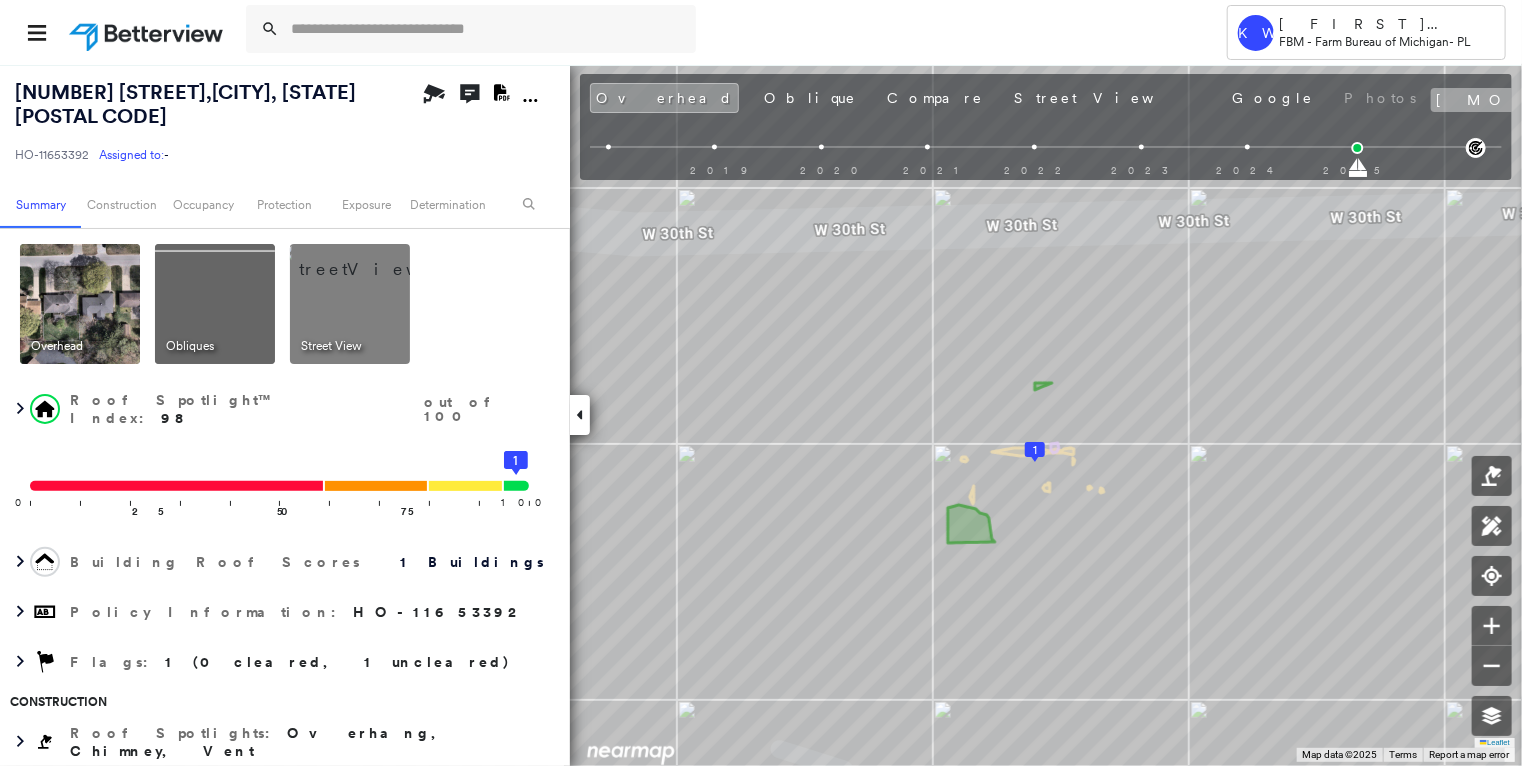 click 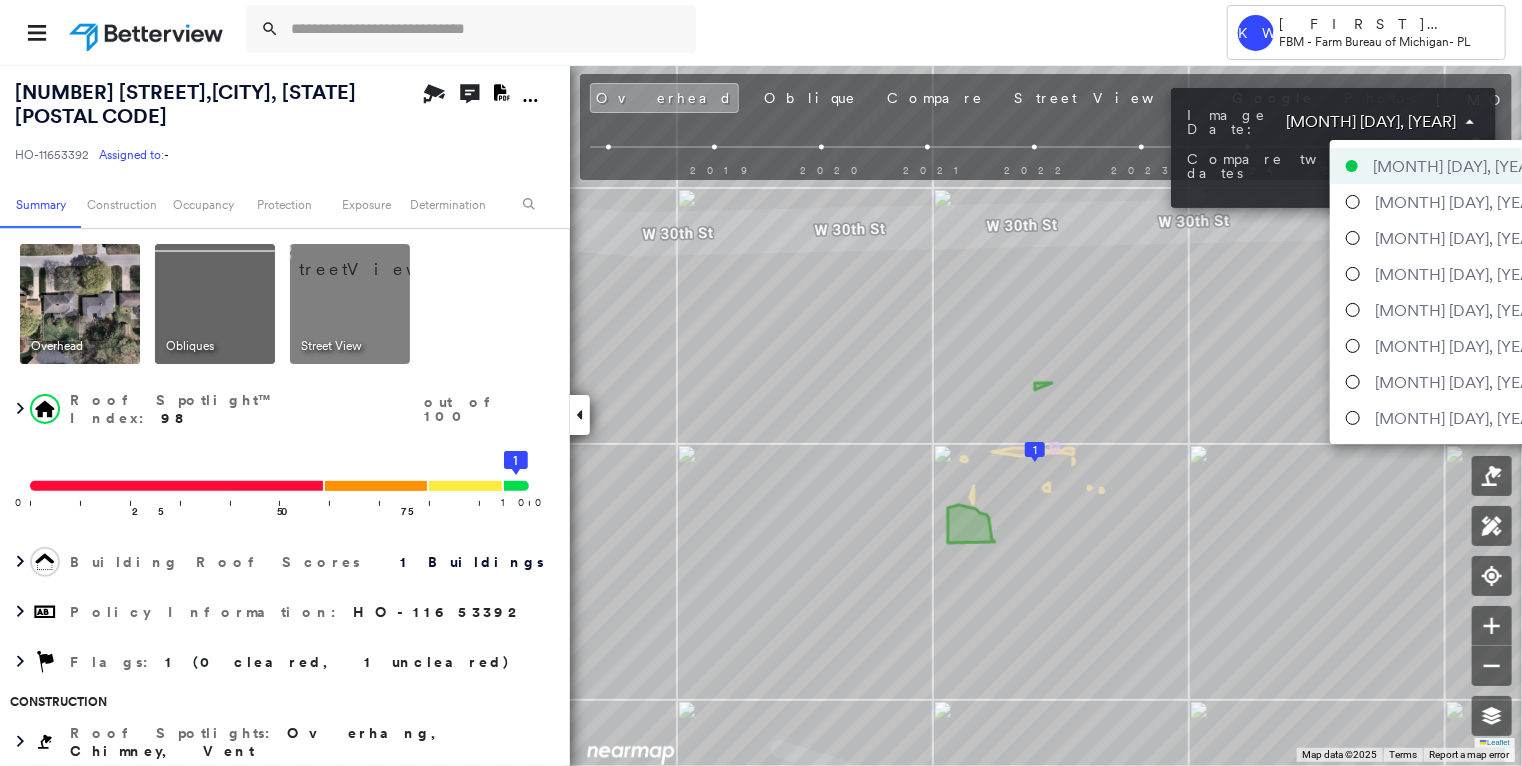 click on "Tower KW Kristina Wallace FBM - Farm Bureau of Michigan  -   PL [NUMBER] [STREET] ,  [CITY], [STATE] [POSTAL CODE] HO-11653392 Assigned to:  - Assigned to:  - HO-11653392 Assigned to:  - Open Comments Download PDF Report Summary Construction Occupancy Protection Exposure Determination Overhead Obliques Street View Roof Spotlight™ Index :  98 out of 100 0 100 25 50 75 1 Building Roof Scores 1 Buildings Policy Information :  HO-11653392 Flags :  1 (0 cleared, 1 uncleared) Construction Roof Spotlights :  Overhang, Chimney, Vent Property Features Roof Size & Shape :  1 building  - Hip | Asphalt Shingle Occupancy Place Detail Protection Exposure FEMA Risk Index Additional Perils Tree Fall Risk:  Present   Determination Flags :  1 (0 cleared, 1 uncleared) Uncleared Flags (1) Cleared Flags  (0) Low Low Priority Flagged [DATE] Clear Action Taken New Entry History Quote/New Business Terms & Conditions Added ACV Endorsement Added Cosmetic Endorsement Inspection/Loss Control Report Information Added to Inspection Survey General" at bounding box center (761, 383) 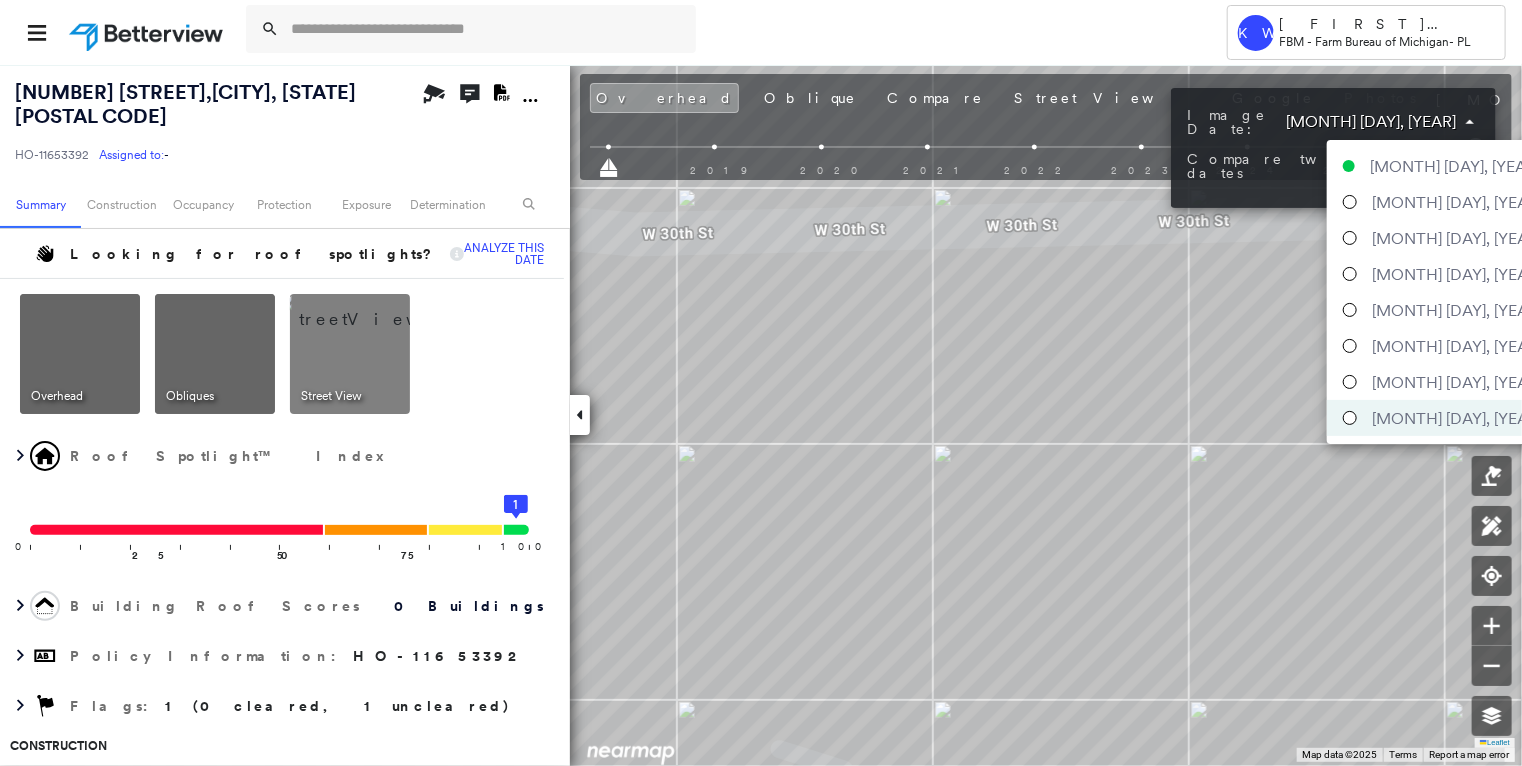 click on "Tower KW Kristina Wallace FBM - Farm Bureau of Michigan  -   PL [NUMBER] [STREET] ,  [CITY], [STATE] [POSTAL CODE] HO-11653392 Assigned to:  - Assigned to:  - HO-11653392 Assigned to:  - Open Comments Download PDF Report Summary Construction Occupancy Protection Exposure Determination Looking for roof spotlights? Analyze this date Overhead Obliques Street View Roof Spotlight™ Index 0 100 25 50 75 1 Building Roof Scores 0 Buildings Policy Information :  HO-11653392 Flags :  1 (0 cleared, 1 uncleared) Construction Occupancy Place Detail Protection Exposure FEMA Risk Index Additional Perils Determination Flags :  1 (0 cleared, 1 uncleared) Uncleared Flags (1) Cleared Flags  (0) Low Low Priority Flagged [DATE] Clear Action Taken New Entry History Quote/New Business Terms & Conditions Added ACV Endorsement Added Cosmetic Endorsement Inspection/Loss Control Report Information Added to Inspection Survey Onsite Inspection Ordered Determined No Inspection Needed General Used Report to Further Agent/Insured Discussion Save Renewal" at bounding box center [761, 383] 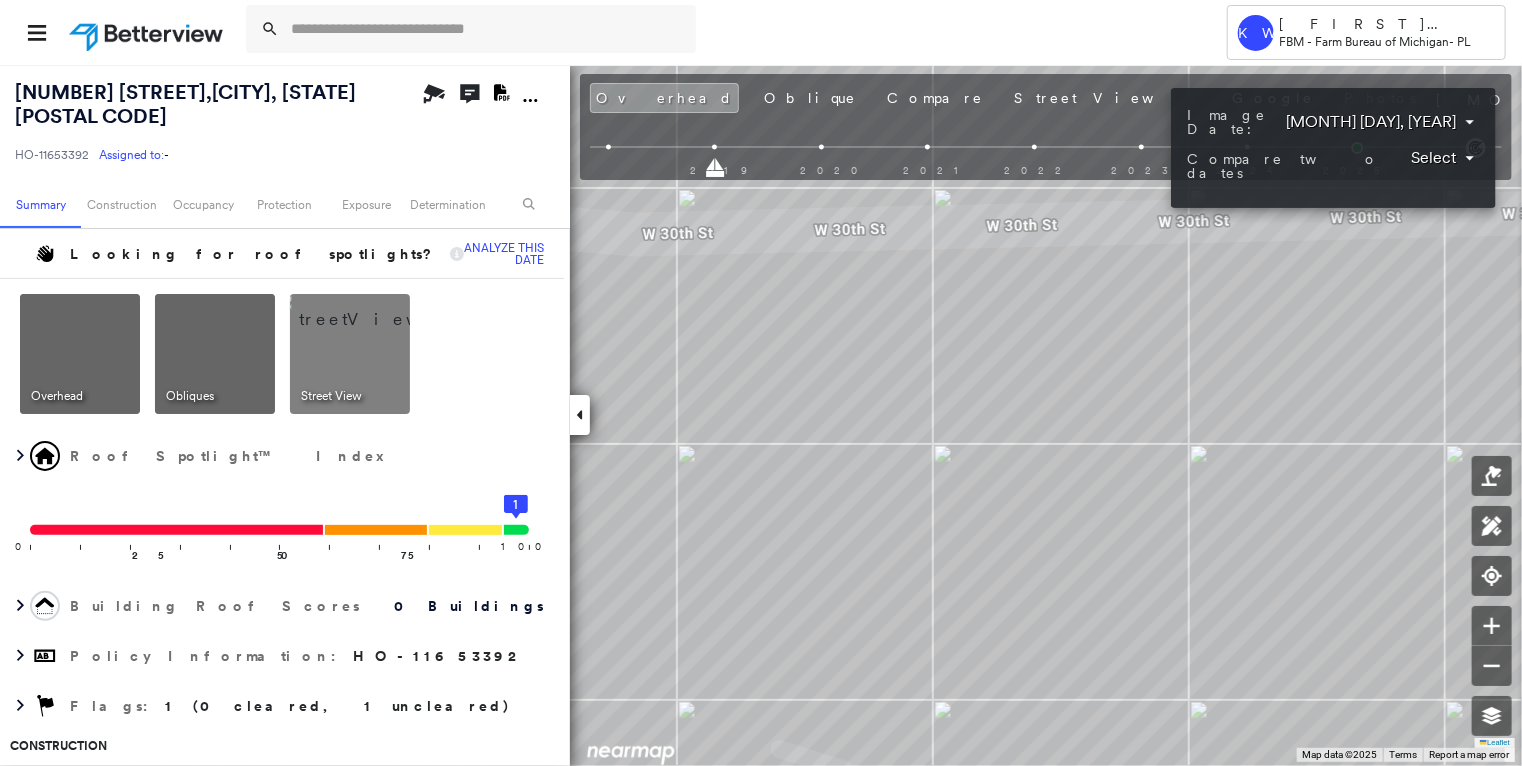 click on "Tower KW Kristina Wallace FBM - Farm Bureau of Michigan  -   PL [NUMBER] [STREET] ,  [CITY], [STATE] [POSTAL CODE] HO-11653392 Assigned to:  - Assigned to:  - HO-11653392 Assigned to:  - Open Comments Download PDF Report Summary Construction Occupancy Protection Exposure Determination Looking for roof spotlights? Analyze this date Overhead Obliques Street View Roof Spotlight™ Index 0 100 25 50 75 1 Building Roof Scores 0 Buildings Policy Information :  HO-11653392 Flags :  1 (0 cleared, 1 uncleared) Construction Occupancy Place Detail Protection Exposure FEMA Risk Index Additional Perils Determination Flags :  1 (0 cleared, 1 uncleared) Uncleared Flags (1) Cleared Flags  (0) Low Low Priority Flagged [DATE] Clear Action Taken New Entry History Quote/New Business Terms & Conditions Added ACV Endorsement Added Cosmetic Endorsement Inspection/Loss Control Report Information Added to Inspection Survey Onsite Inspection Ordered Determined No Inspection Needed General Used Report to Further Agent/Insured Discussion Save Renewal" at bounding box center (761, 383) 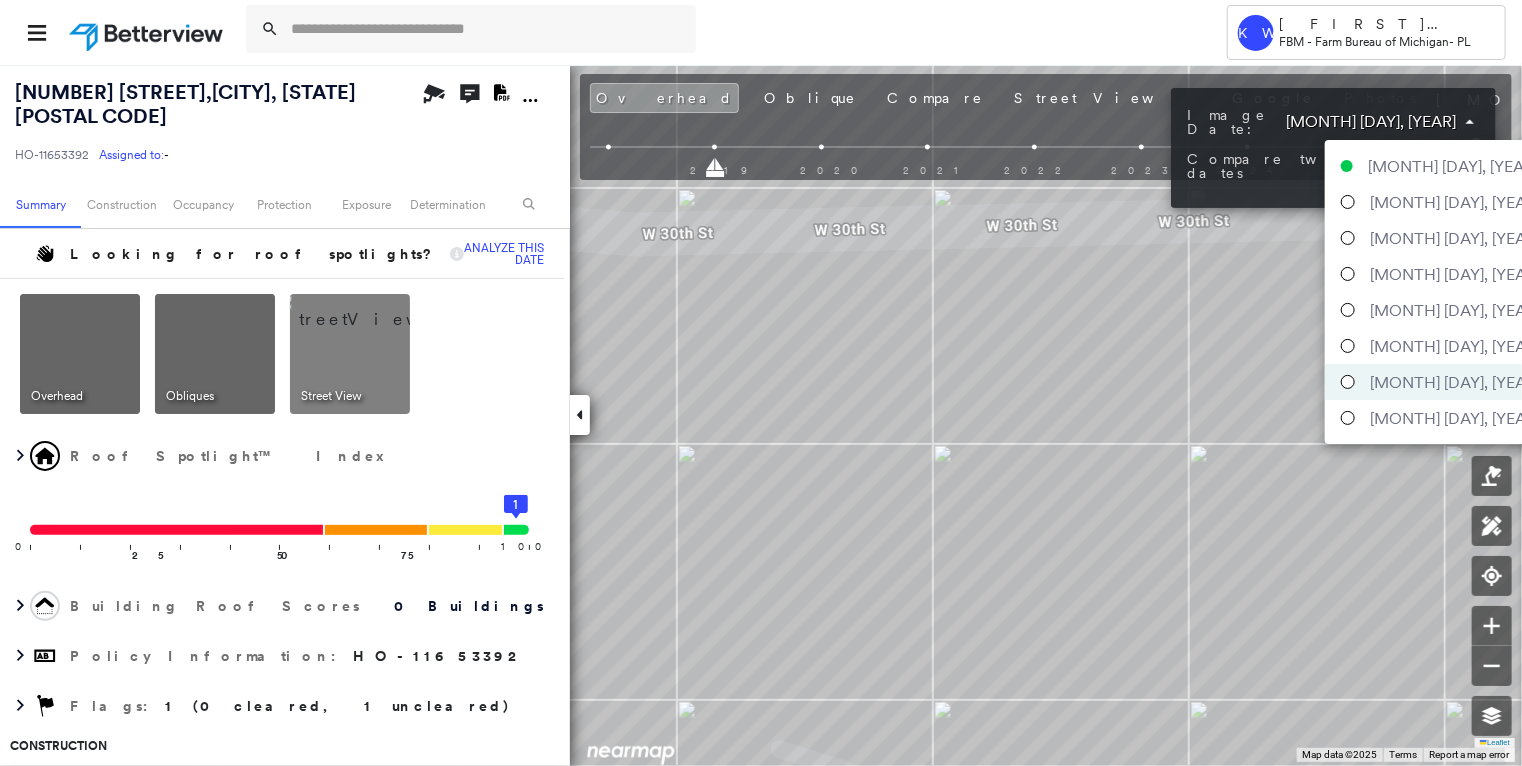 click on "[MONTH] [DAY], [YEAR]" at bounding box center [1455, 346] 